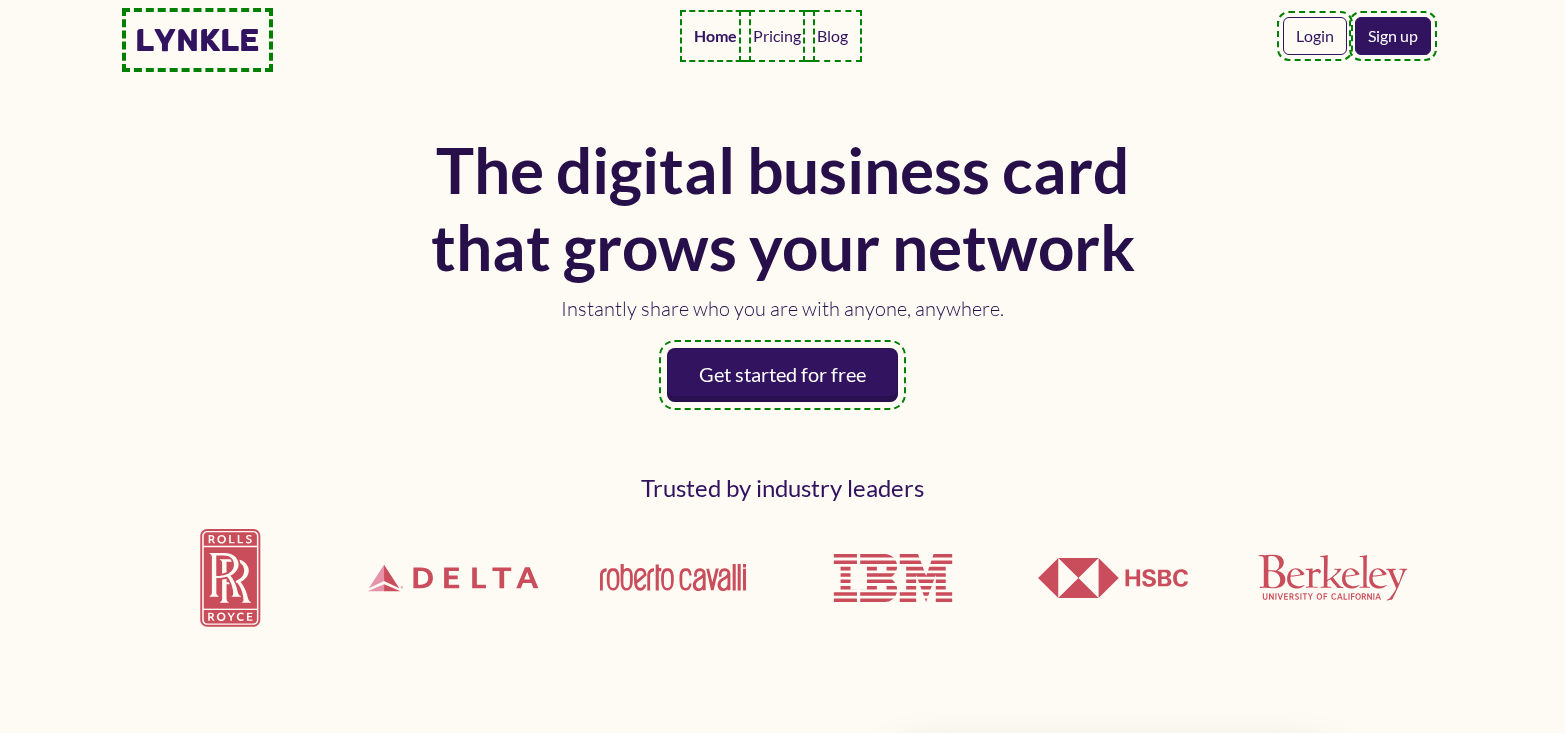 scroll, scrollTop: 0, scrollLeft: 0, axis: both 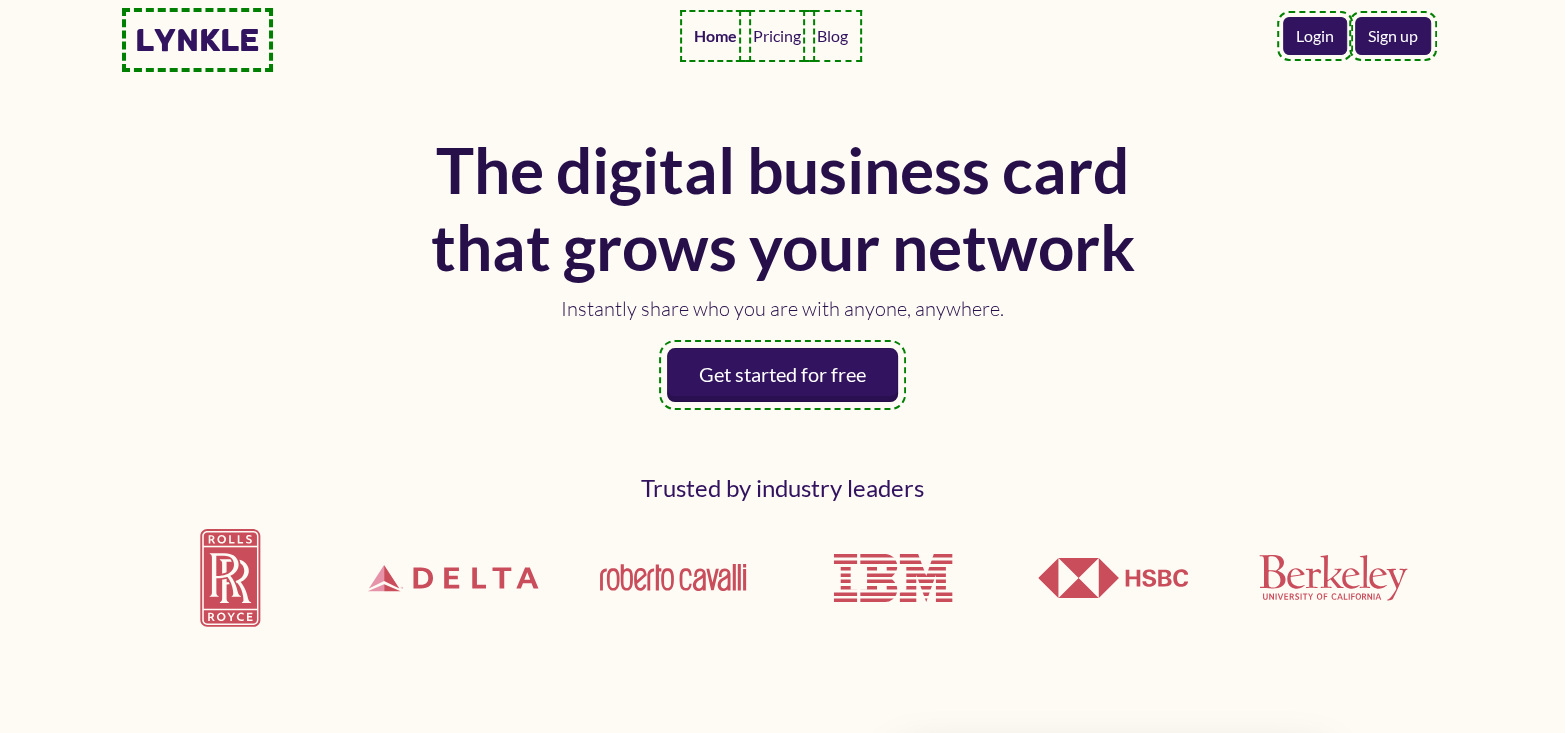click on "Login" at bounding box center (1315, 36) 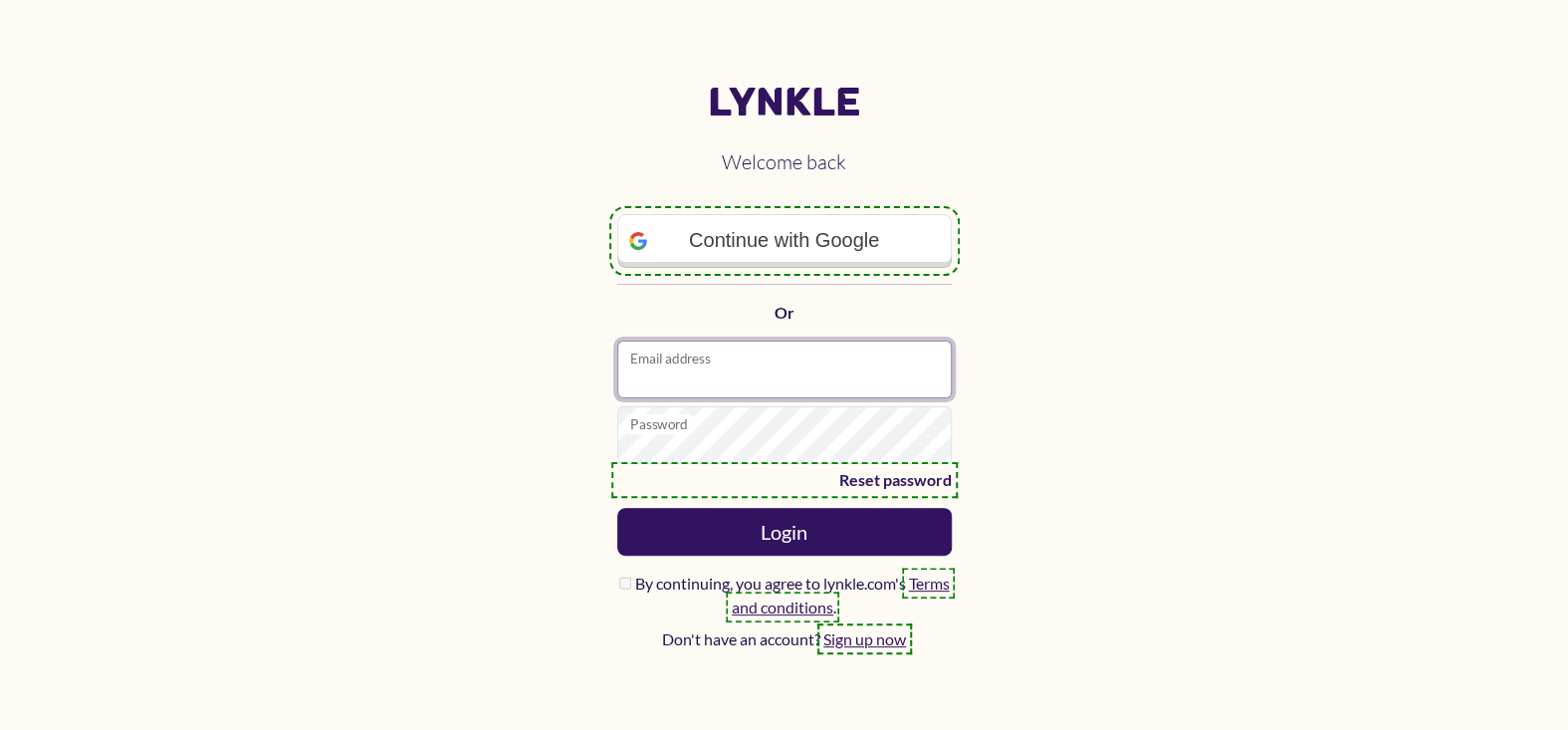 click on "Email address" at bounding box center [784, 369] 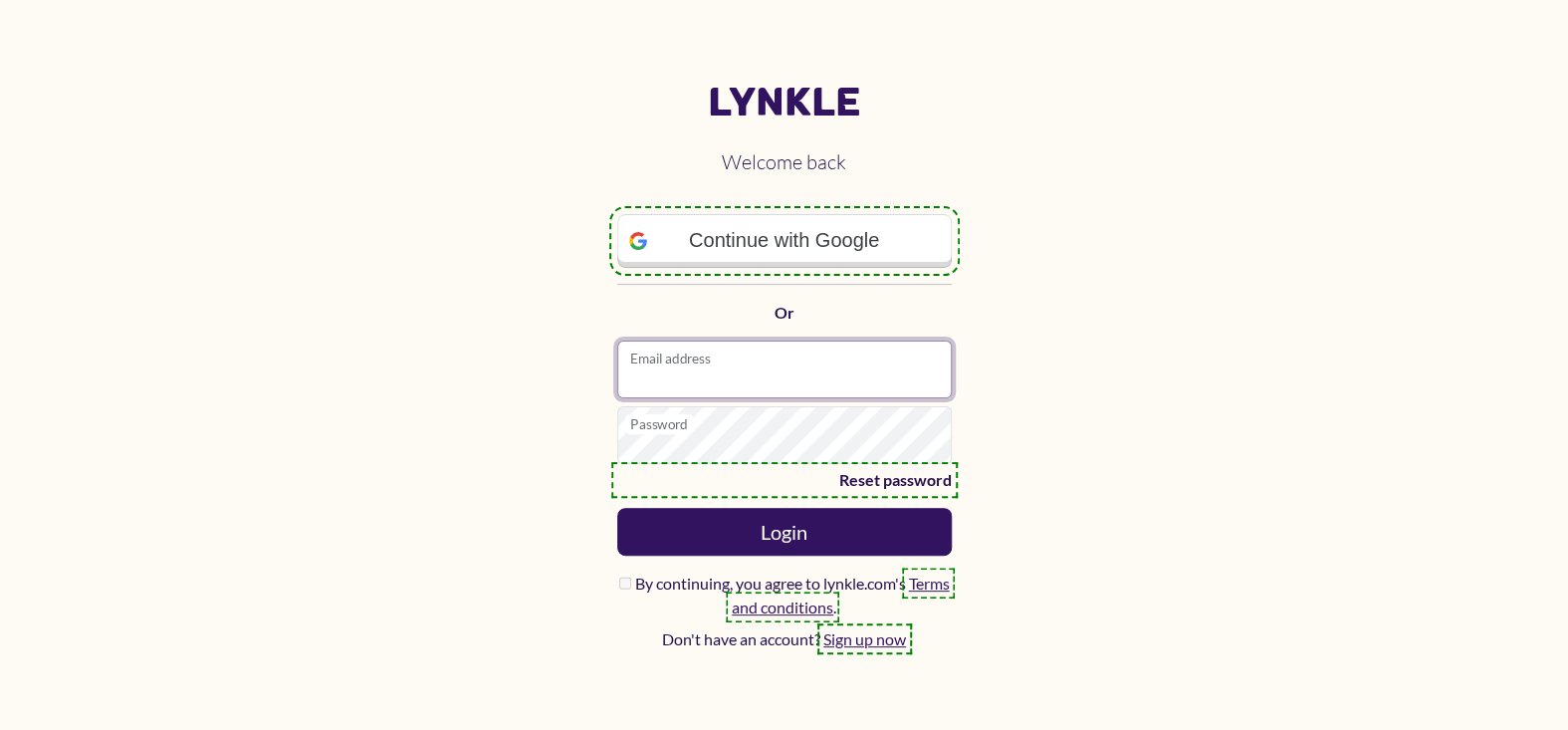 paste on "**********" 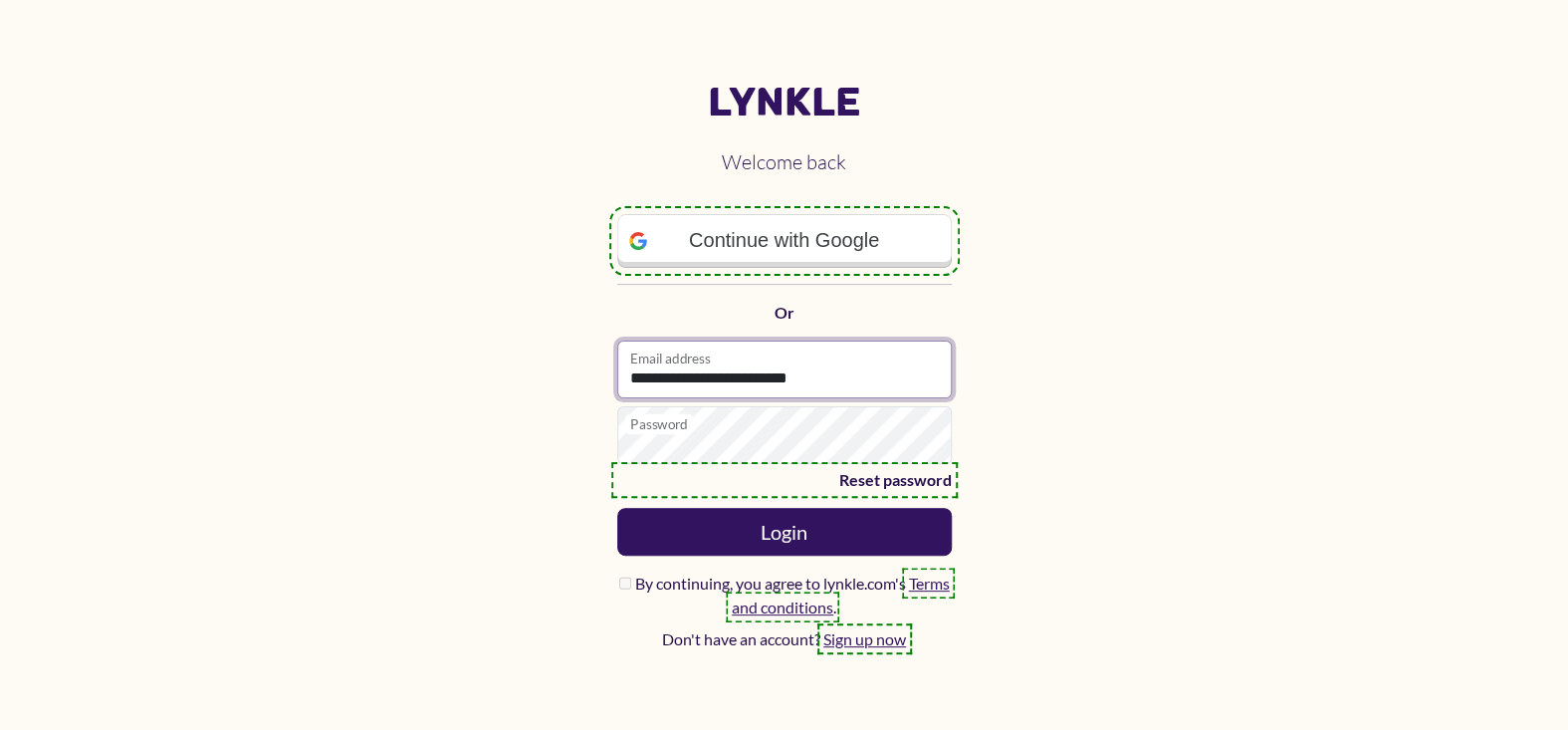 type on "**********" 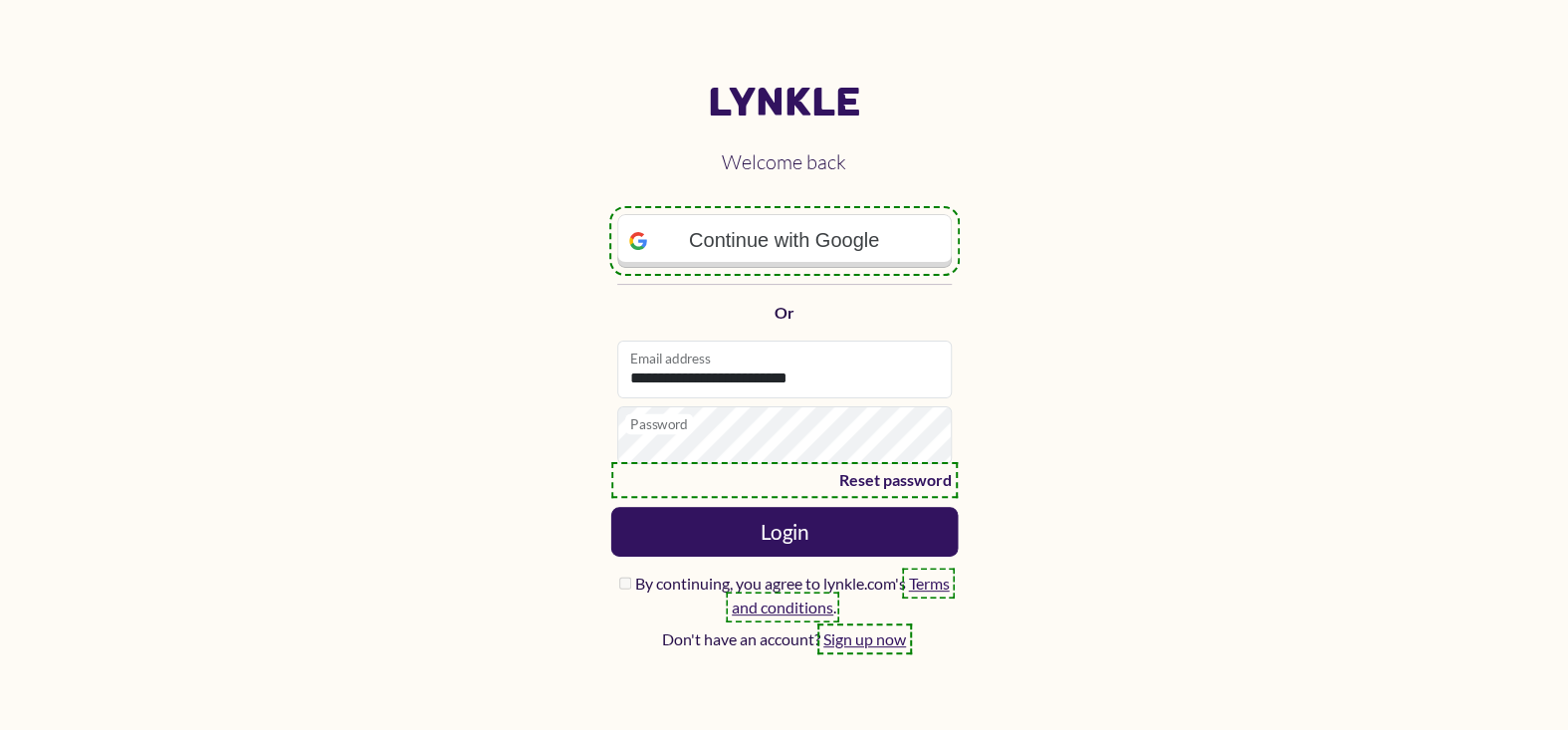 click on "Login" at bounding box center [784, 532] 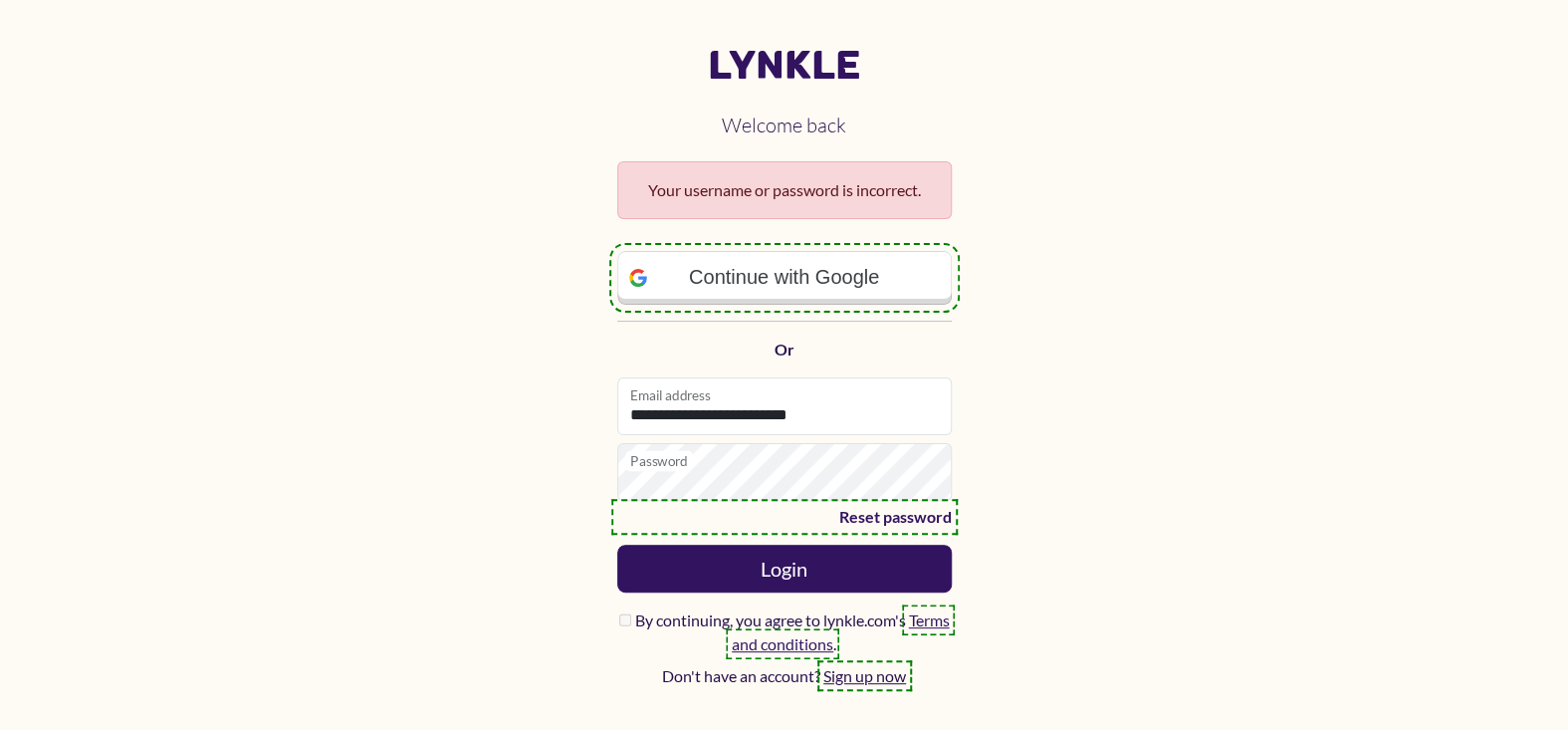 click on "Sign up now" at bounding box center [864, 675] 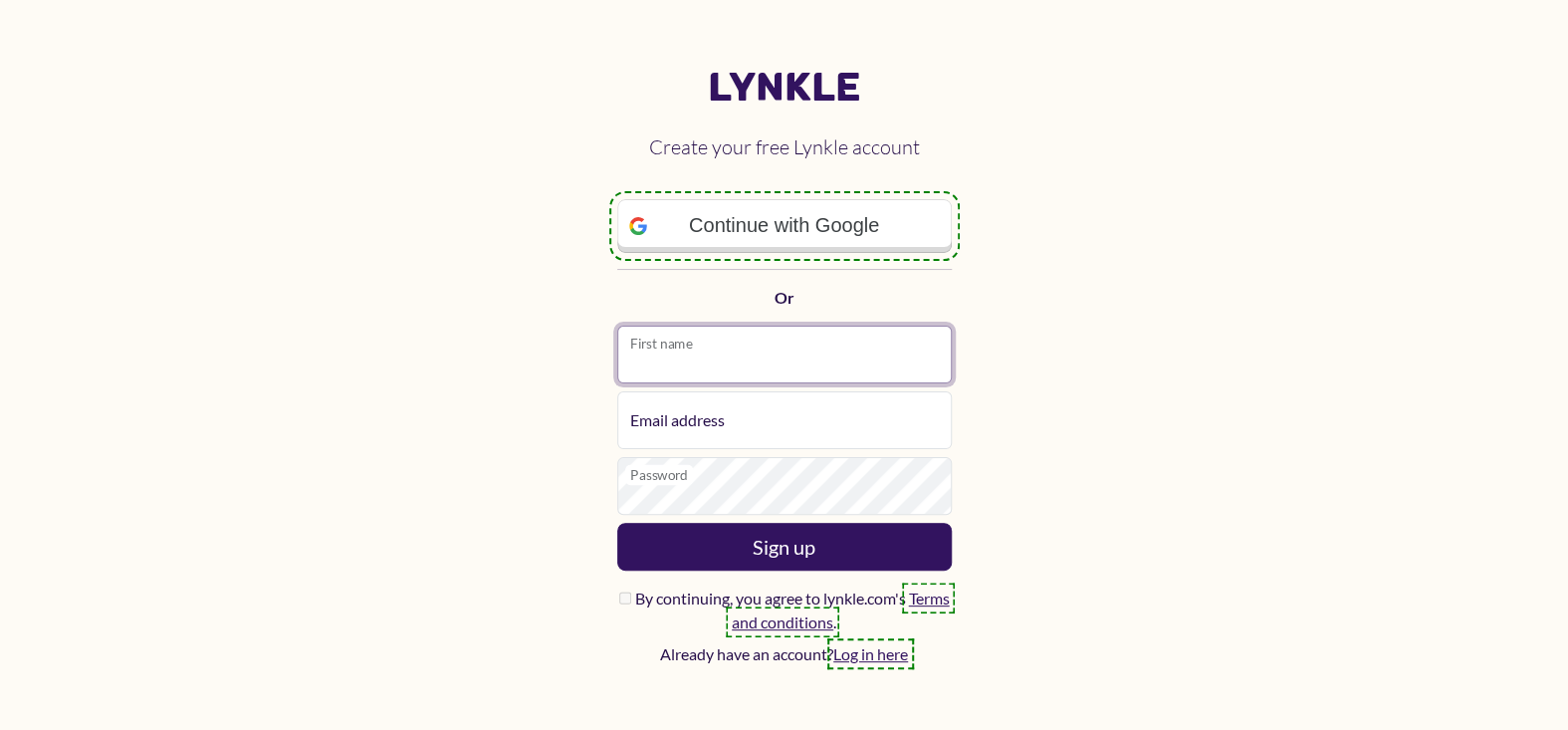 click on "First name" at bounding box center (784, 355) 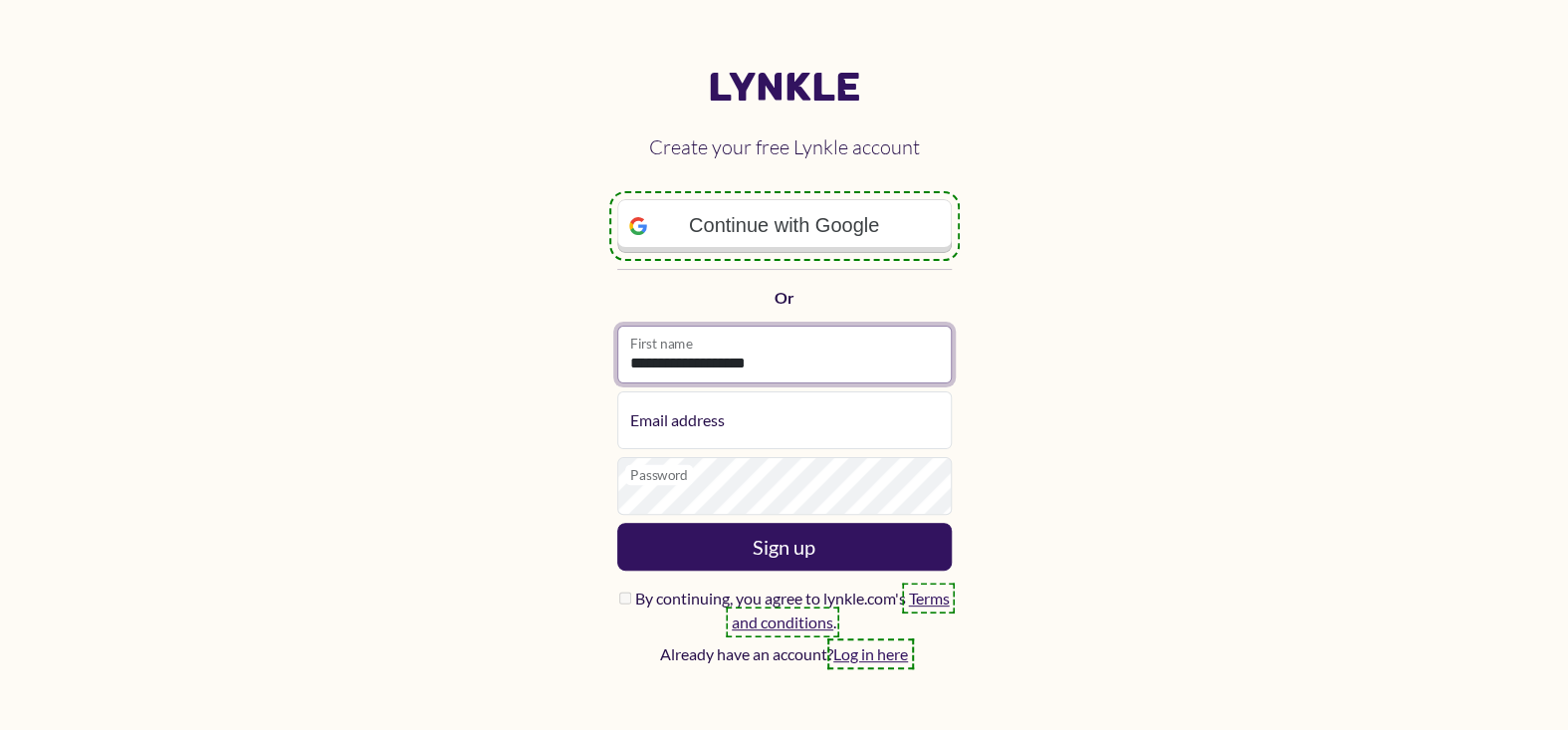 type on "**********" 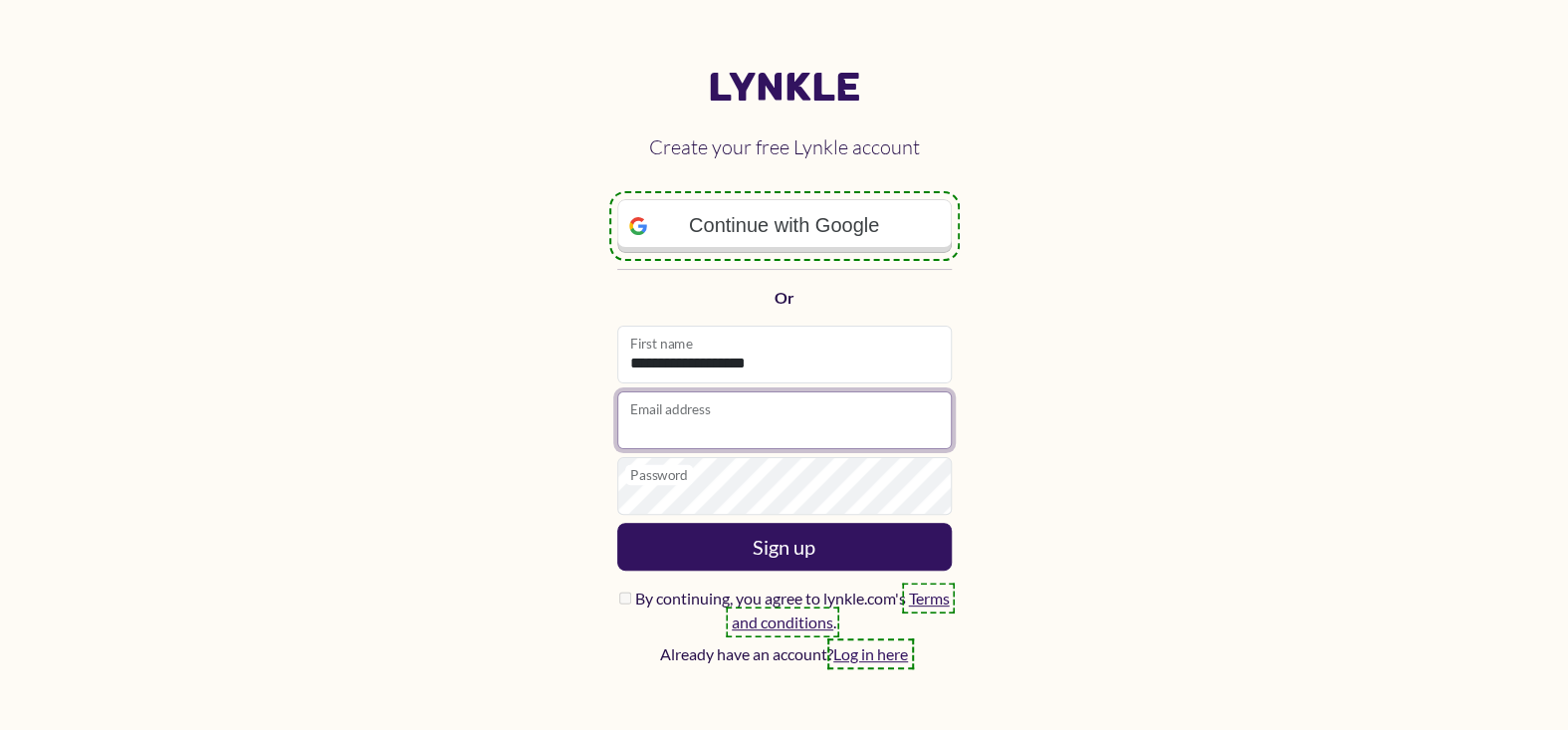 paste on "**********" 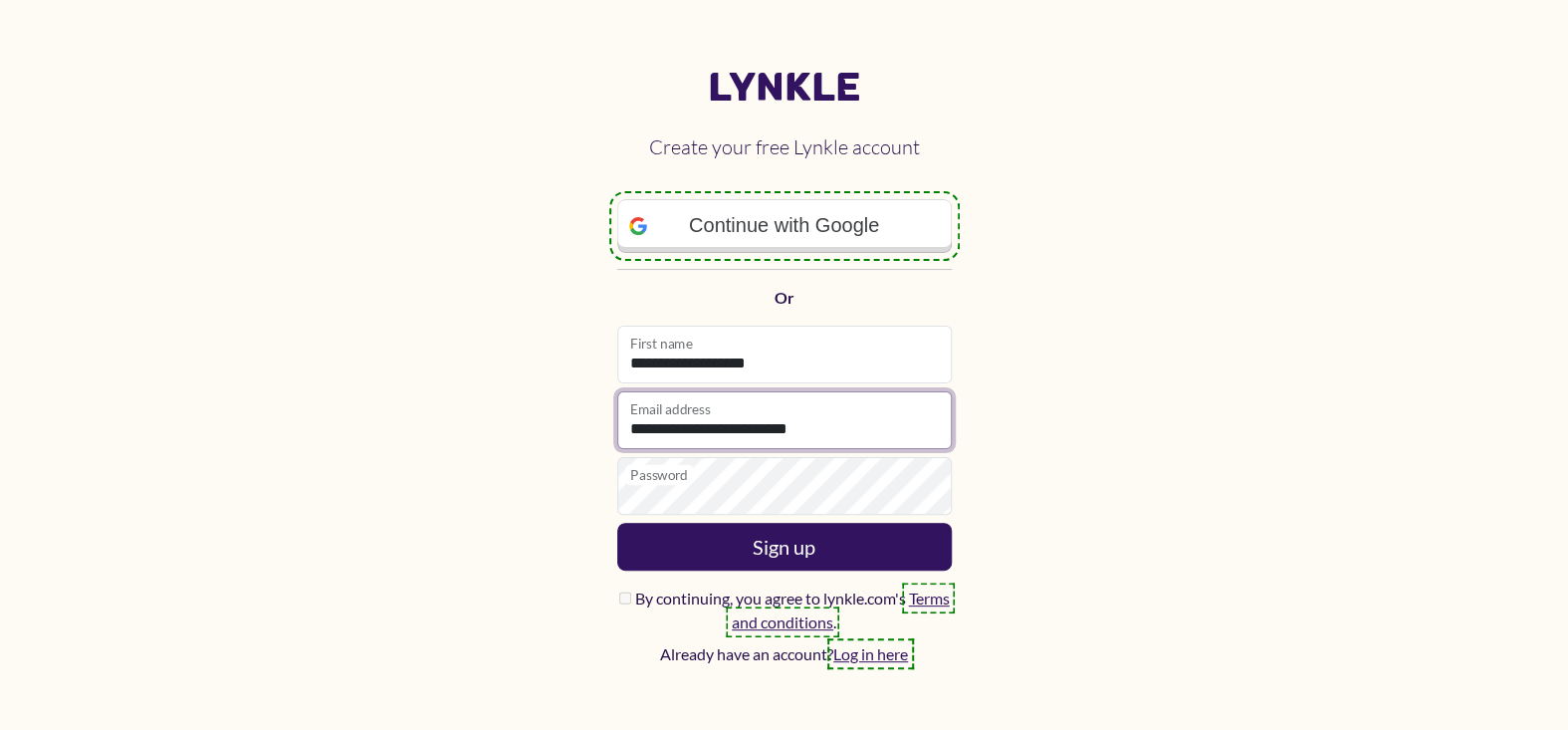 type on "**********" 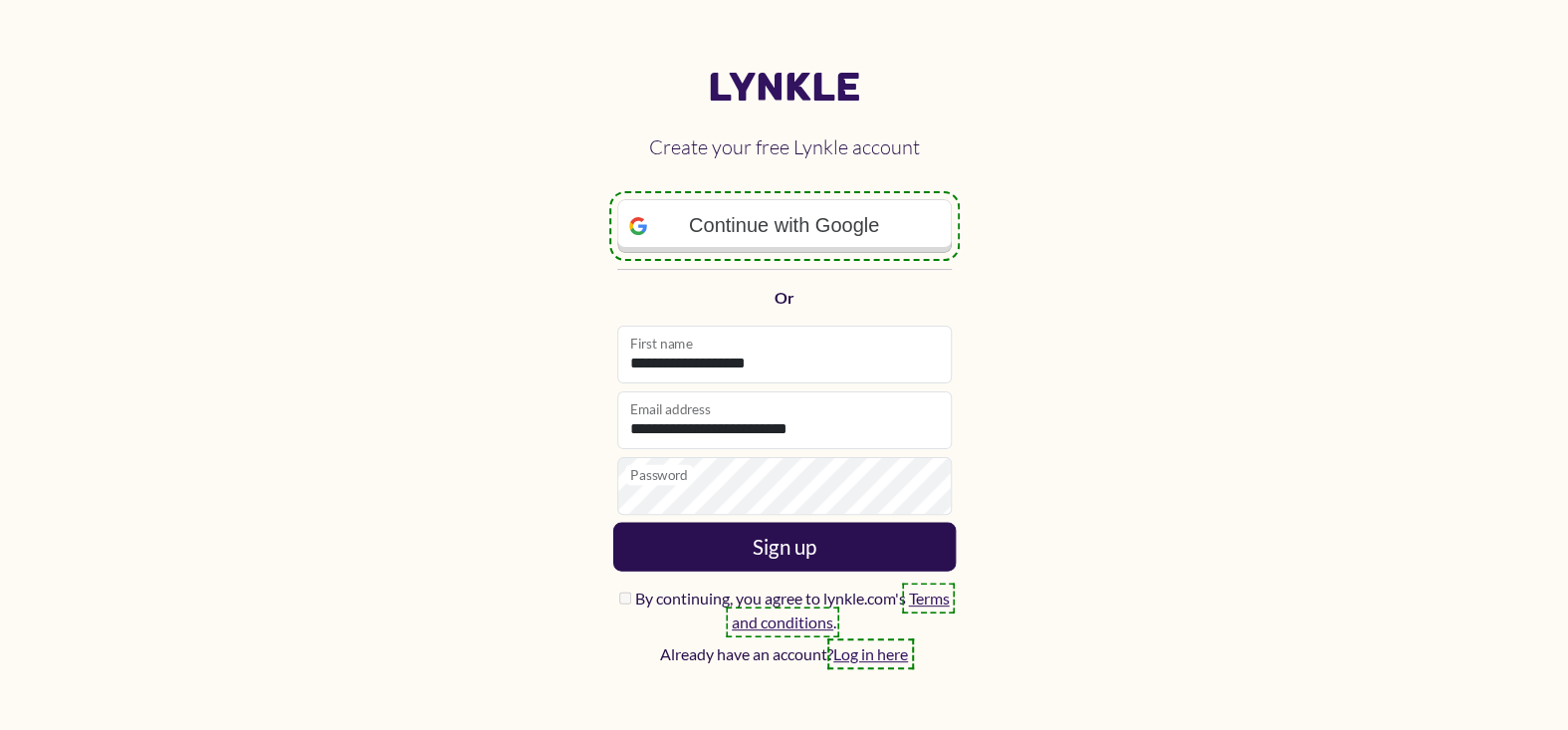 click on "Sign up" at bounding box center (784, 547) 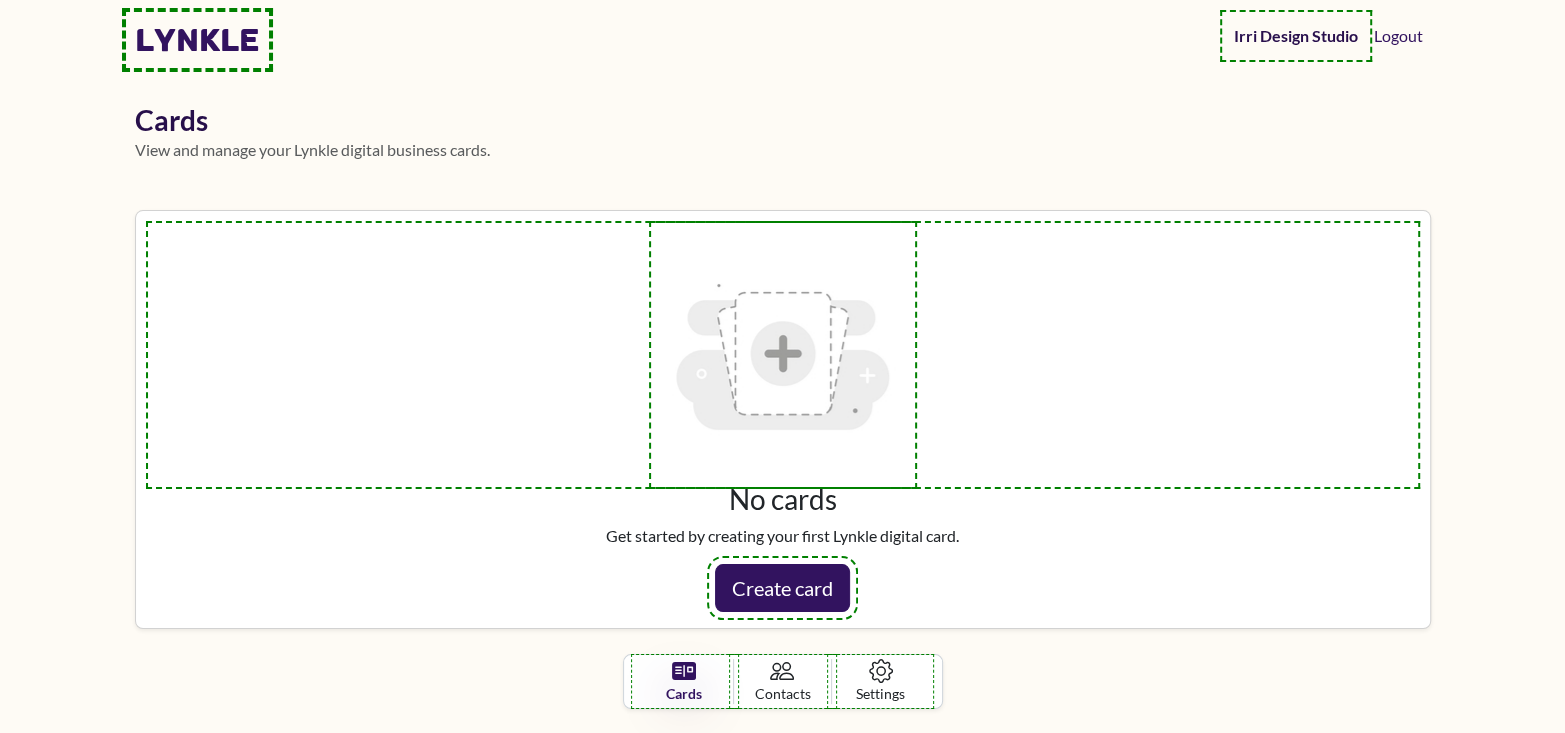 click on "Irri Design Studio" at bounding box center (1296, 36) 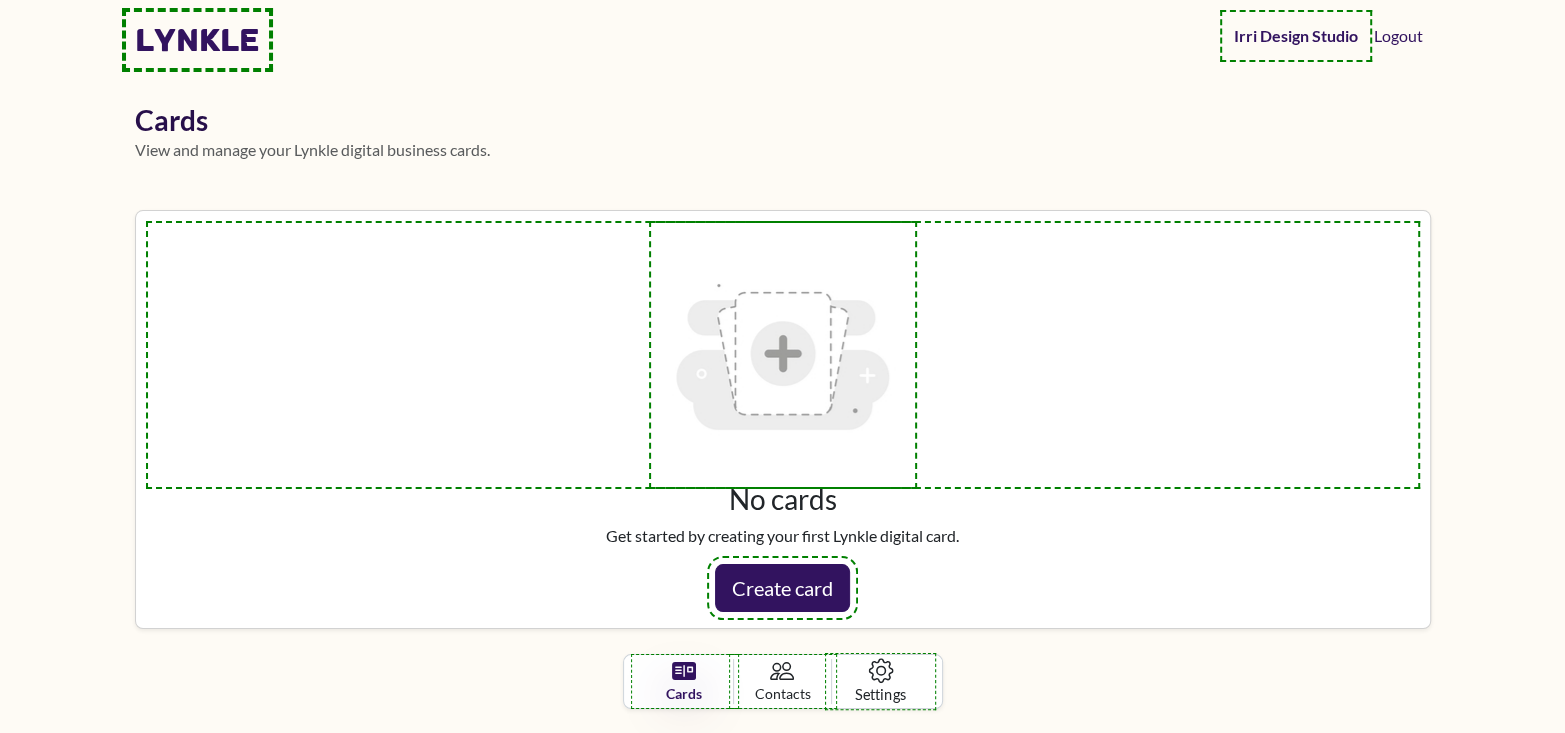 click on "Settings" at bounding box center (880, 694) 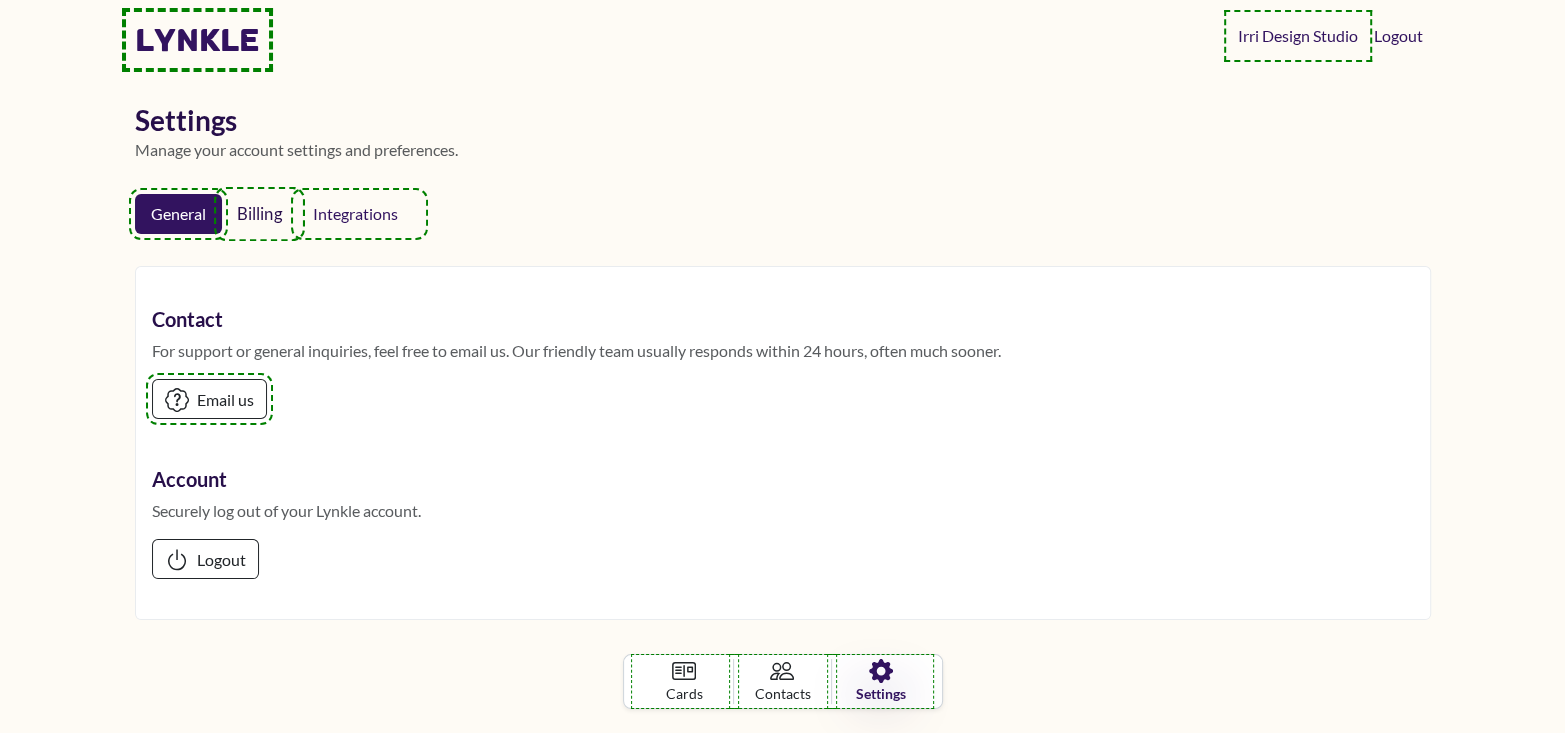 click on "Billing" at bounding box center [259, 214] 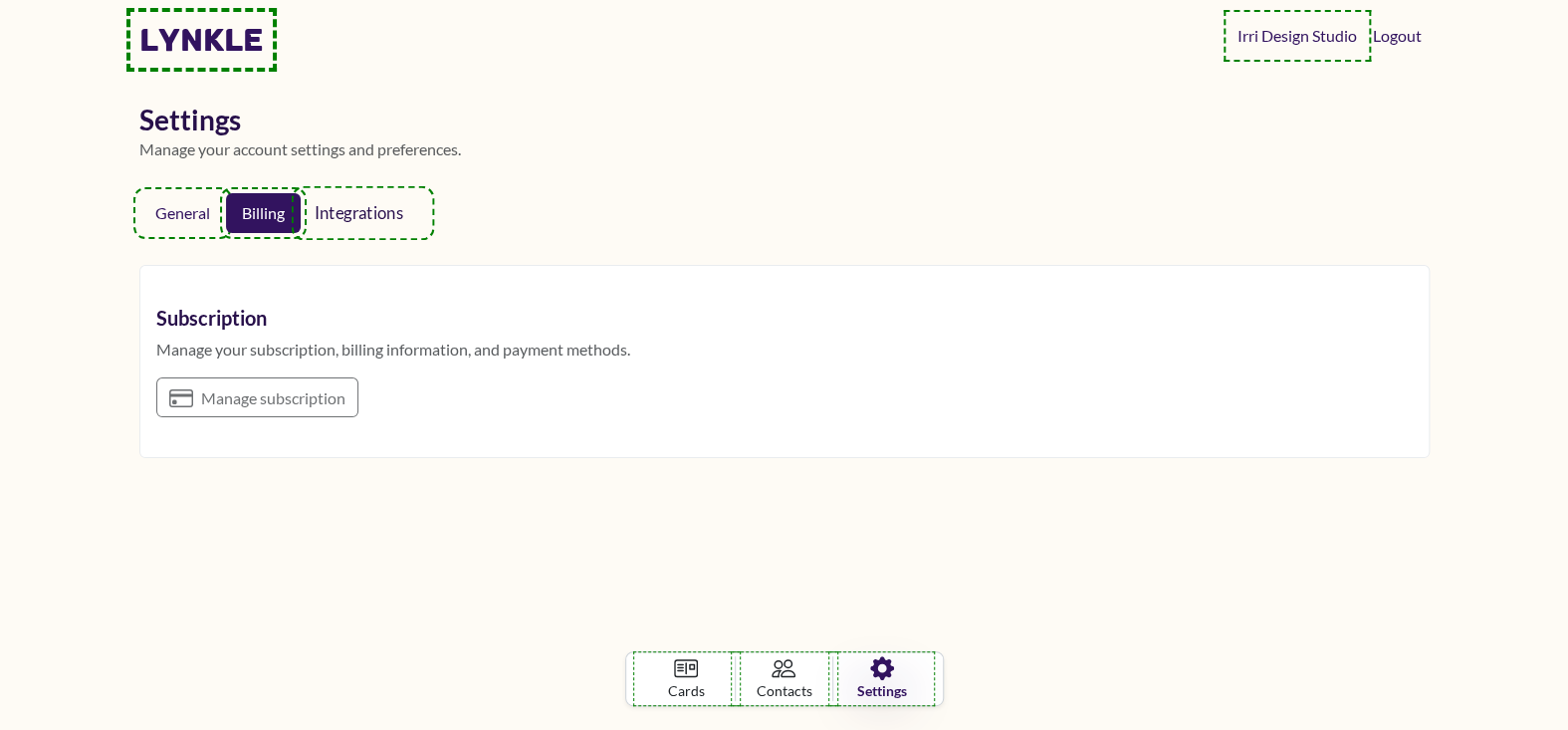 click on "Integrations" at bounding box center (362, 212) 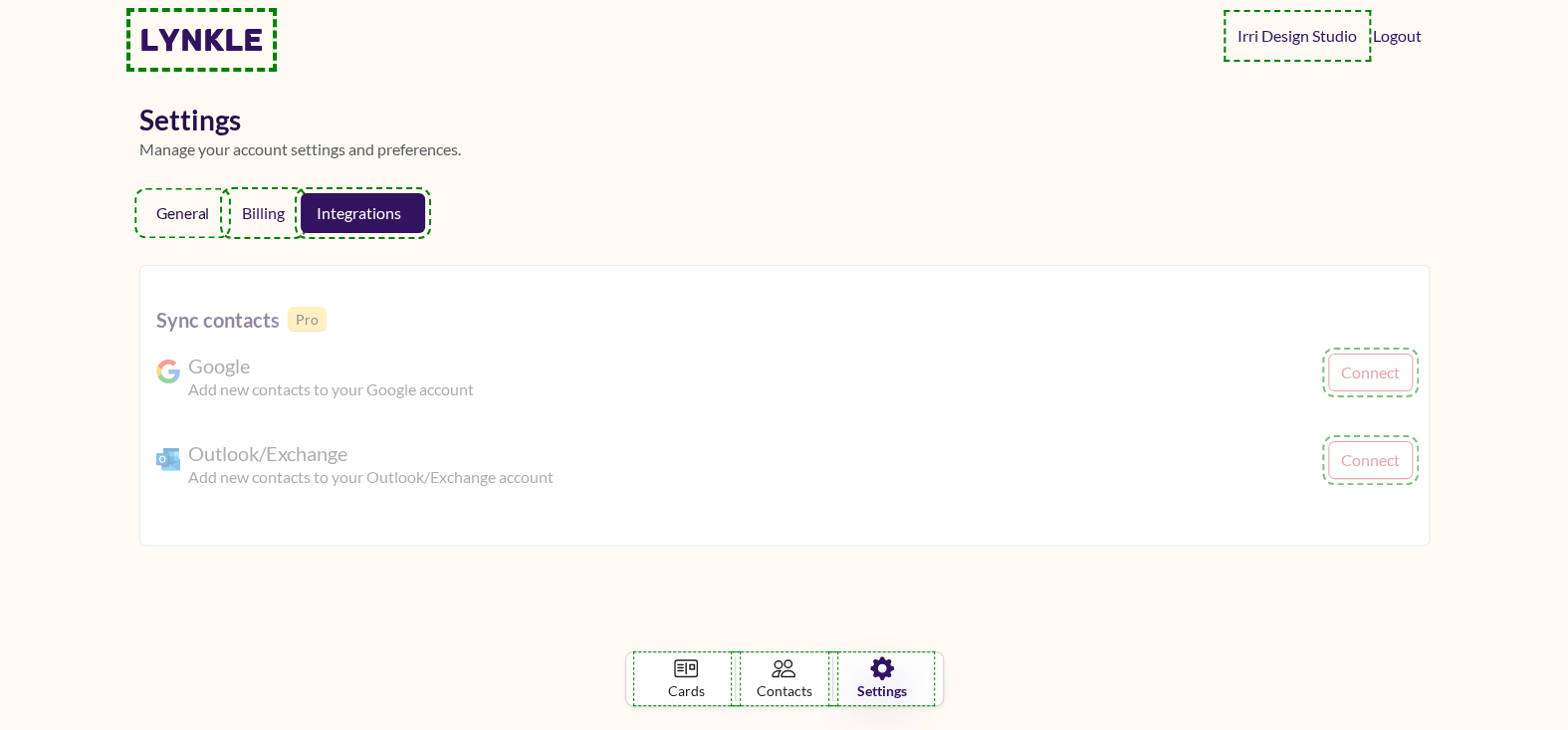 click on "General" at bounding box center [182, 212] 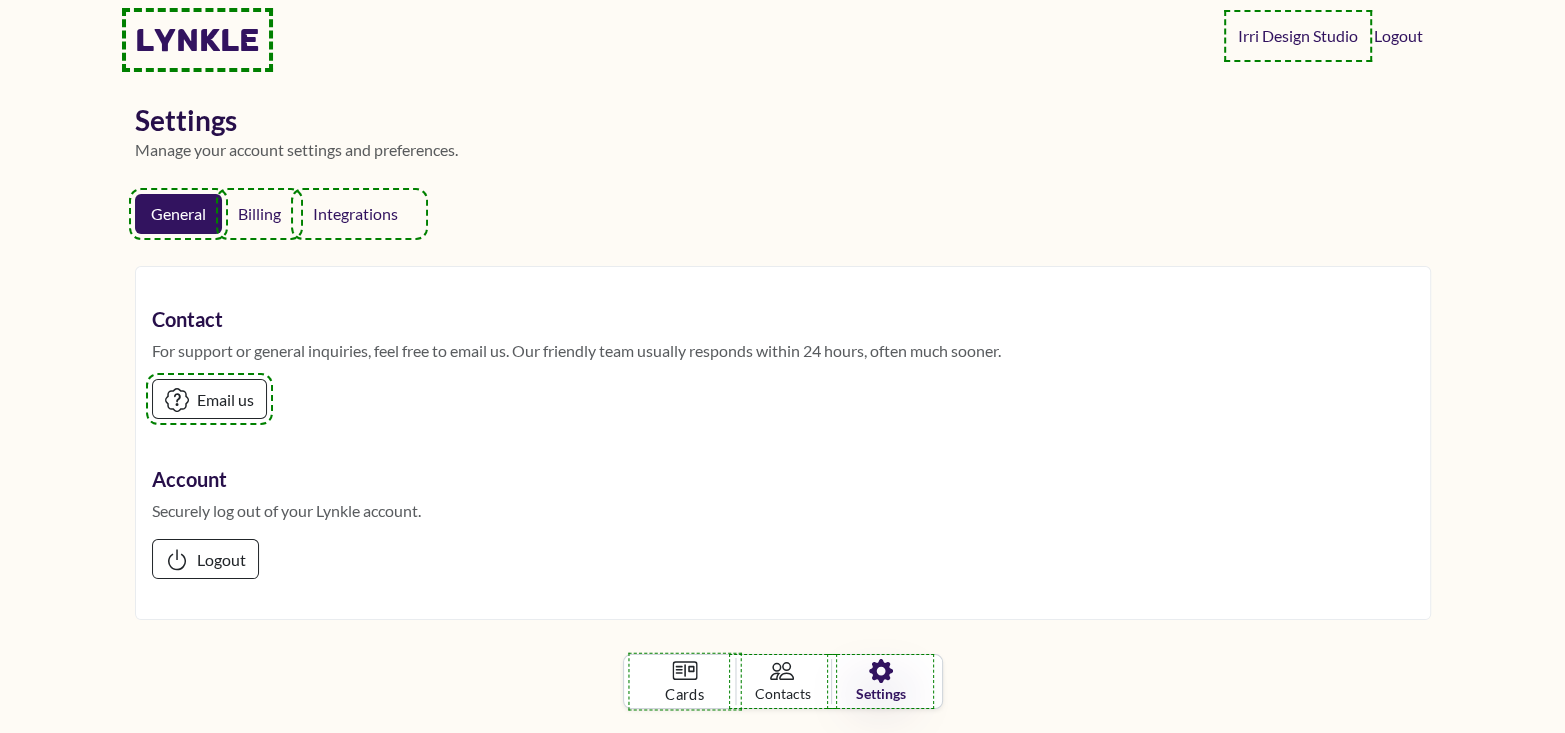 click 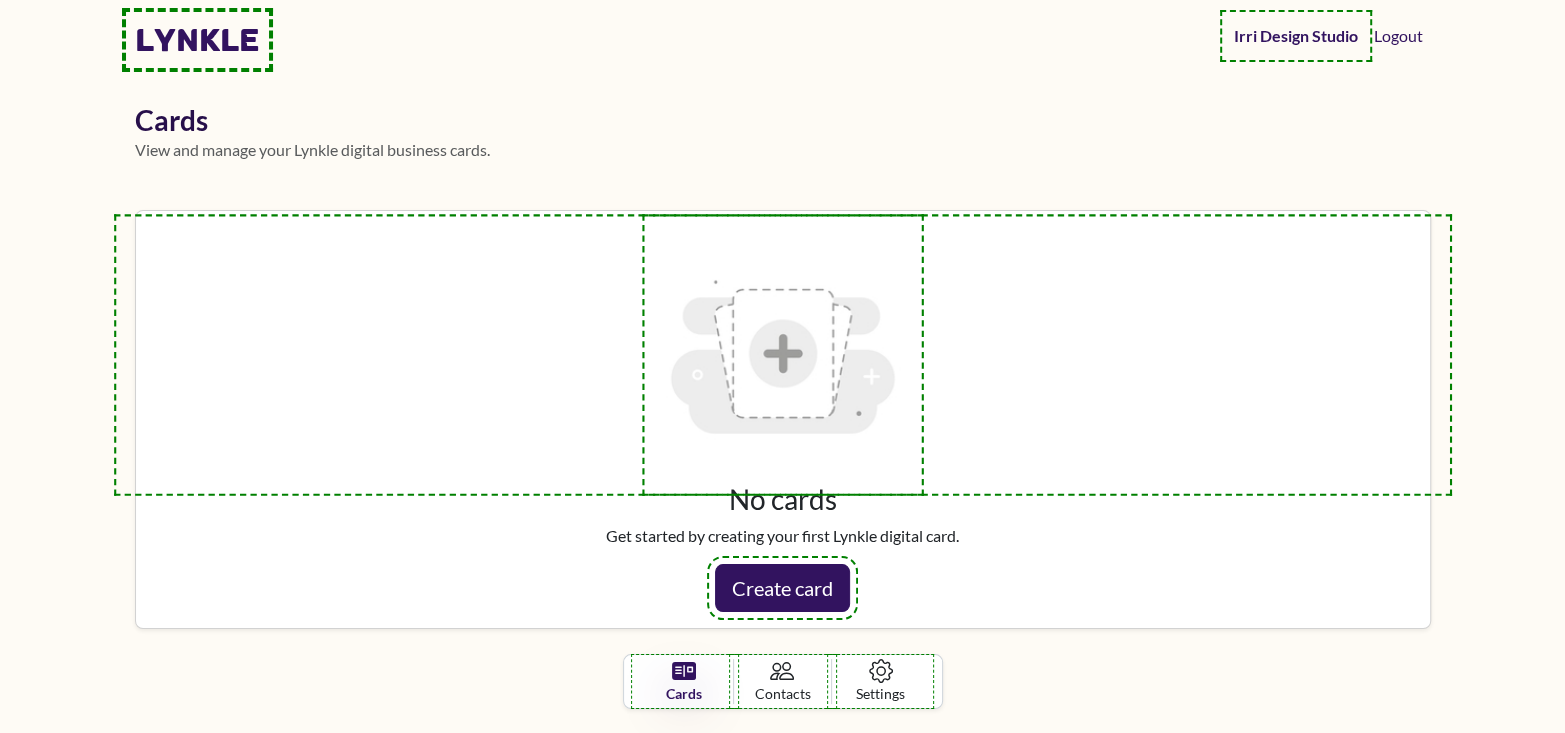 click at bounding box center (782, 354) 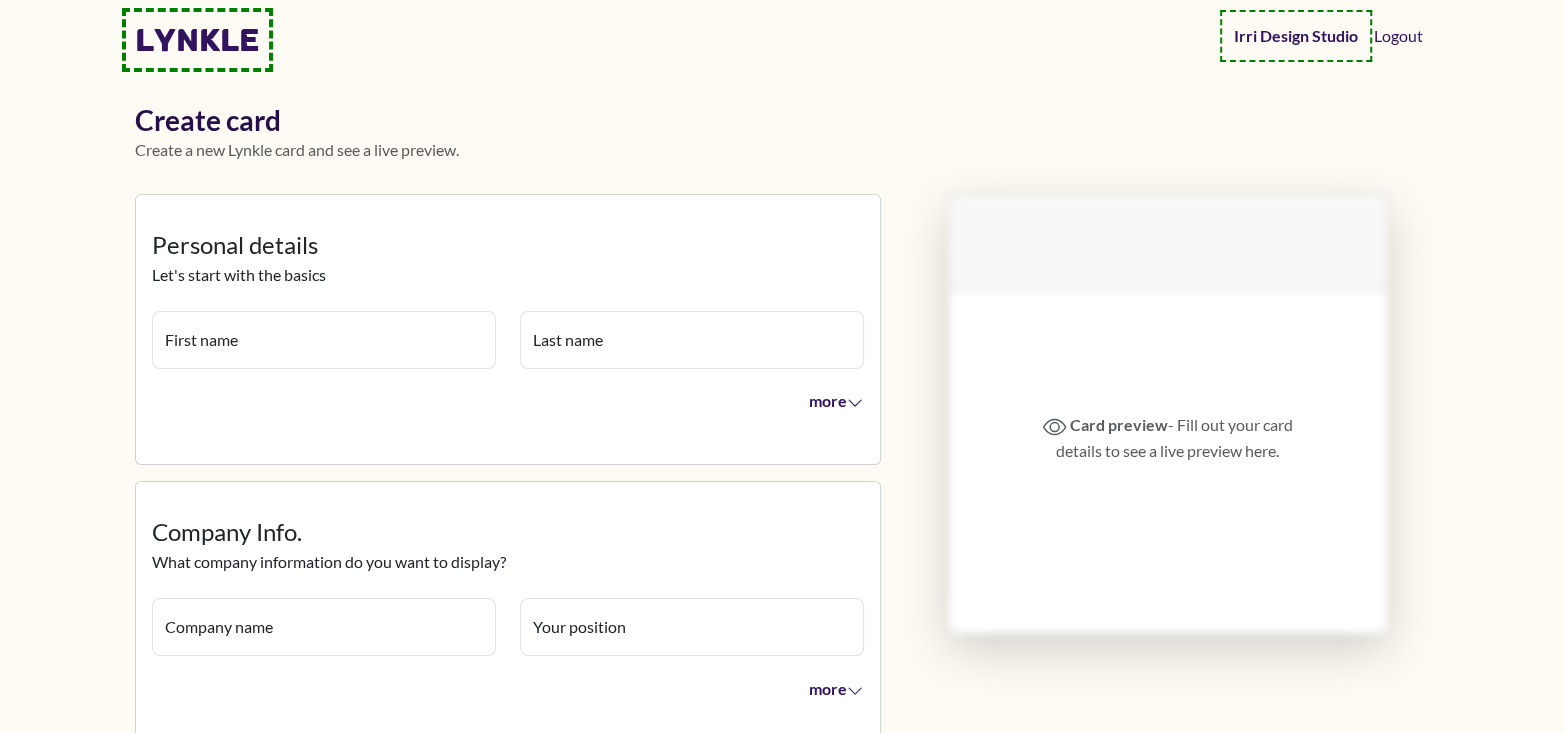 click on "First name" at bounding box center [324, 340] 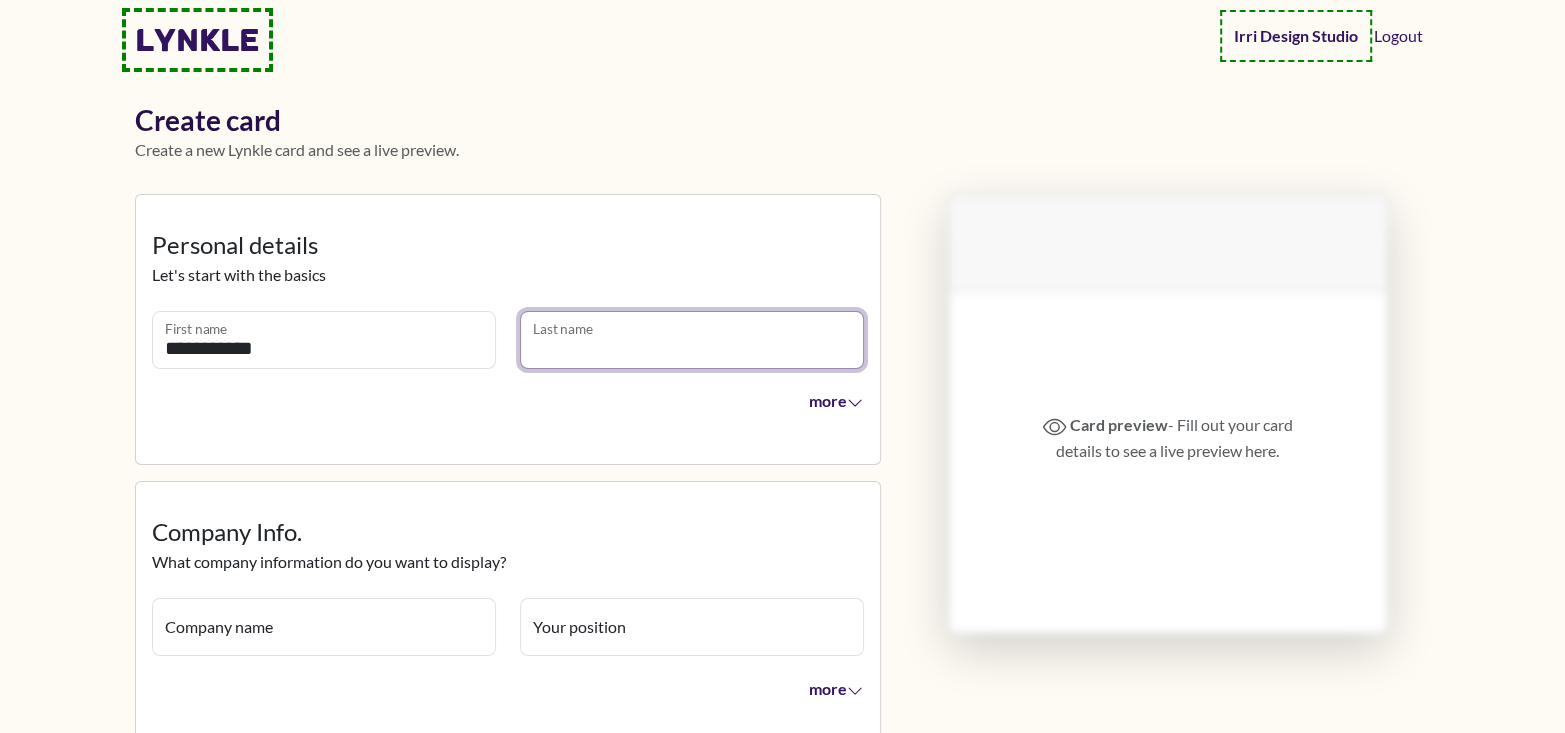 type on "******" 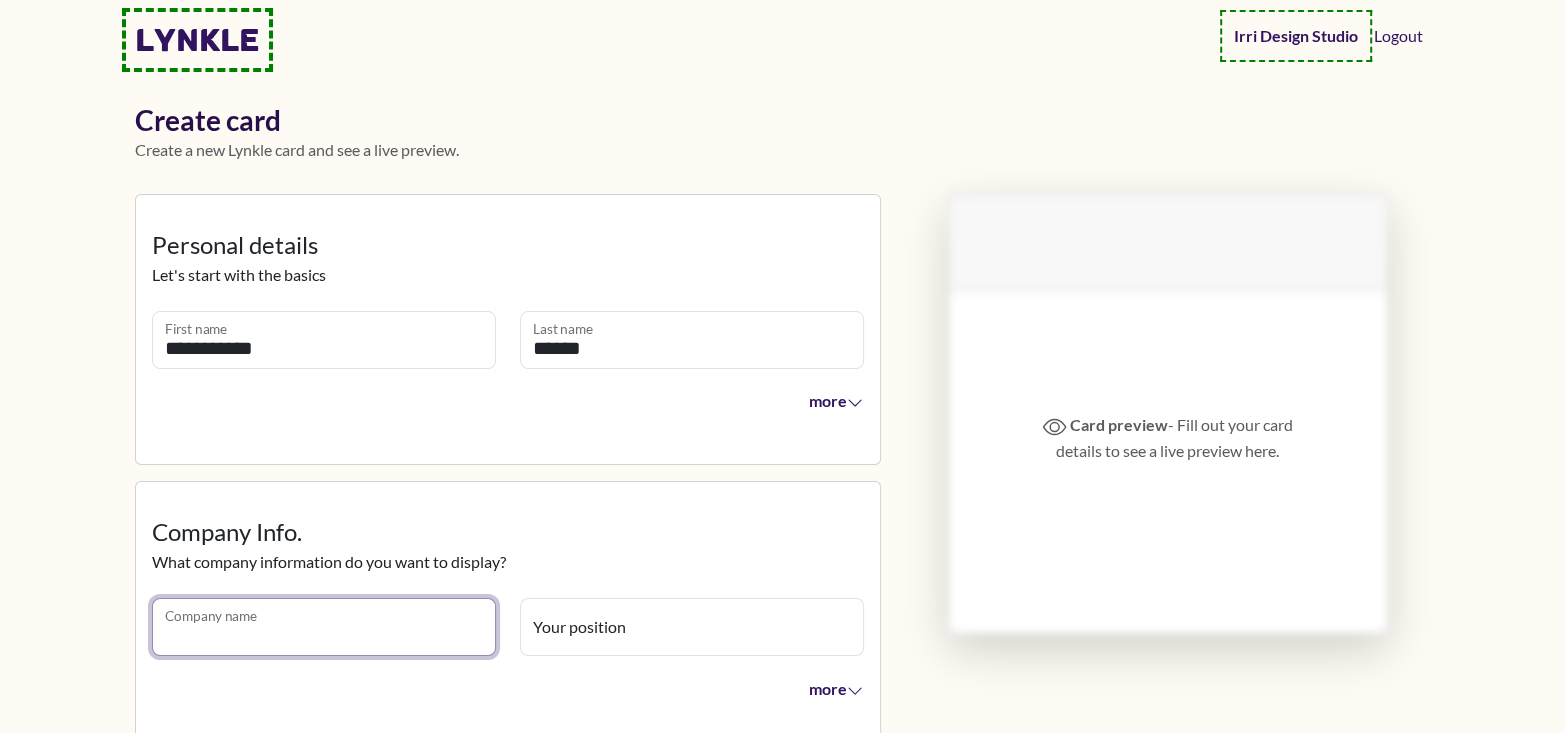 type on "**********" 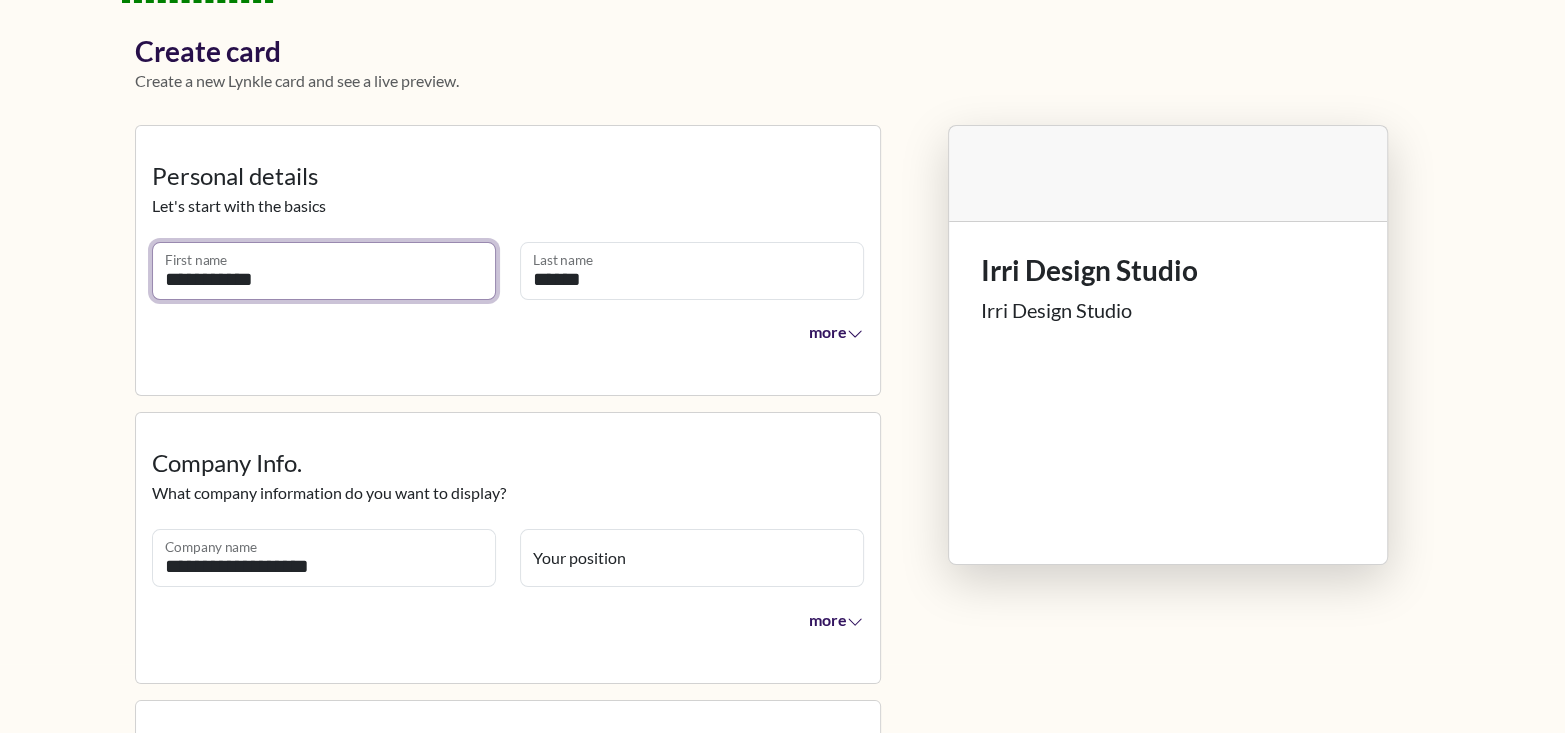 scroll, scrollTop: 200, scrollLeft: 0, axis: vertical 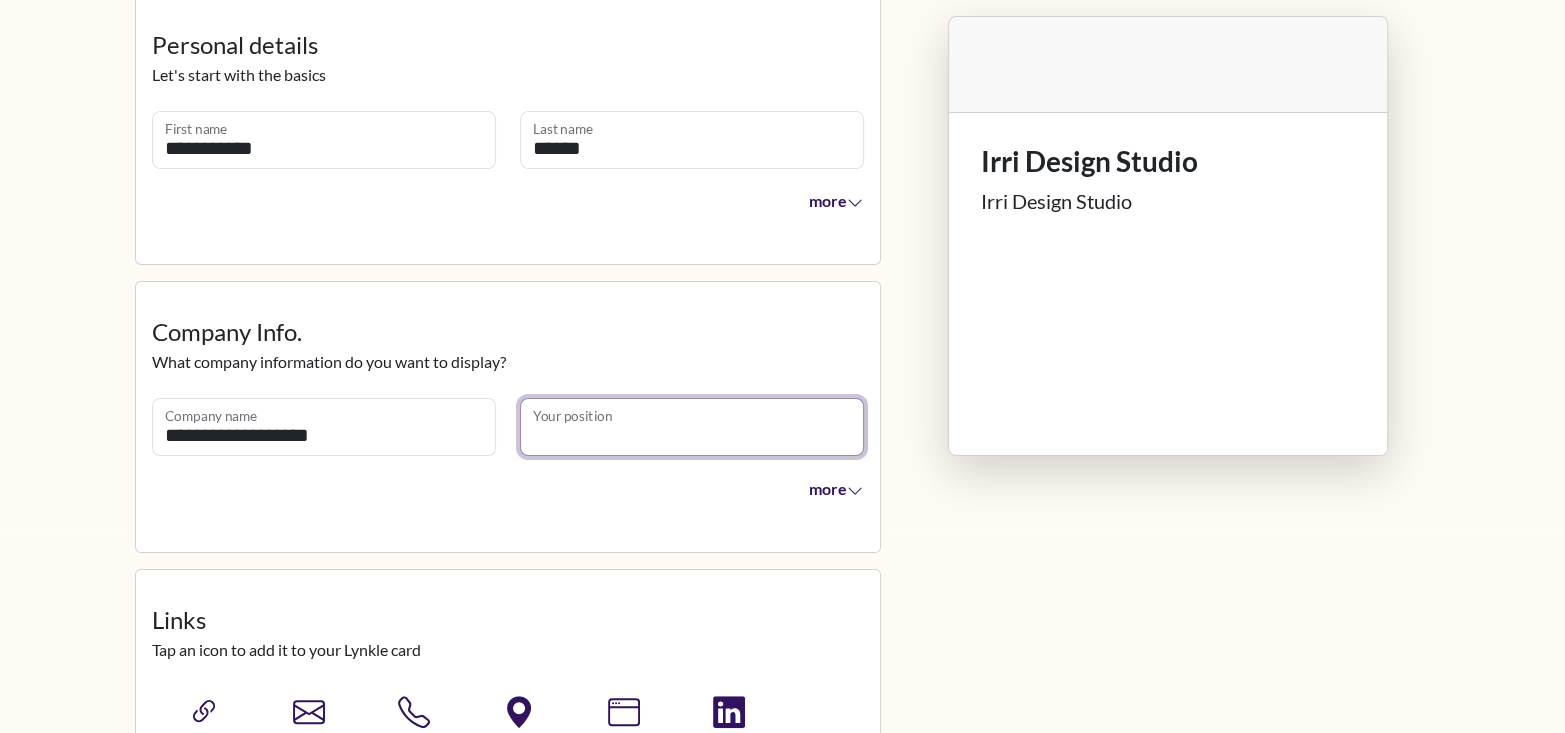 click on "Your position" at bounding box center (692, 427) 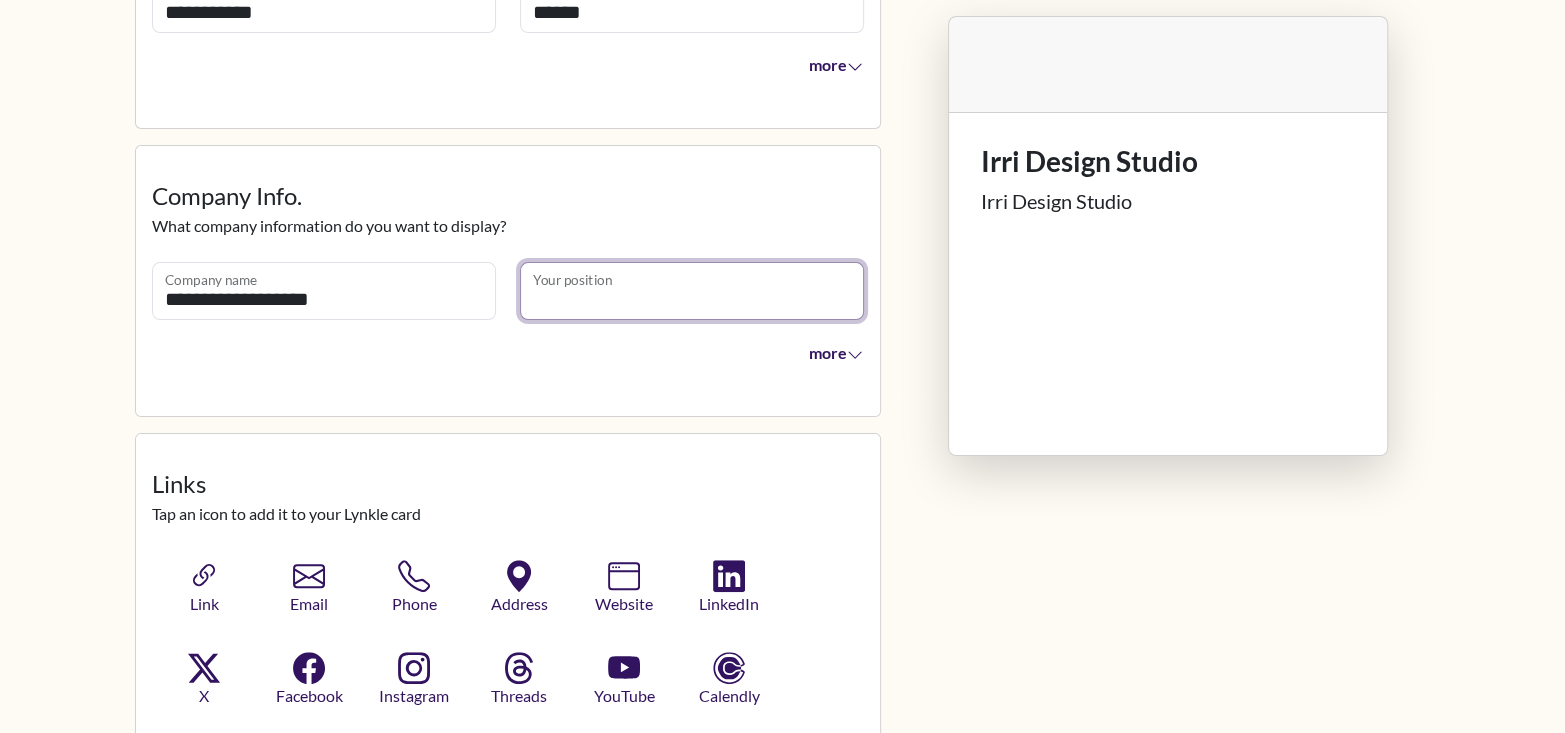 scroll, scrollTop: 200, scrollLeft: 0, axis: vertical 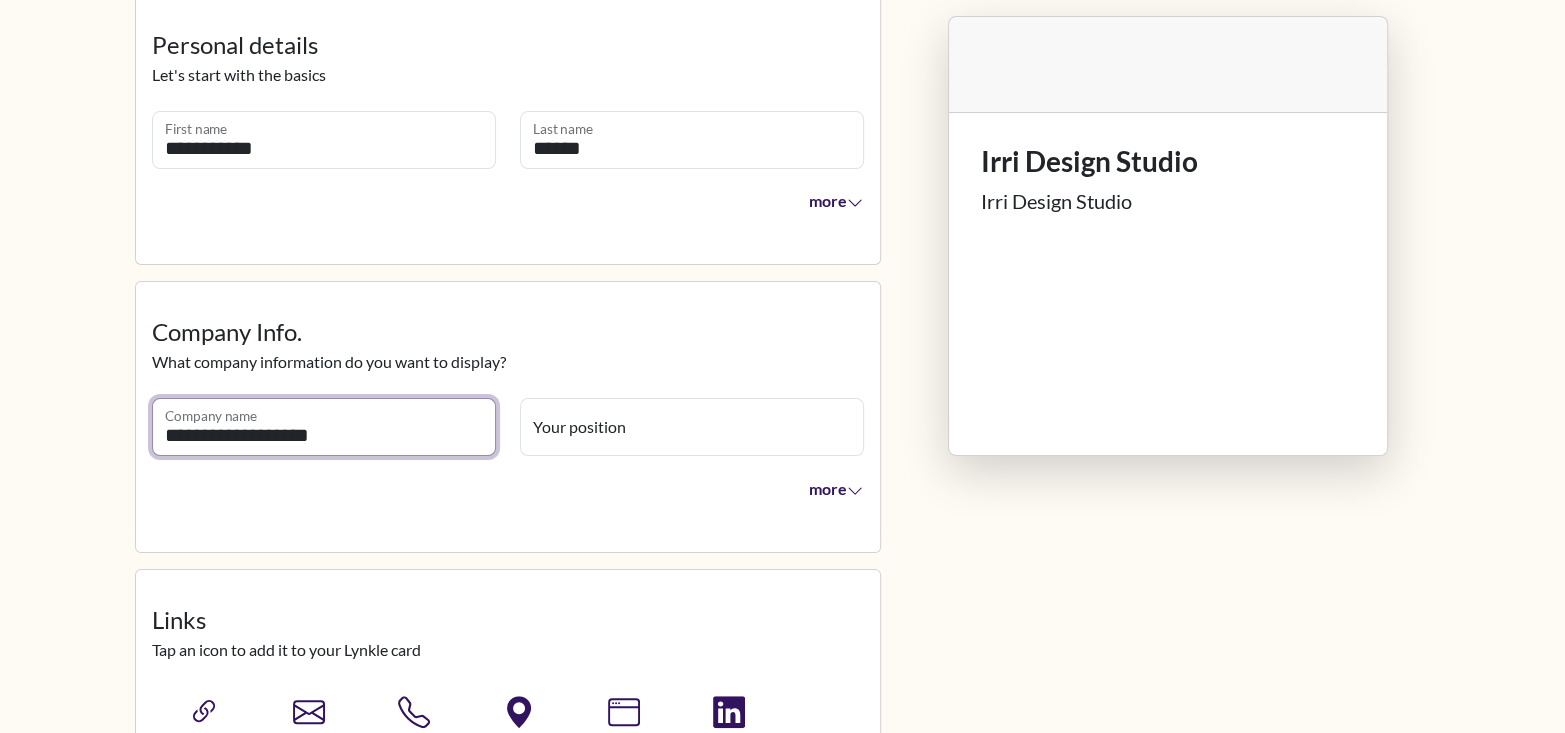 drag, startPoint x: 328, startPoint y: 442, endPoint x: 146, endPoint y: 440, distance: 182.01099 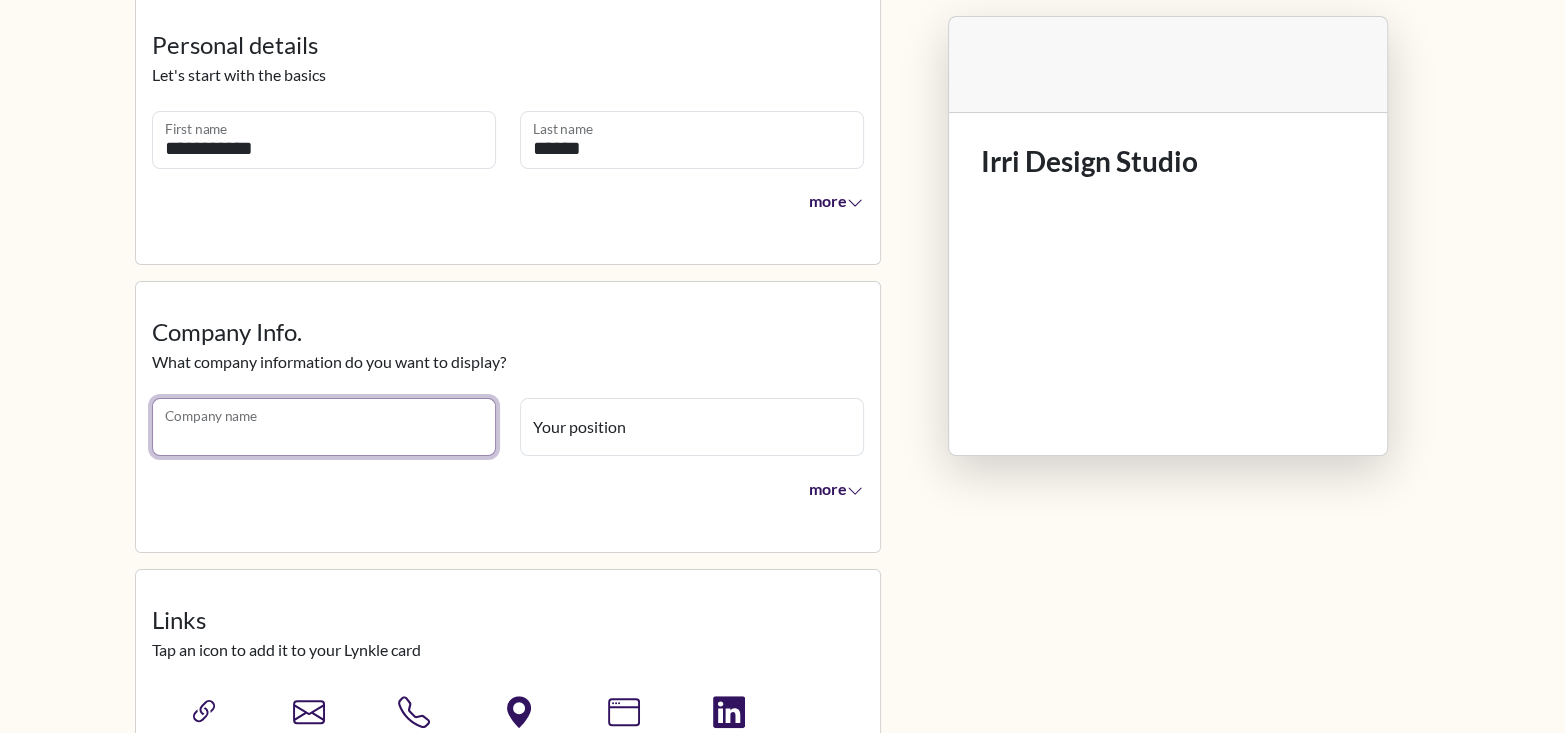click on "Company name" at bounding box center [324, 427] 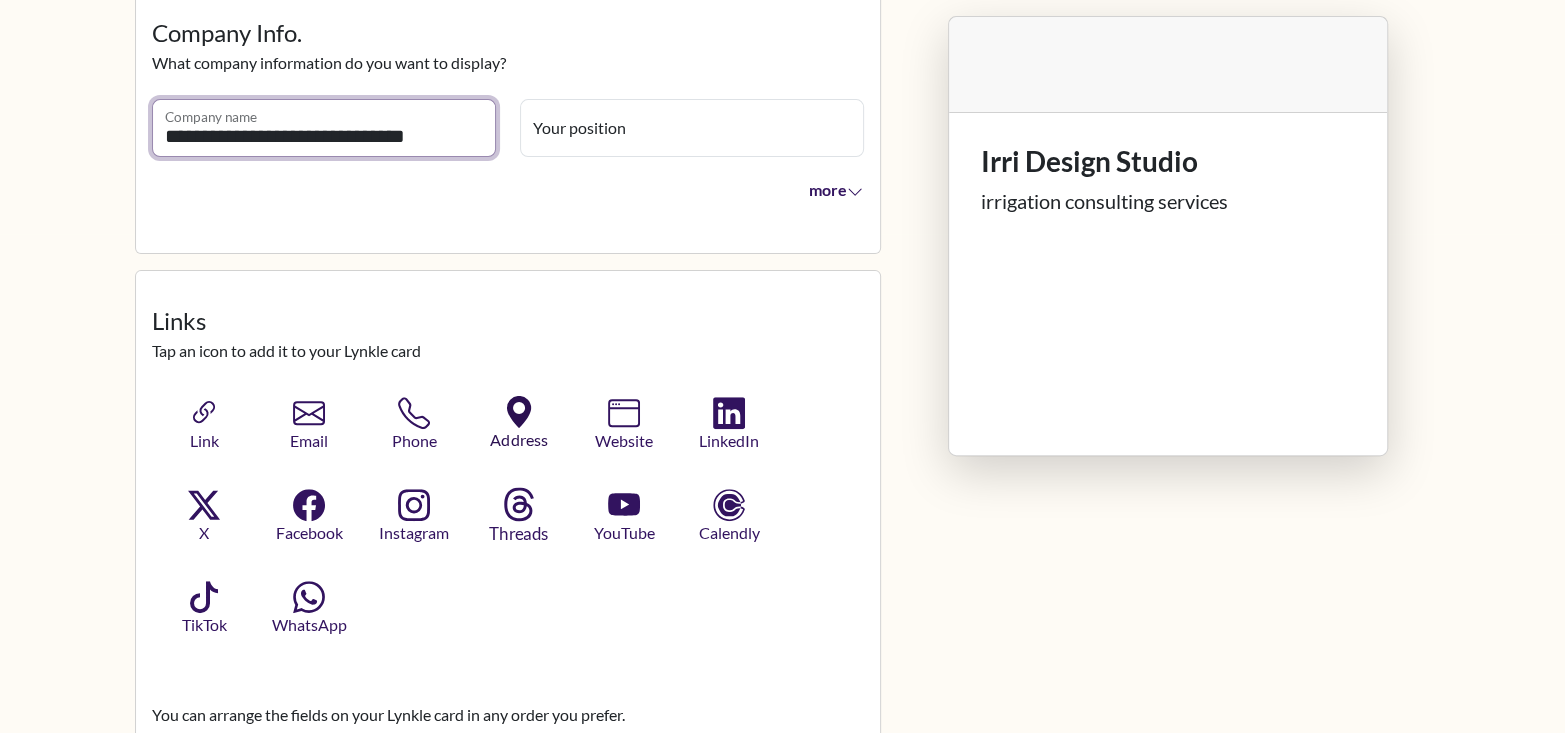 scroll, scrollTop: 500, scrollLeft: 0, axis: vertical 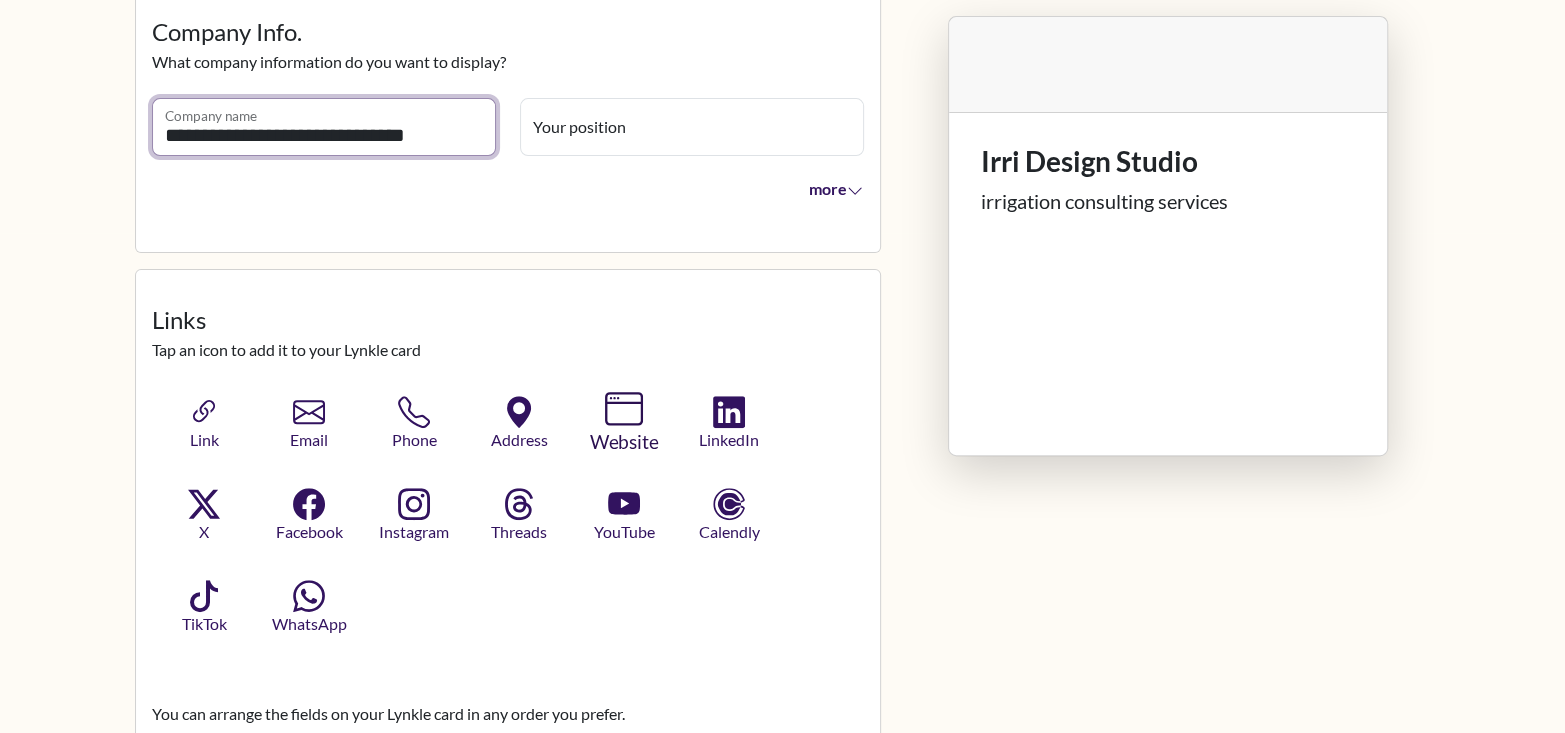 type on "**********" 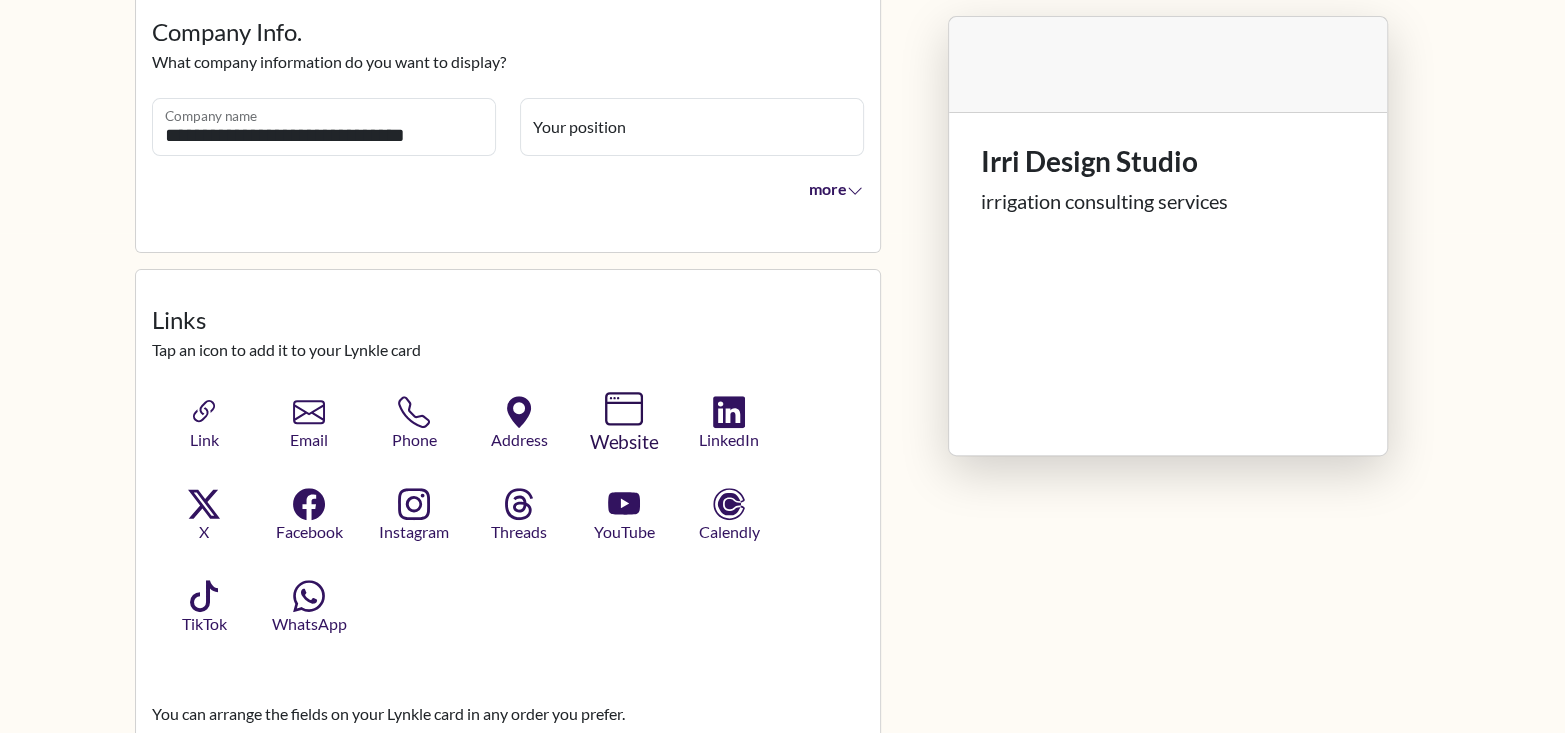 click 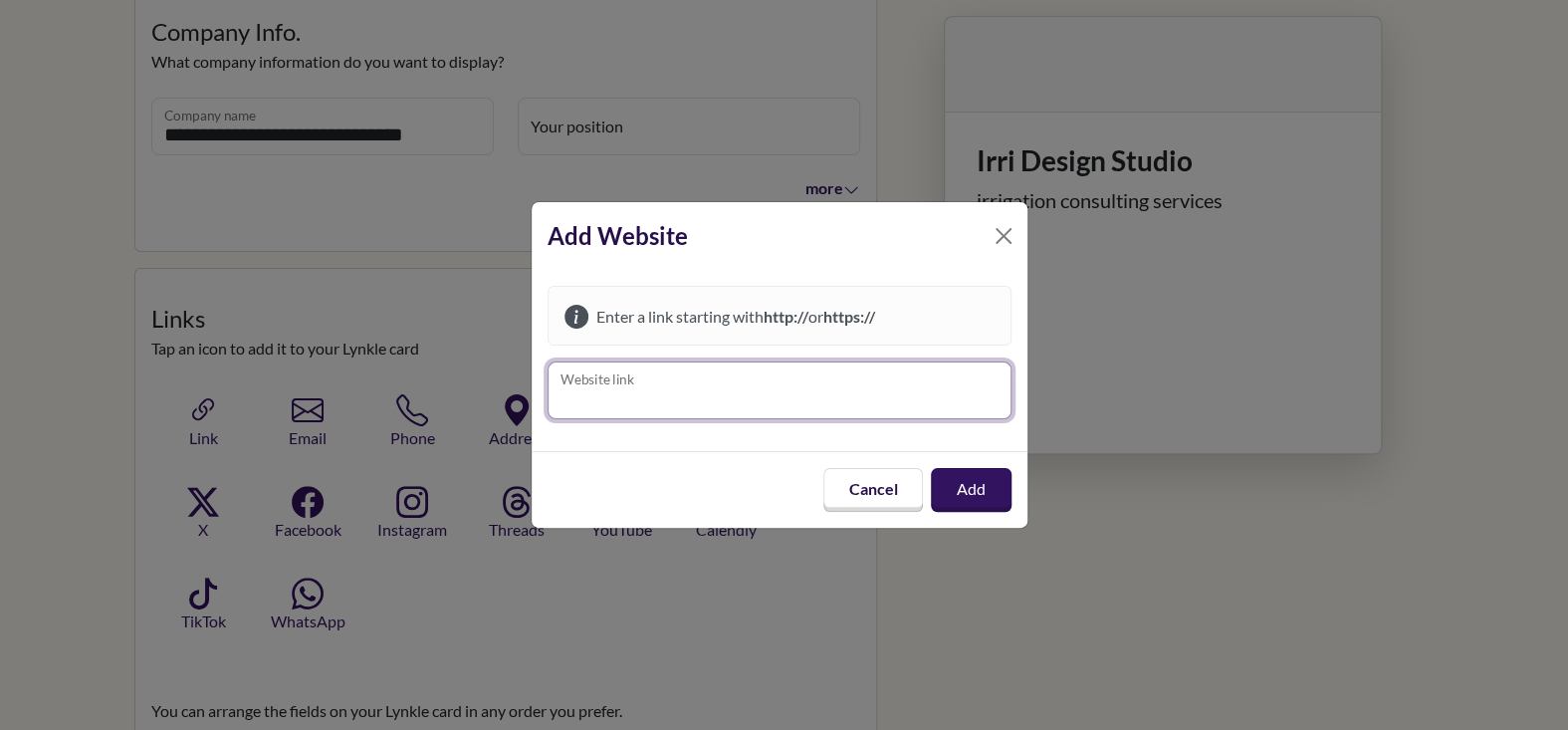 paste on "**********" 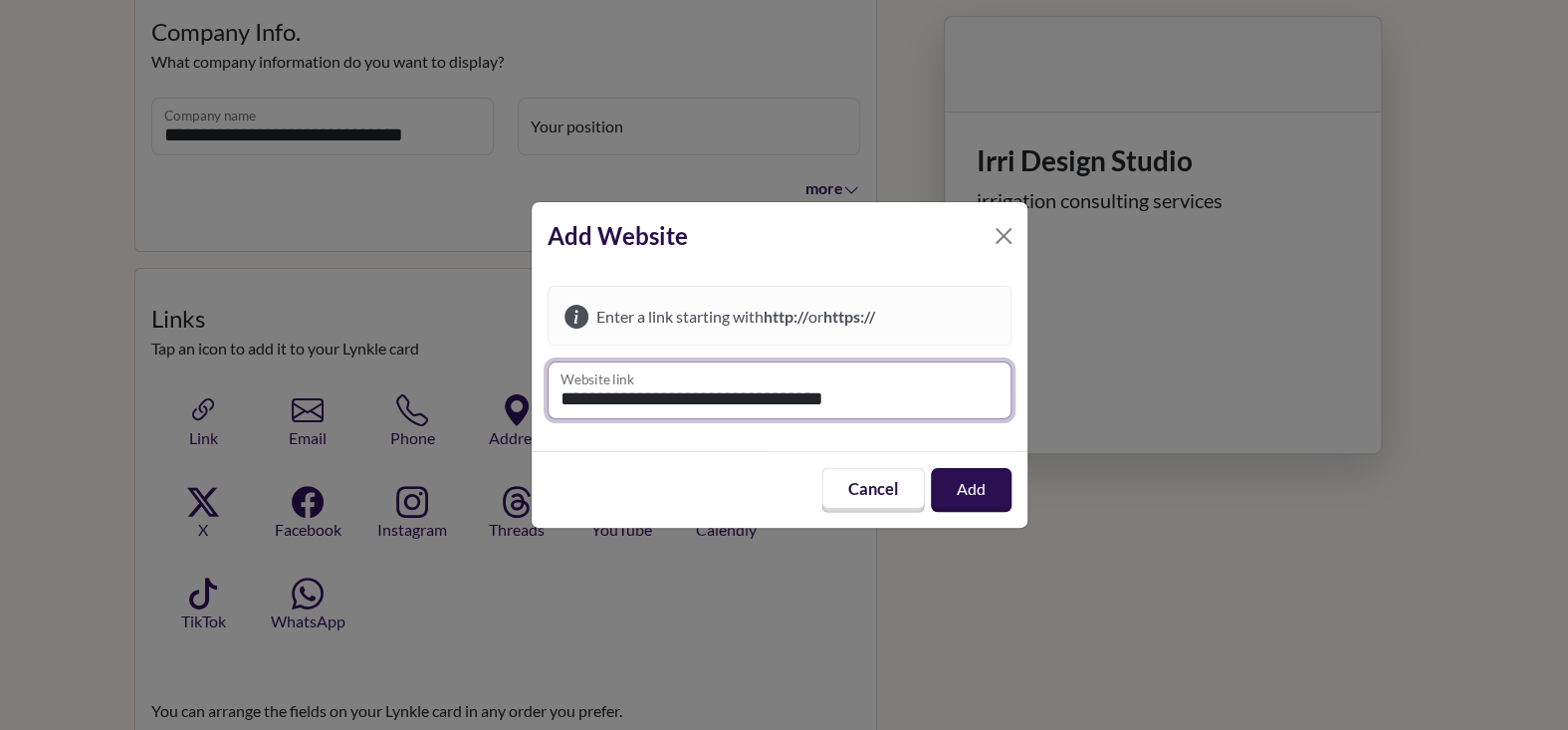 type on "**********" 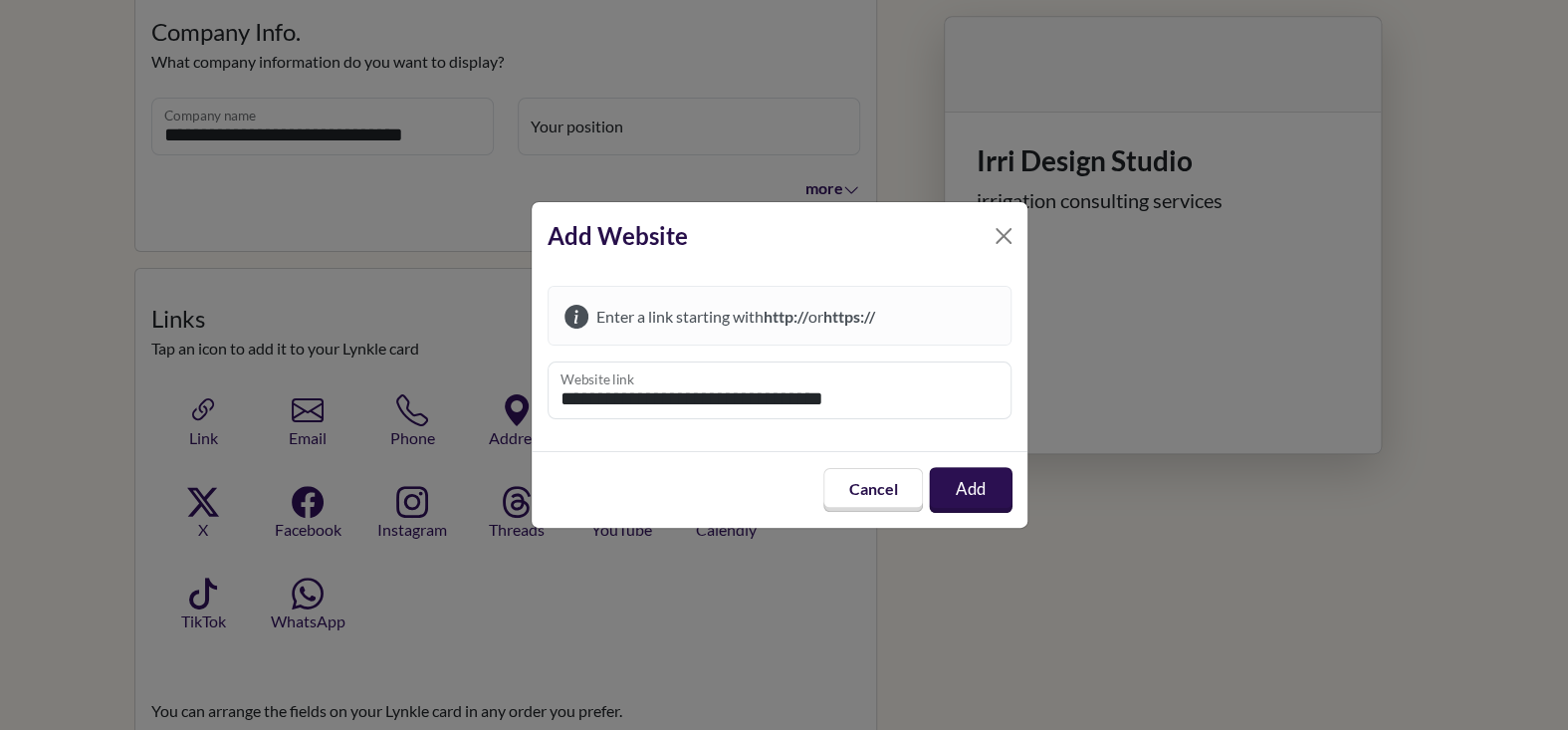 click on "Add" at bounding box center [972, 489] 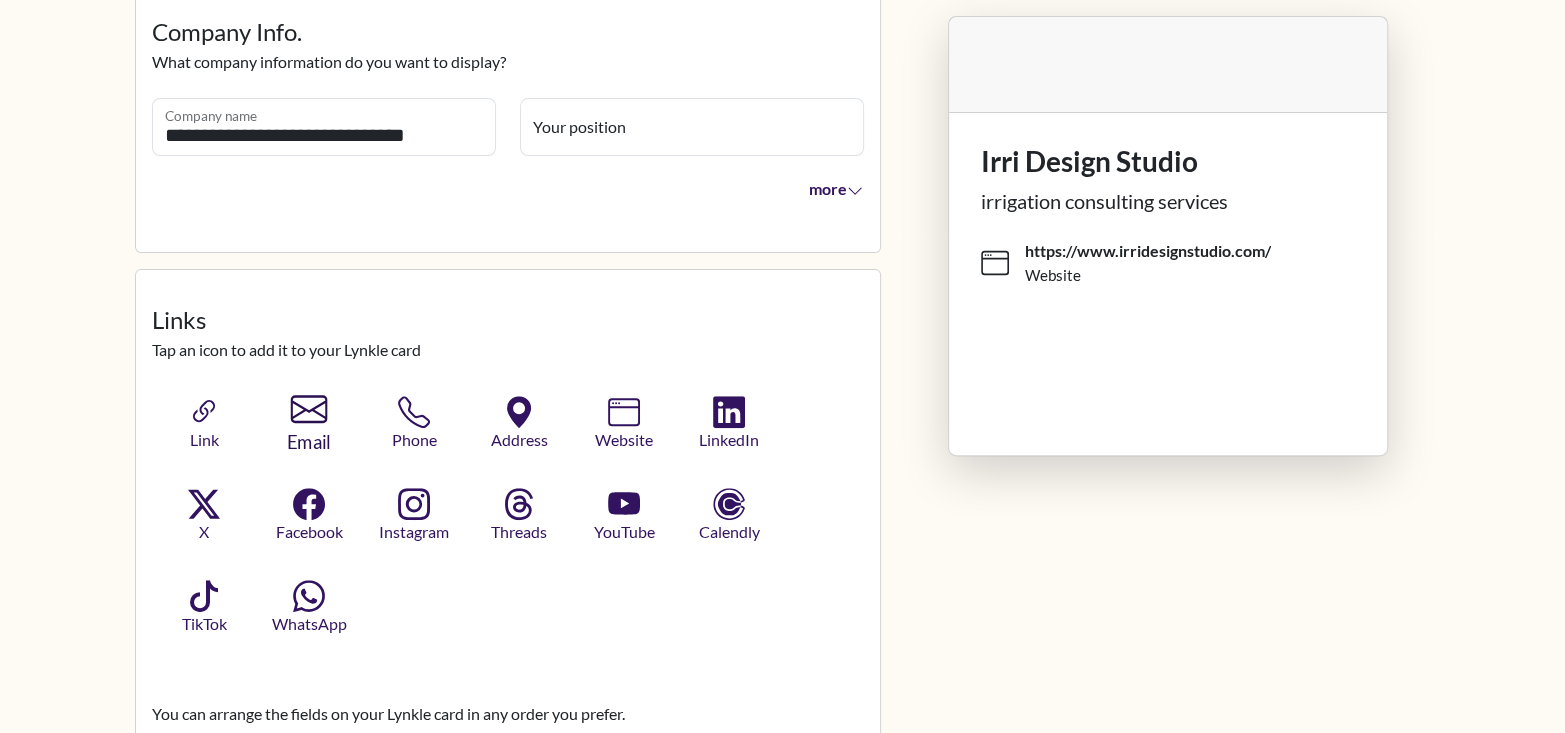 click 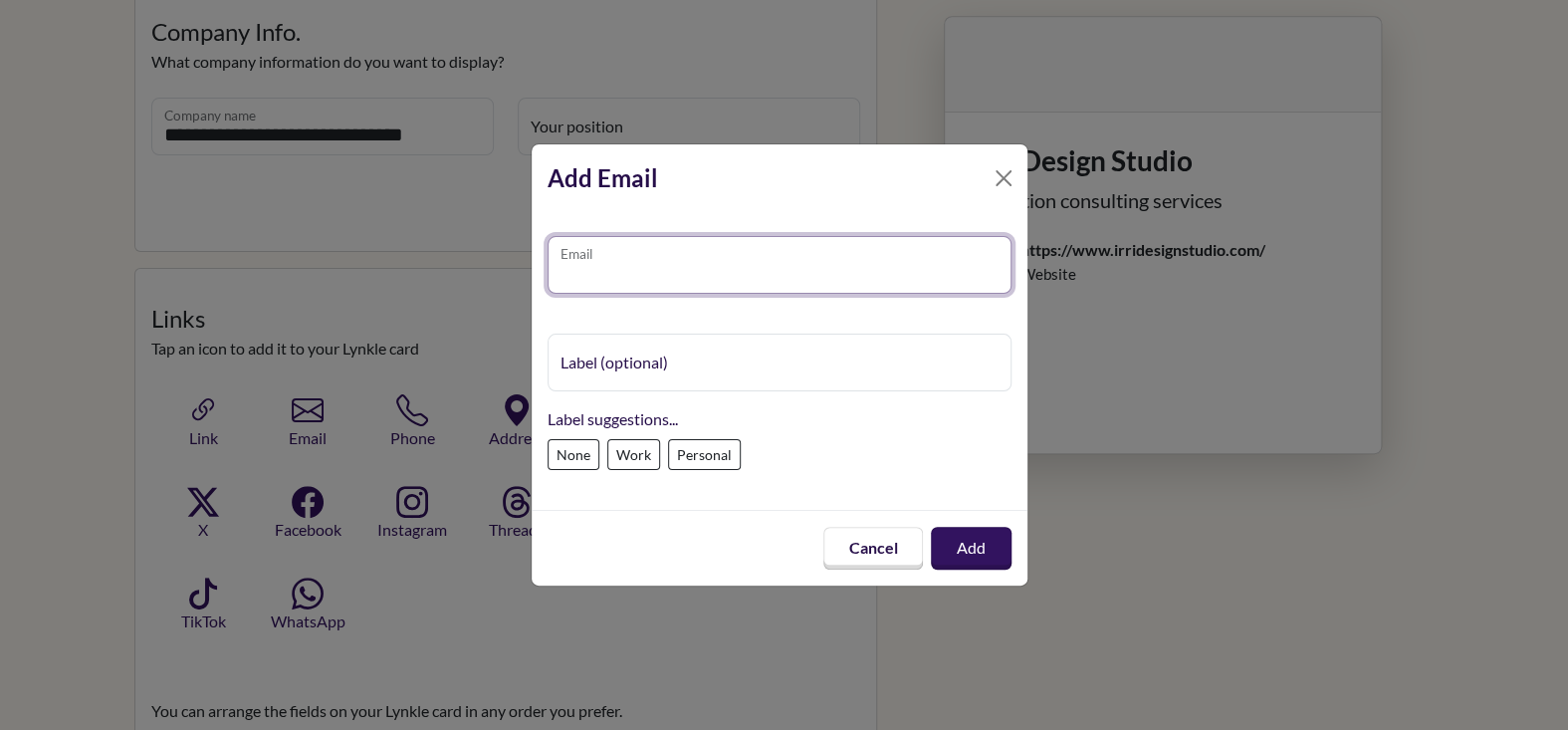 paste on "**********" 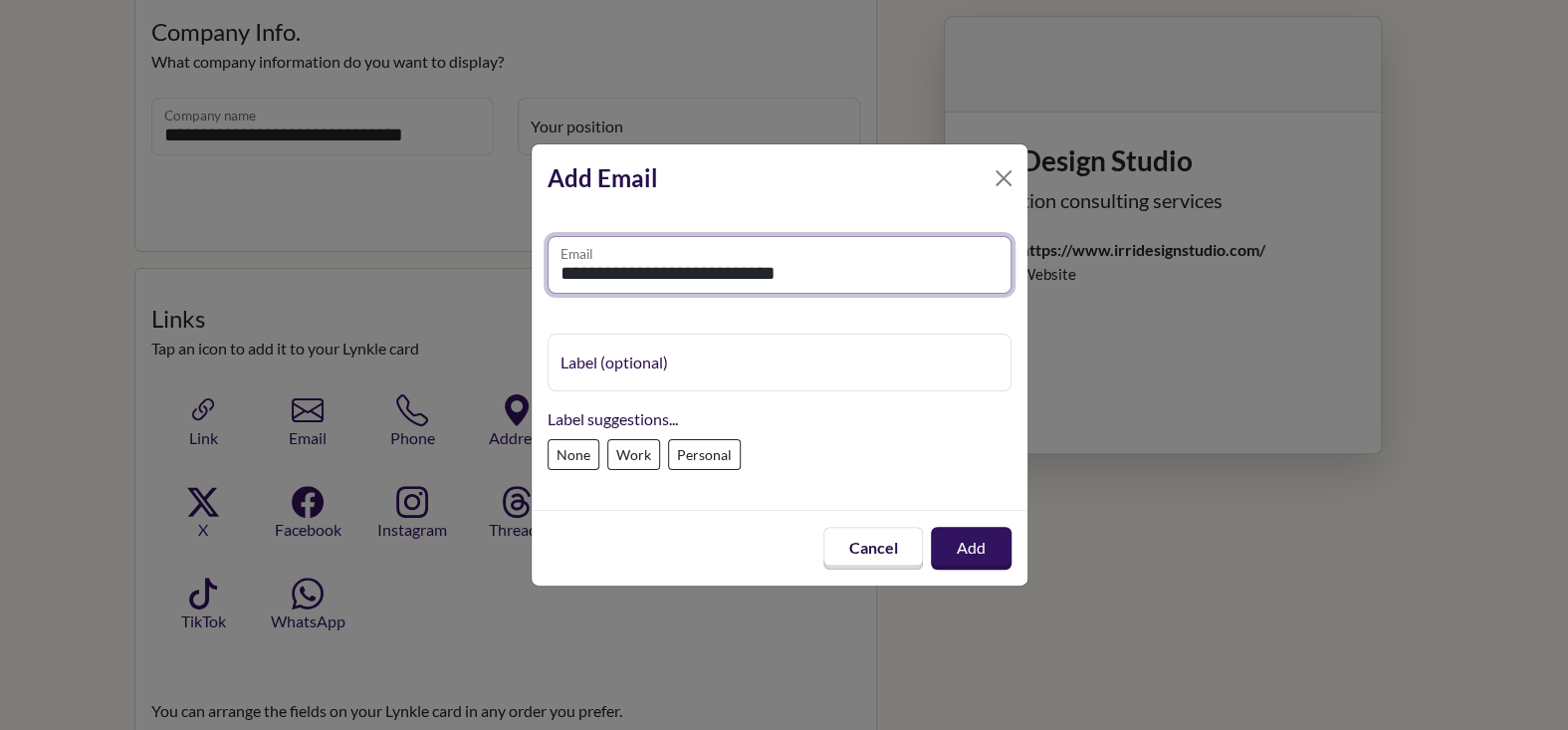 type on "**********" 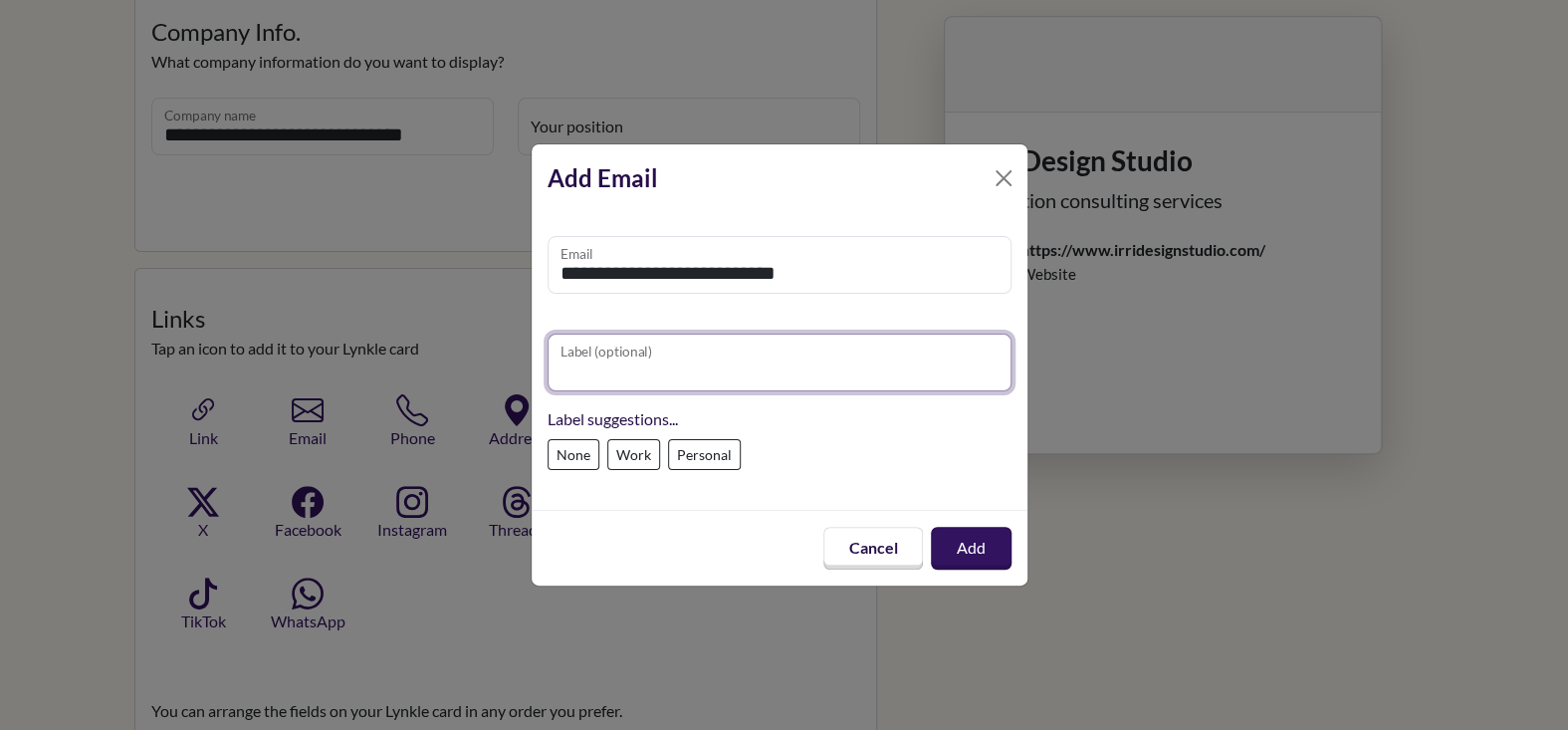 click on "Label (optional)" at bounding box center [780, 363] 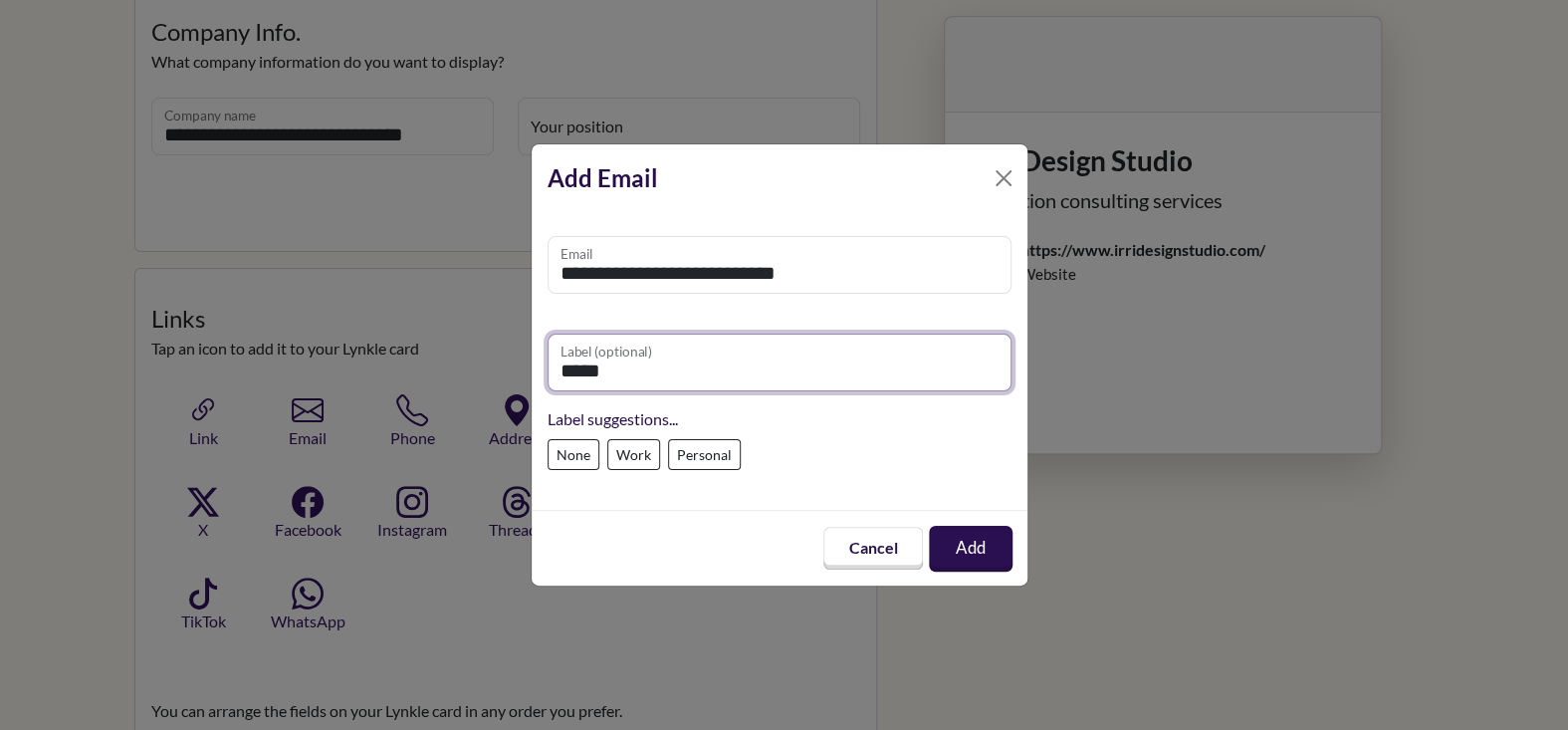 type on "*****" 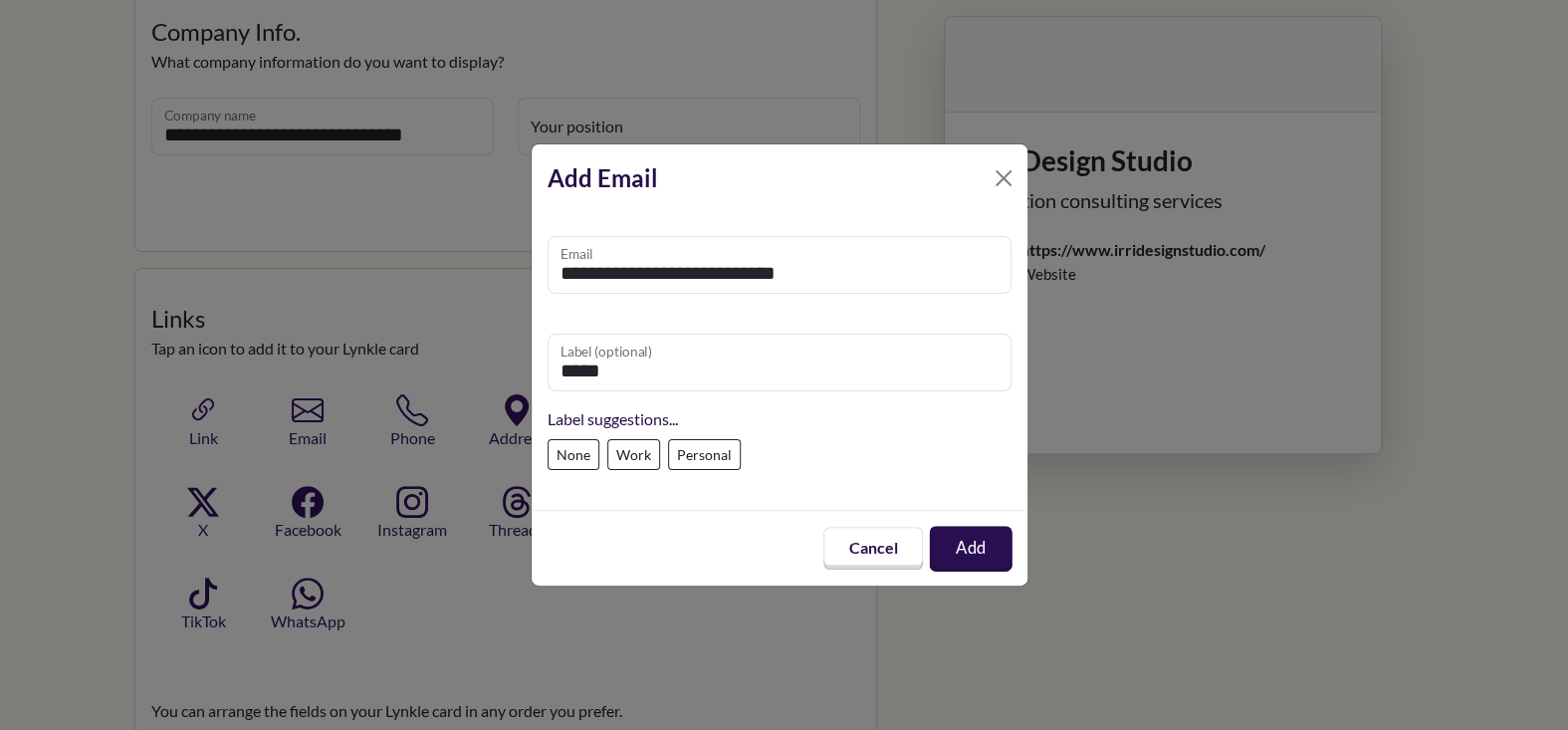click on "Add" at bounding box center [971, 548] 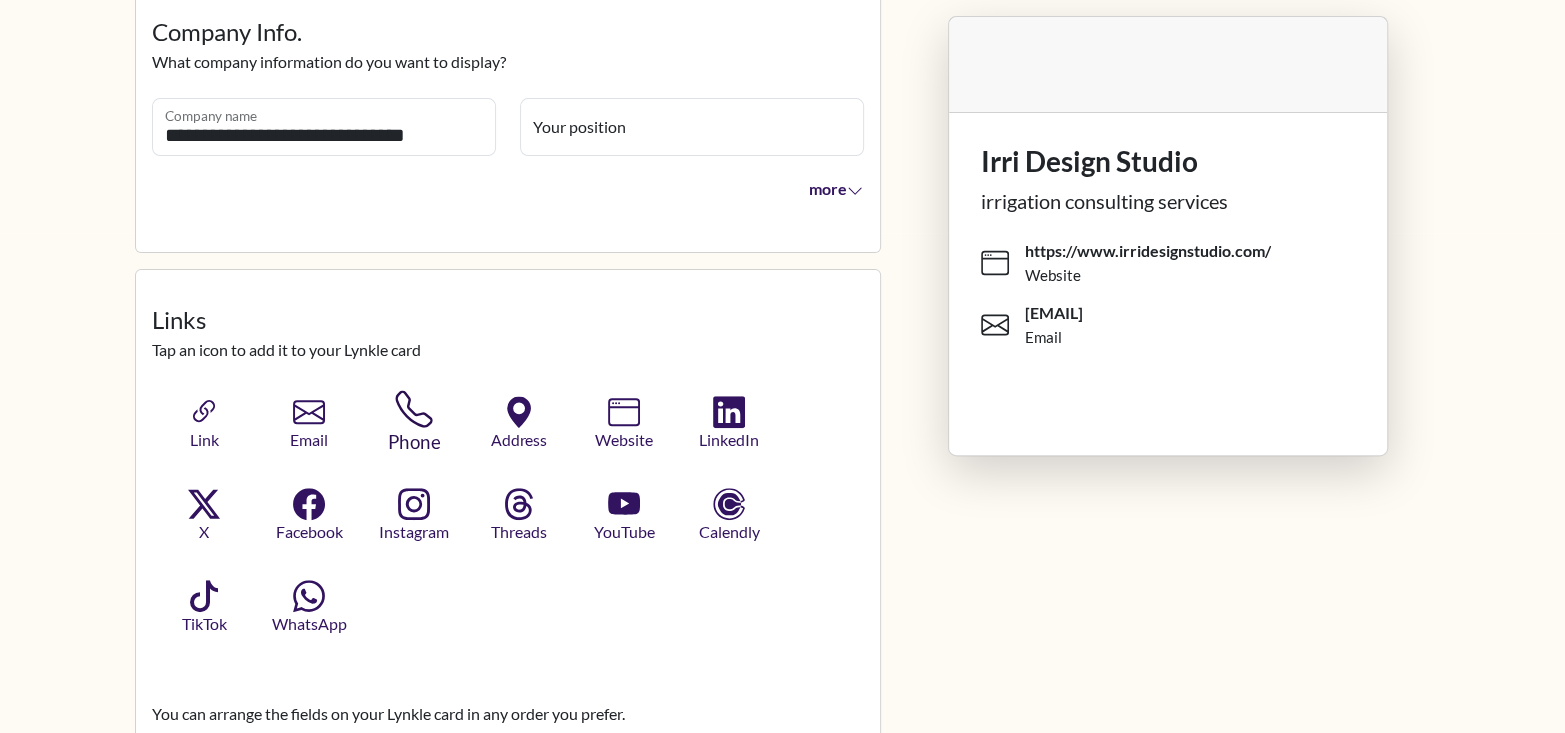 click 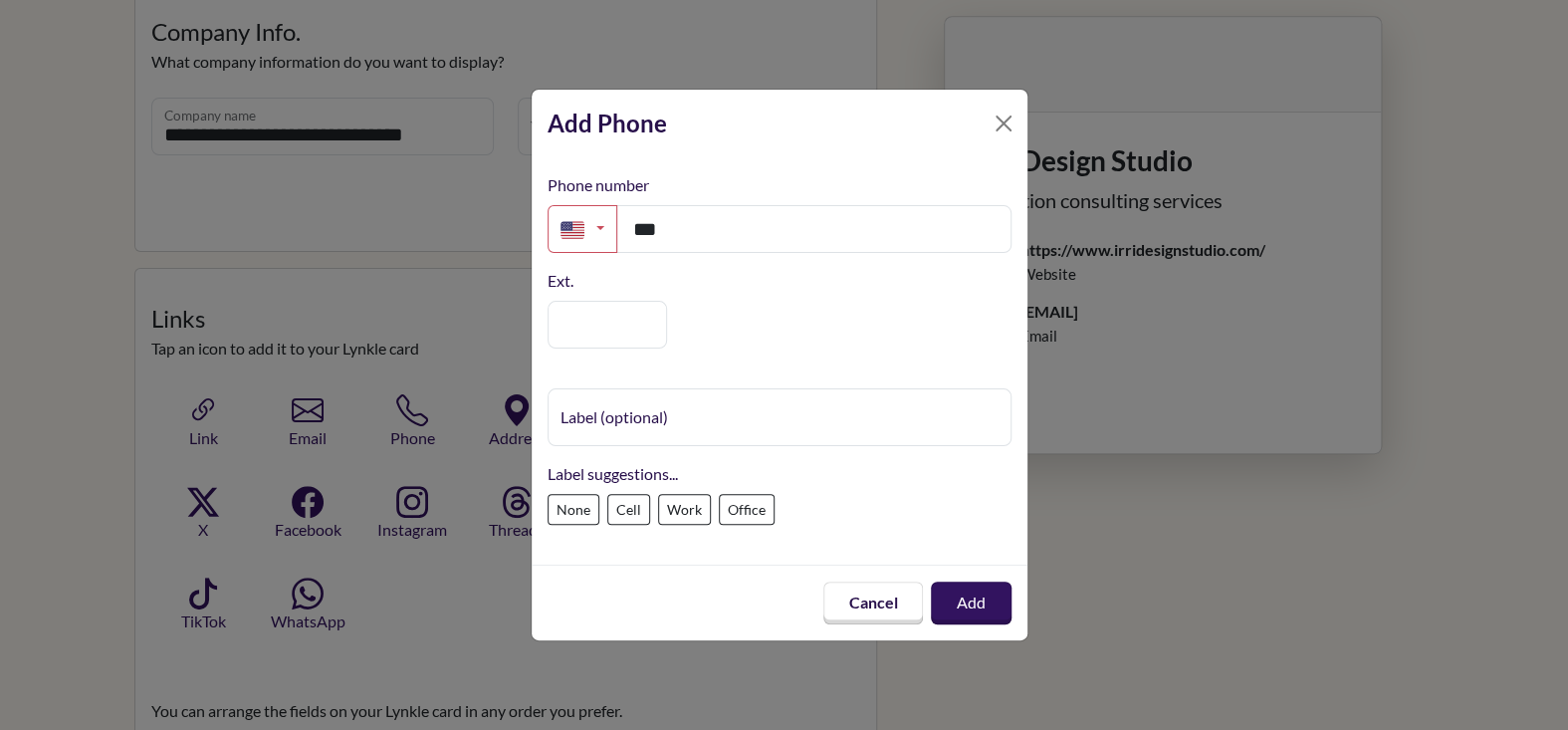drag, startPoint x: 662, startPoint y: 239, endPoint x: 644, endPoint y: 239, distance: 18 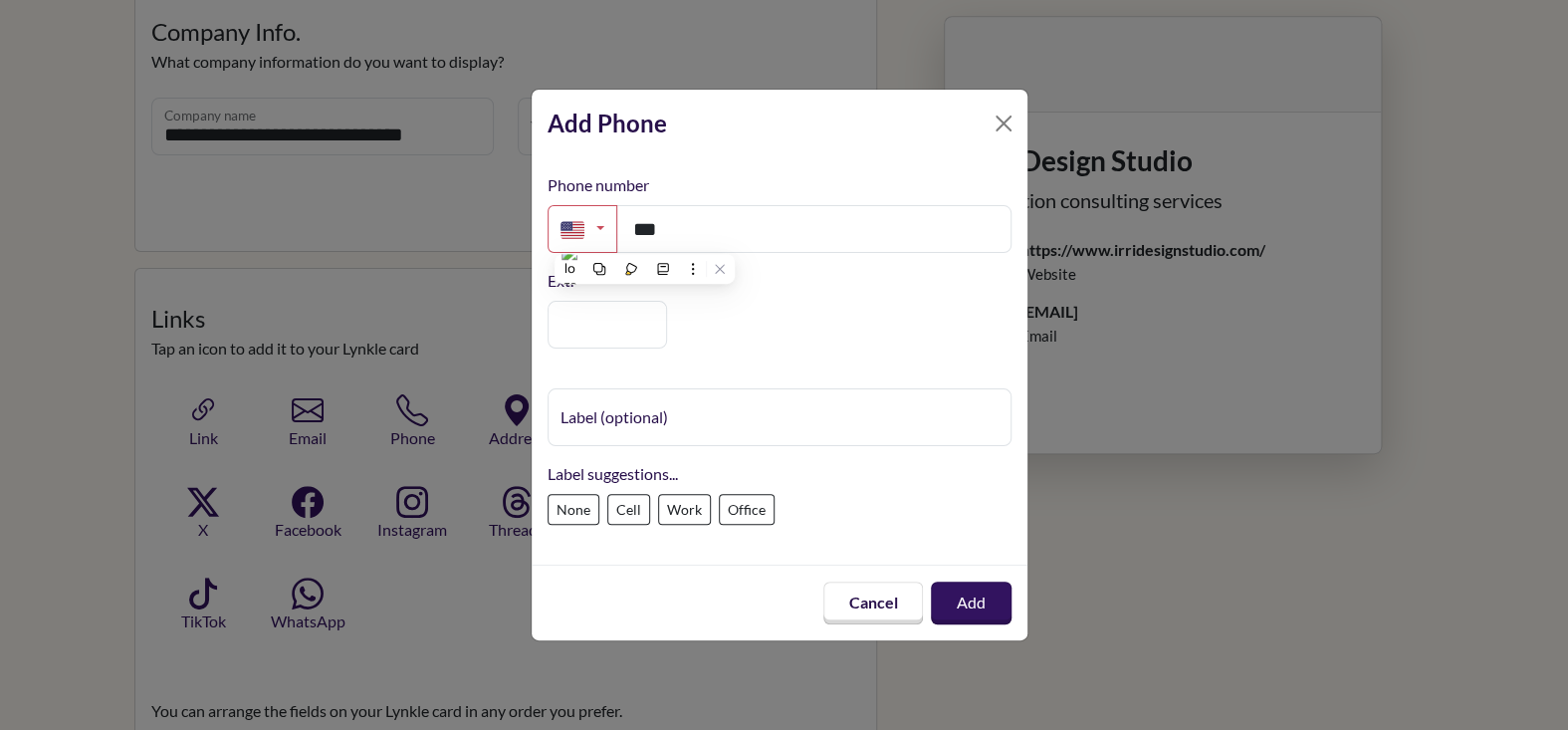click on "**" at bounding box center (813, 229) 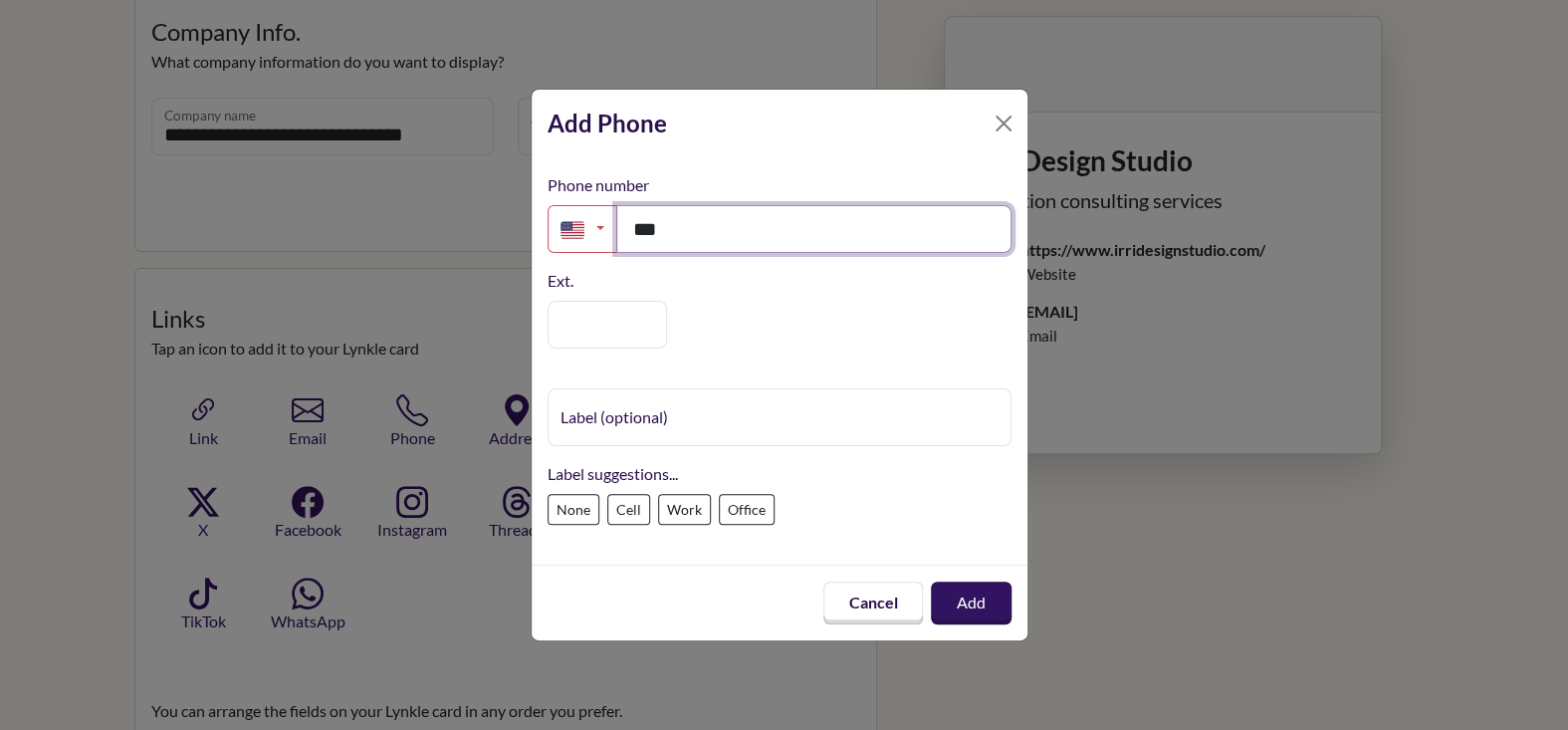 paste on "**********" 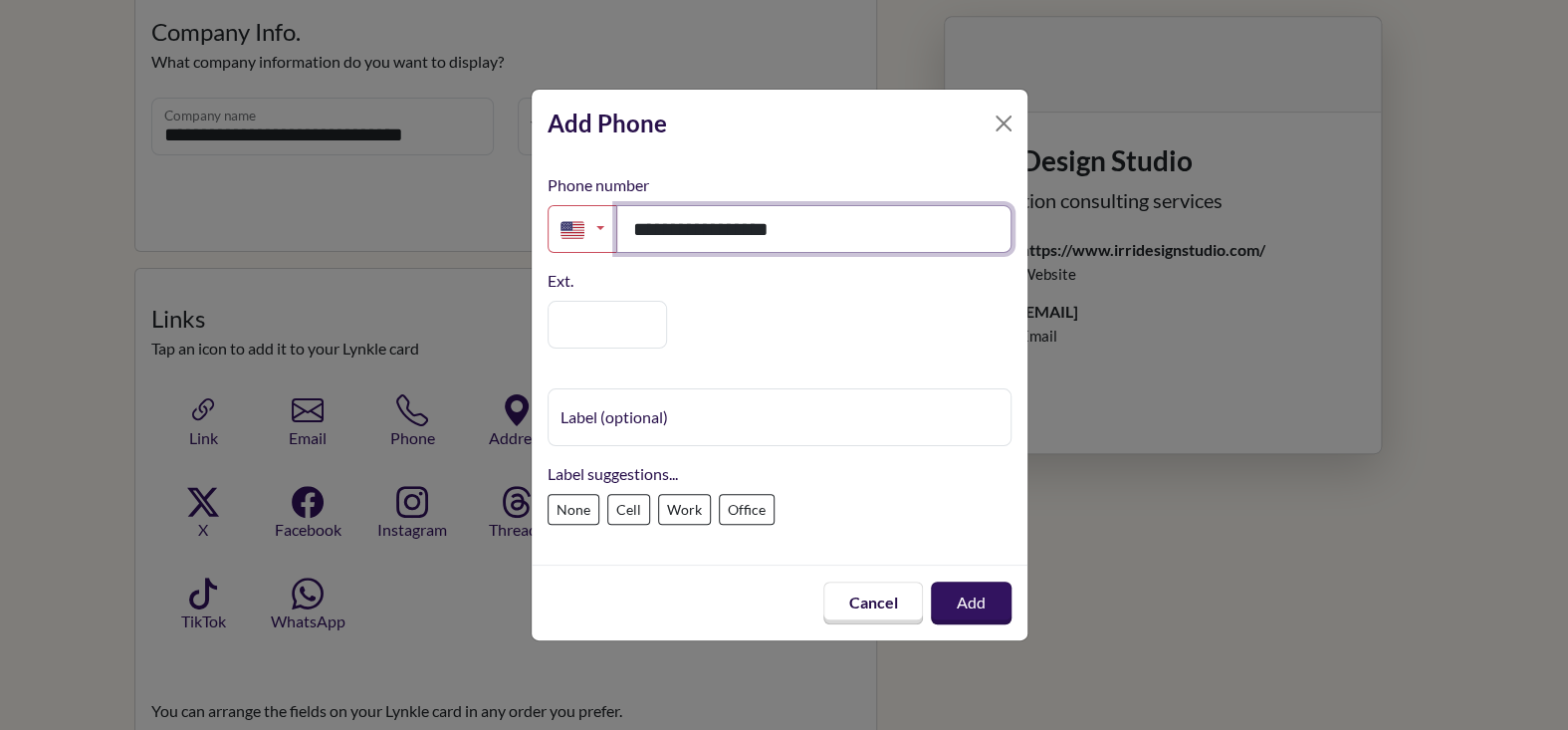 type on "**********" 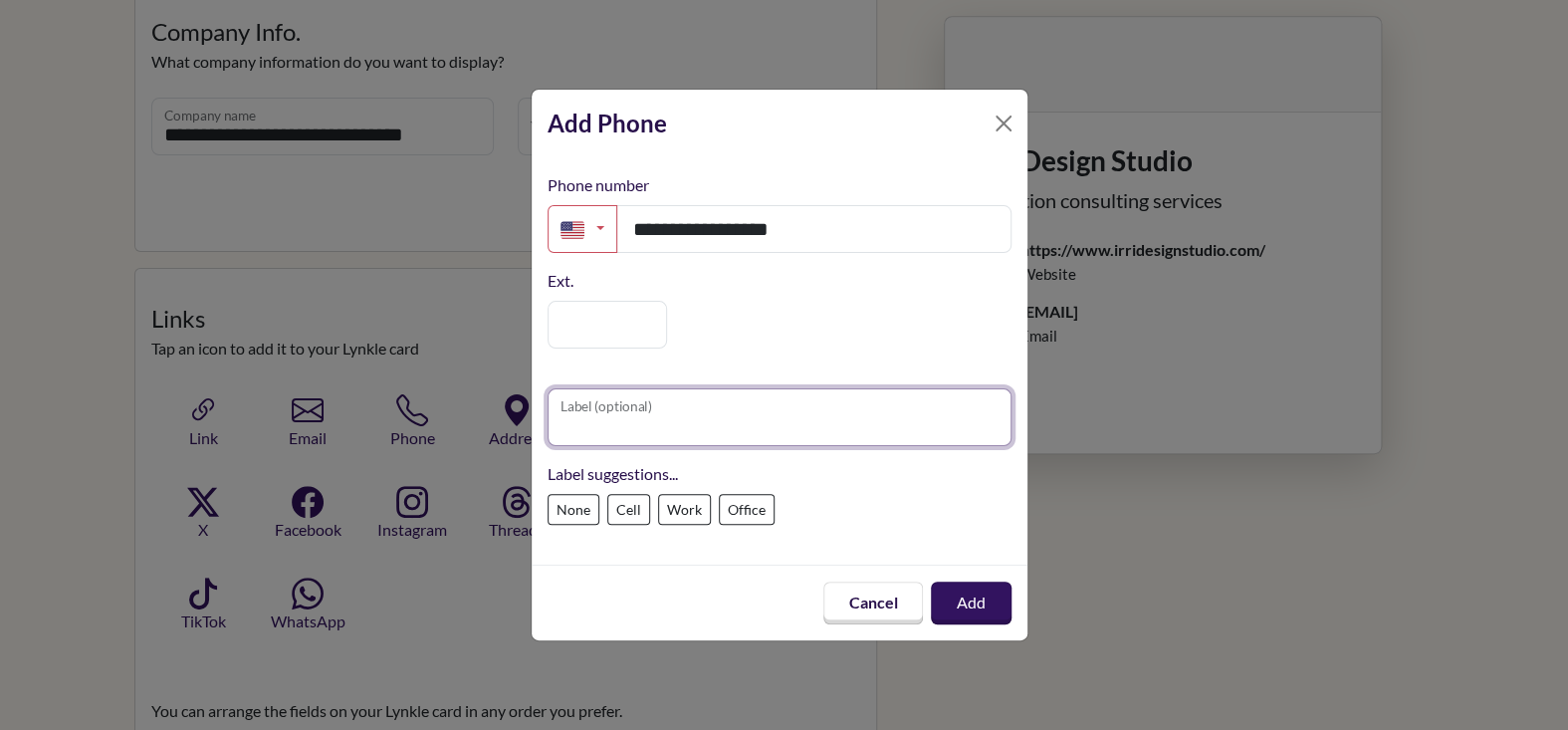 click on "Label (optional)" at bounding box center [780, 417] 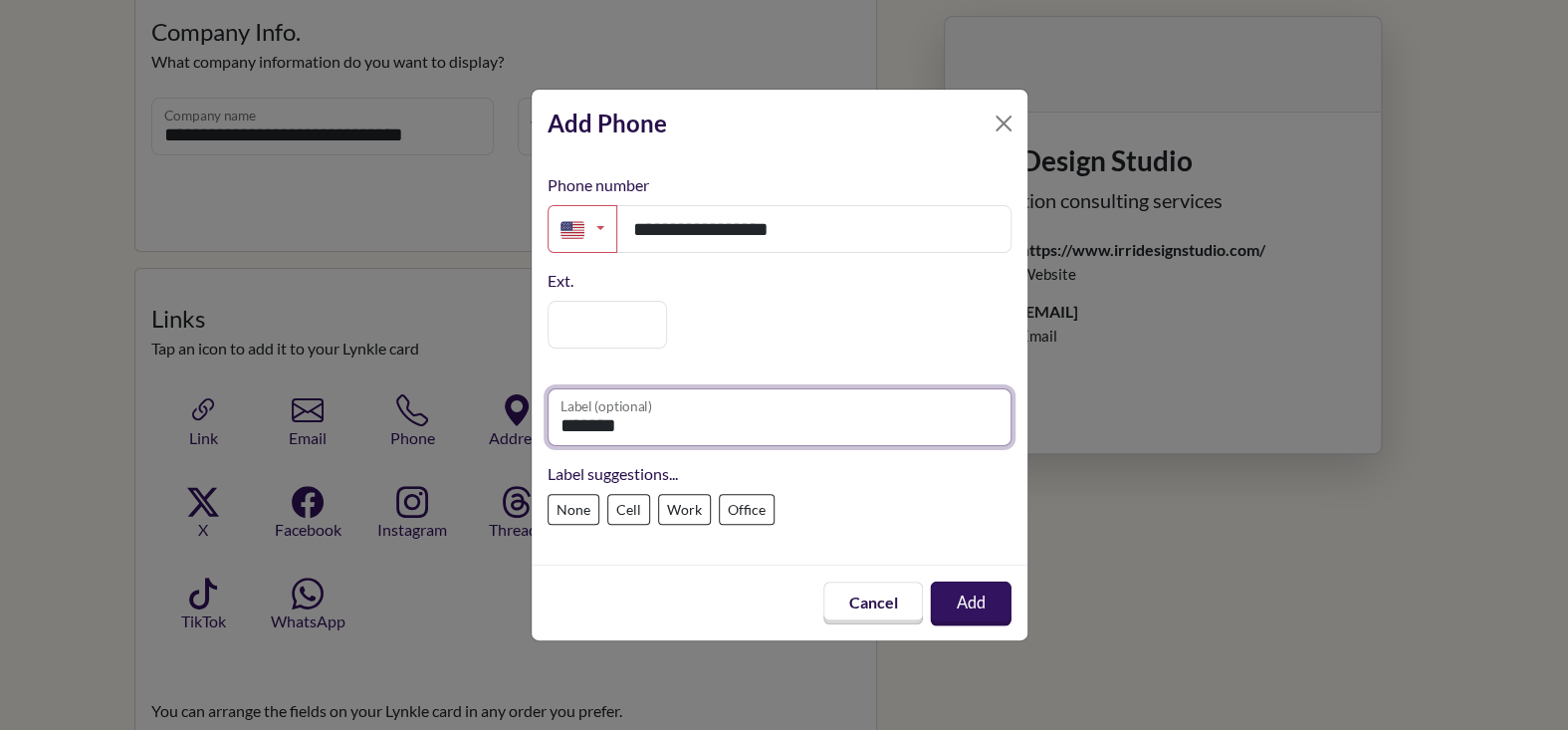 type on "*******" 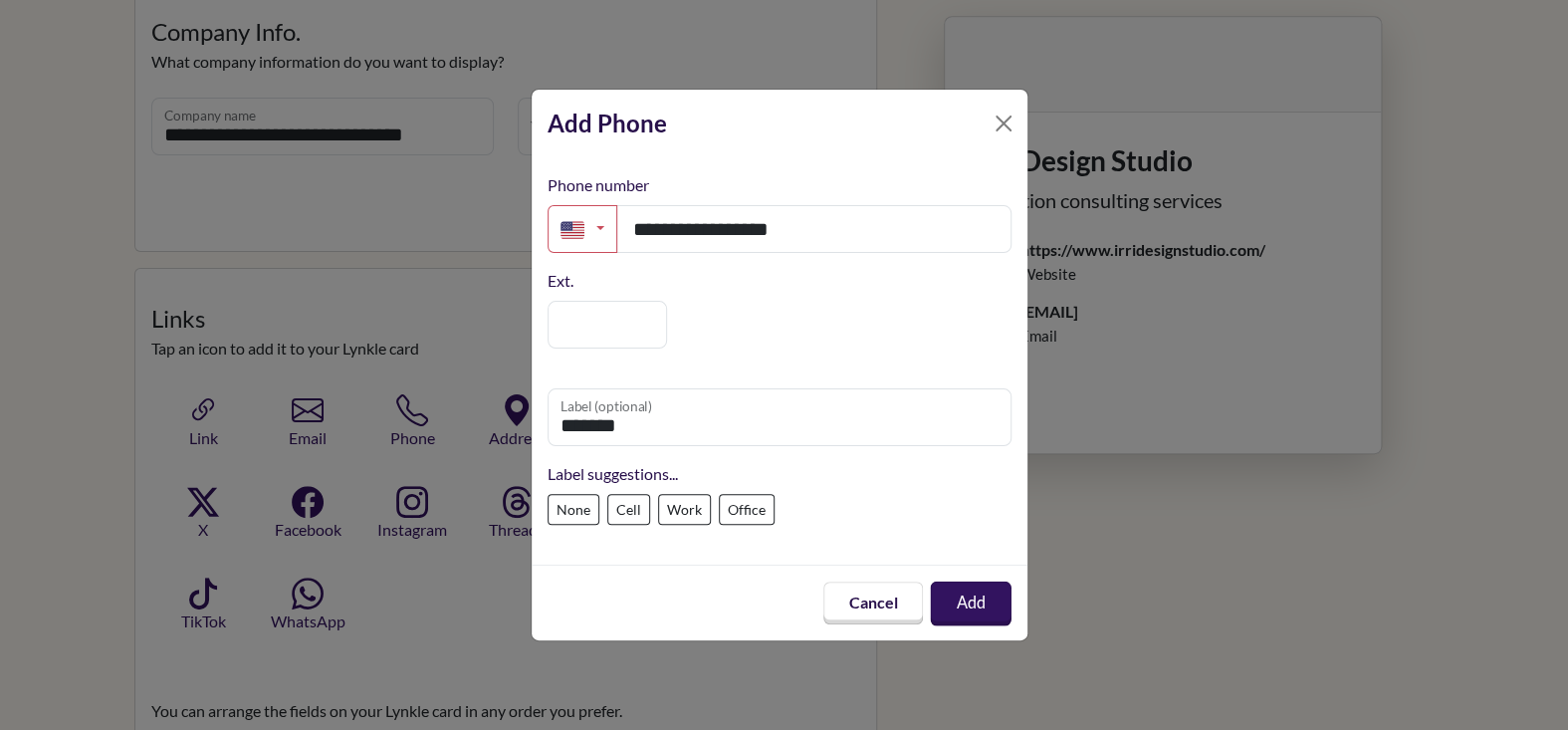 click on "Add" at bounding box center [972, 603] 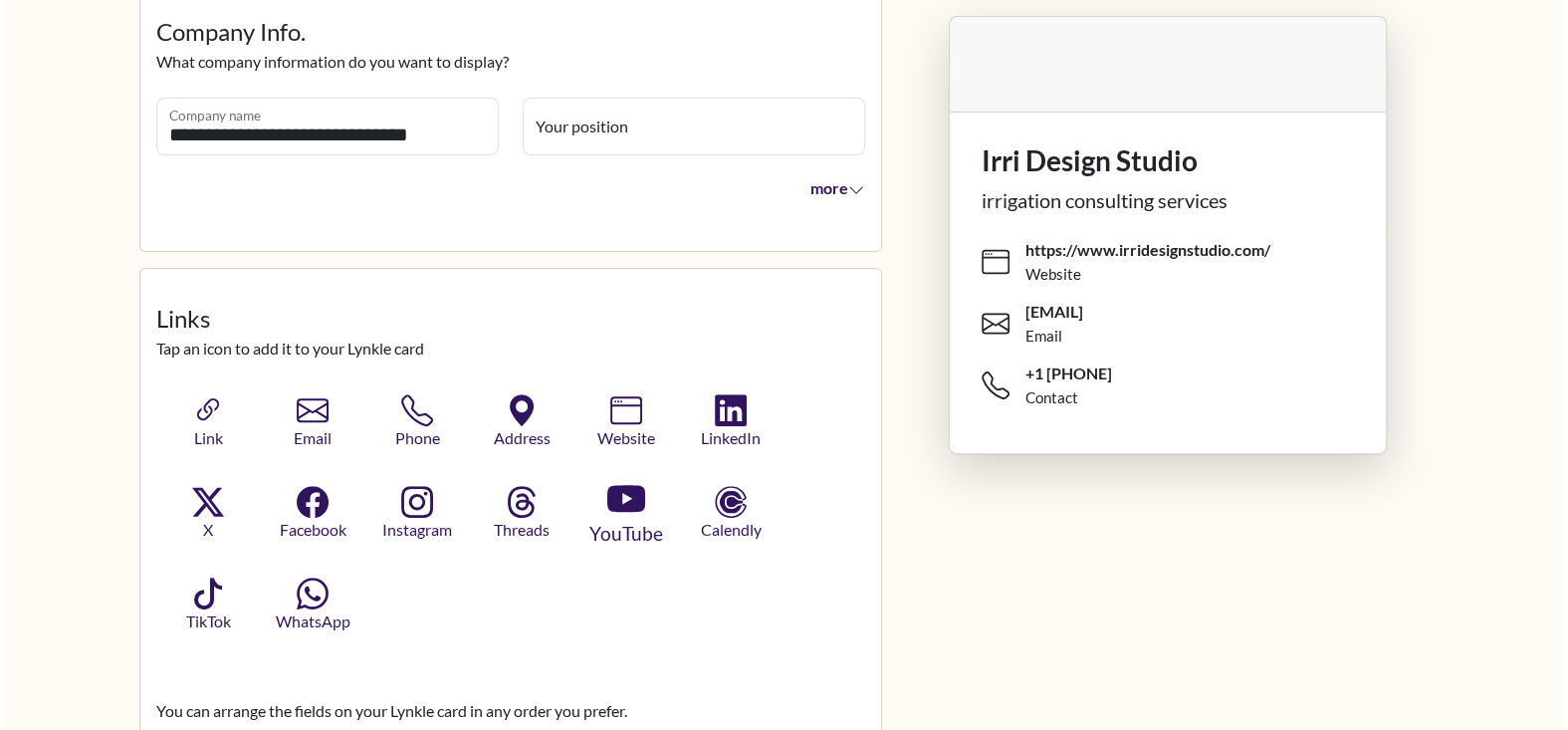 scroll, scrollTop: 598, scrollLeft: 0, axis: vertical 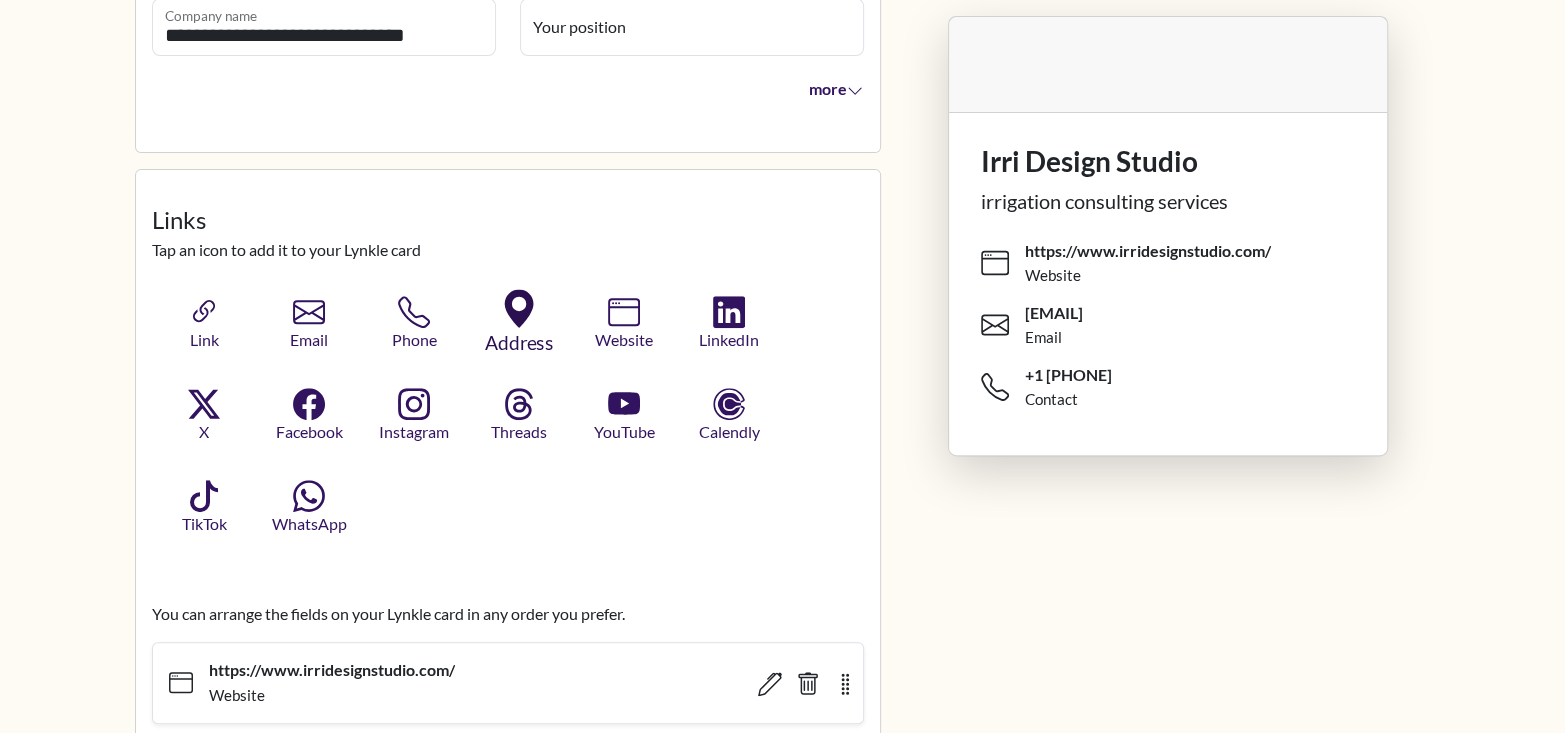click 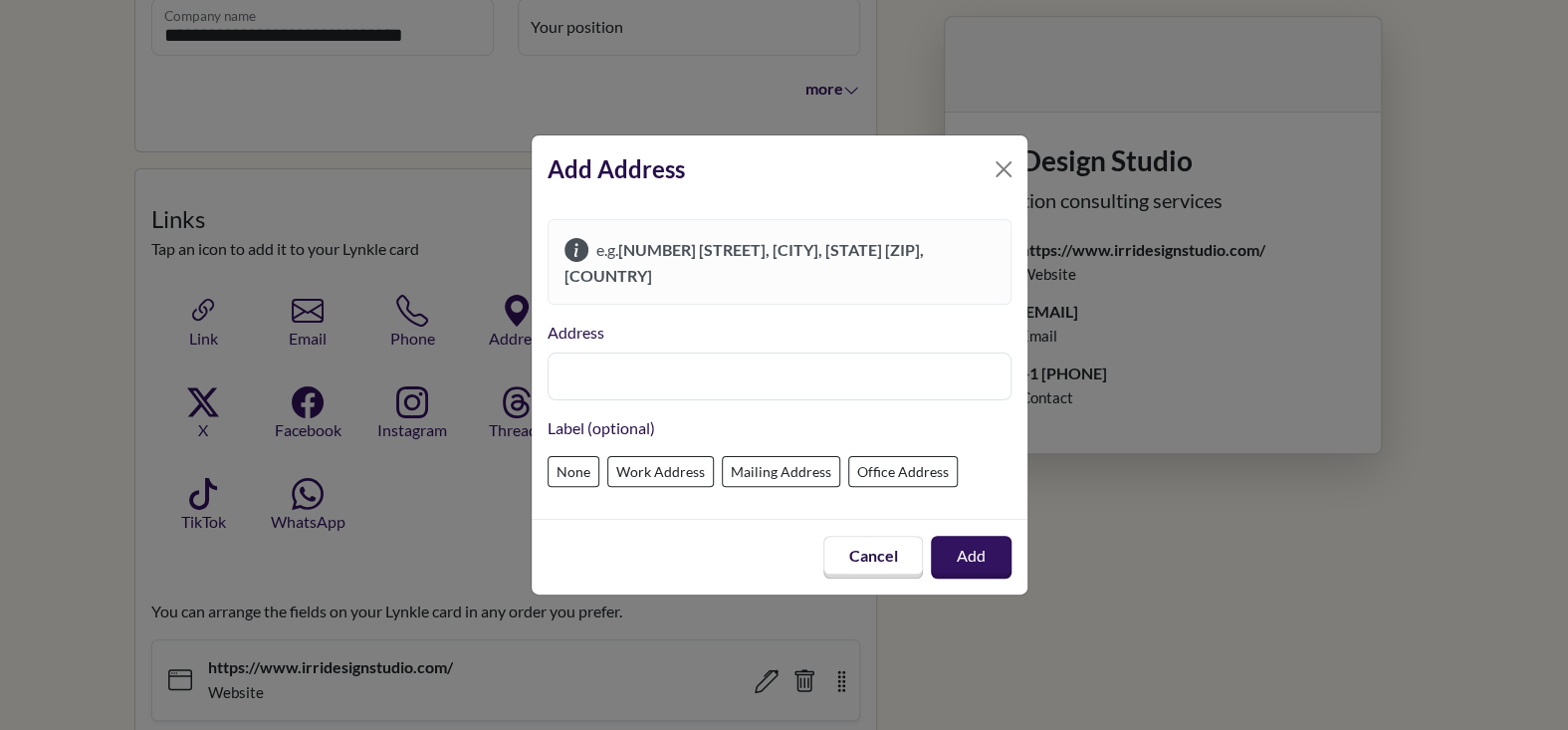 click on "[NUMBER] [STREET], [CITY], [STATE] [ZIP], [COUNTRY]" at bounding box center (744, 262) 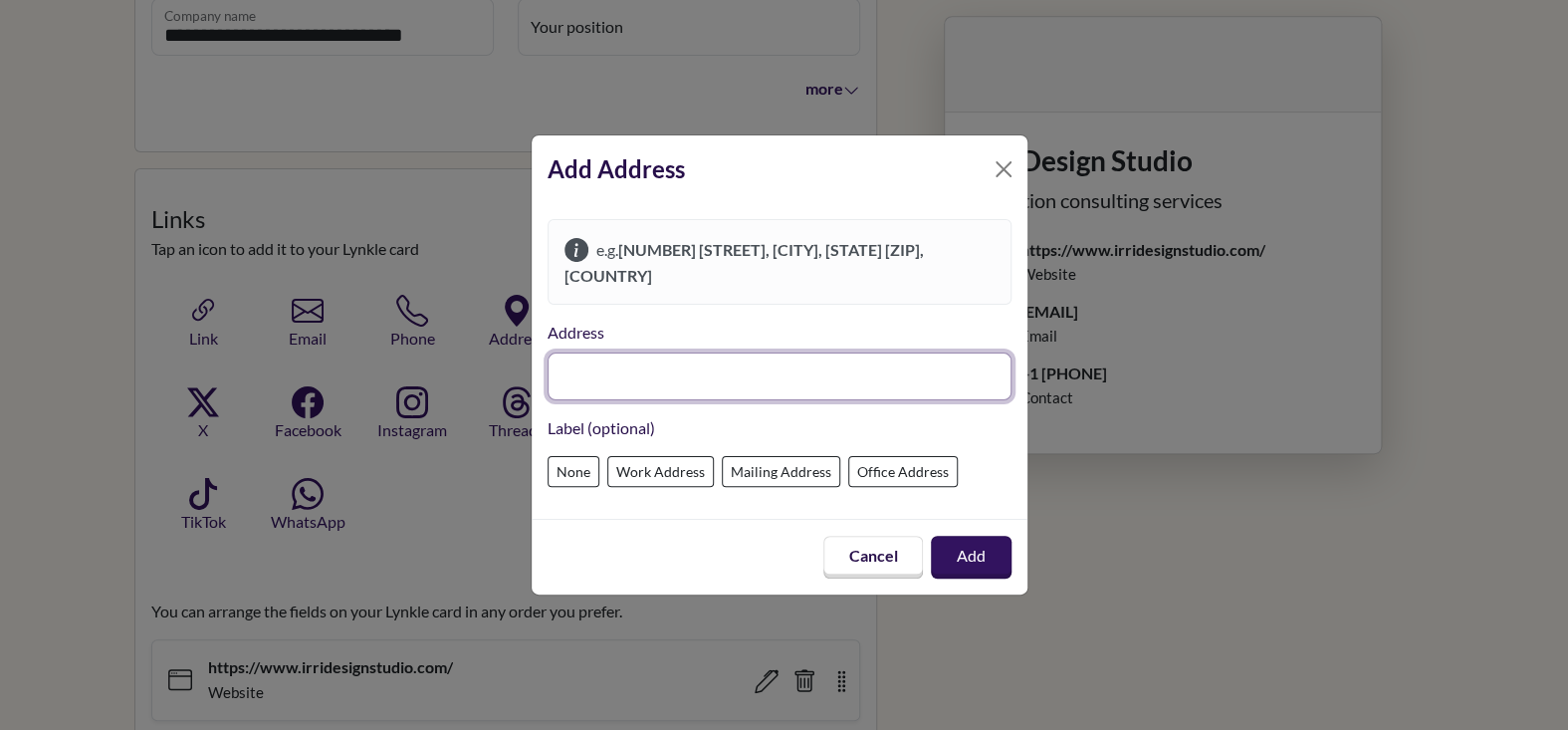 click at bounding box center (780, 376) 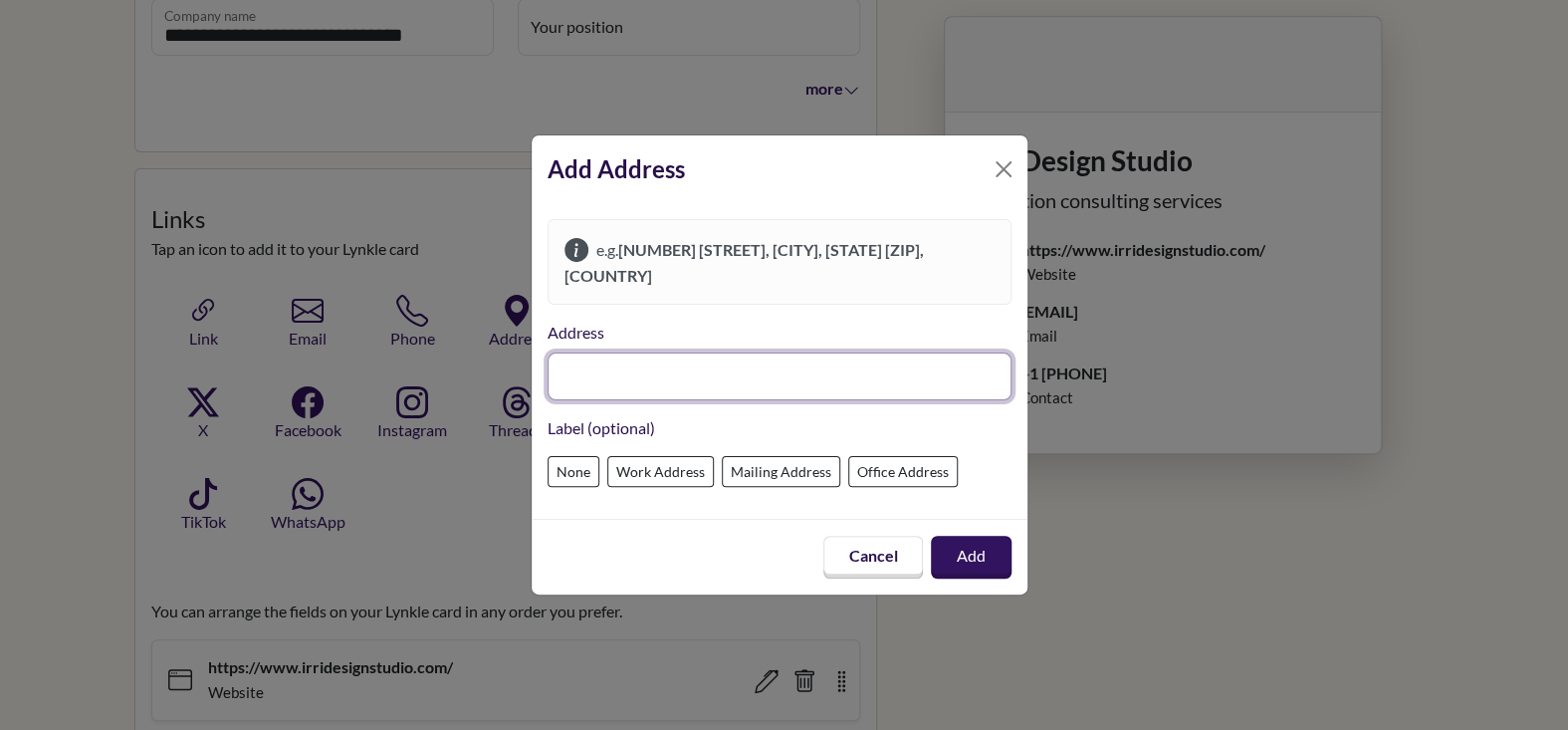 paste on "**********" 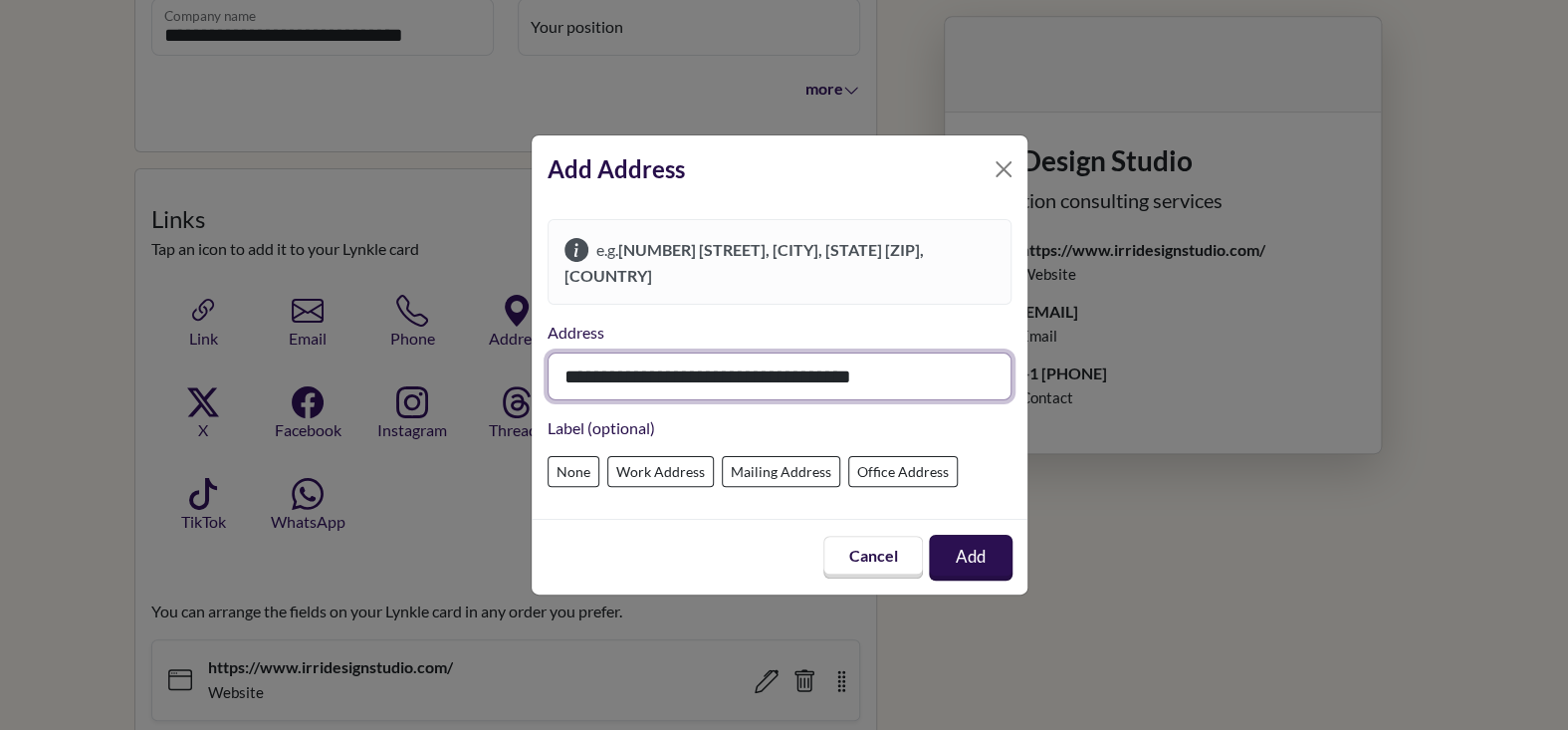 type on "**********" 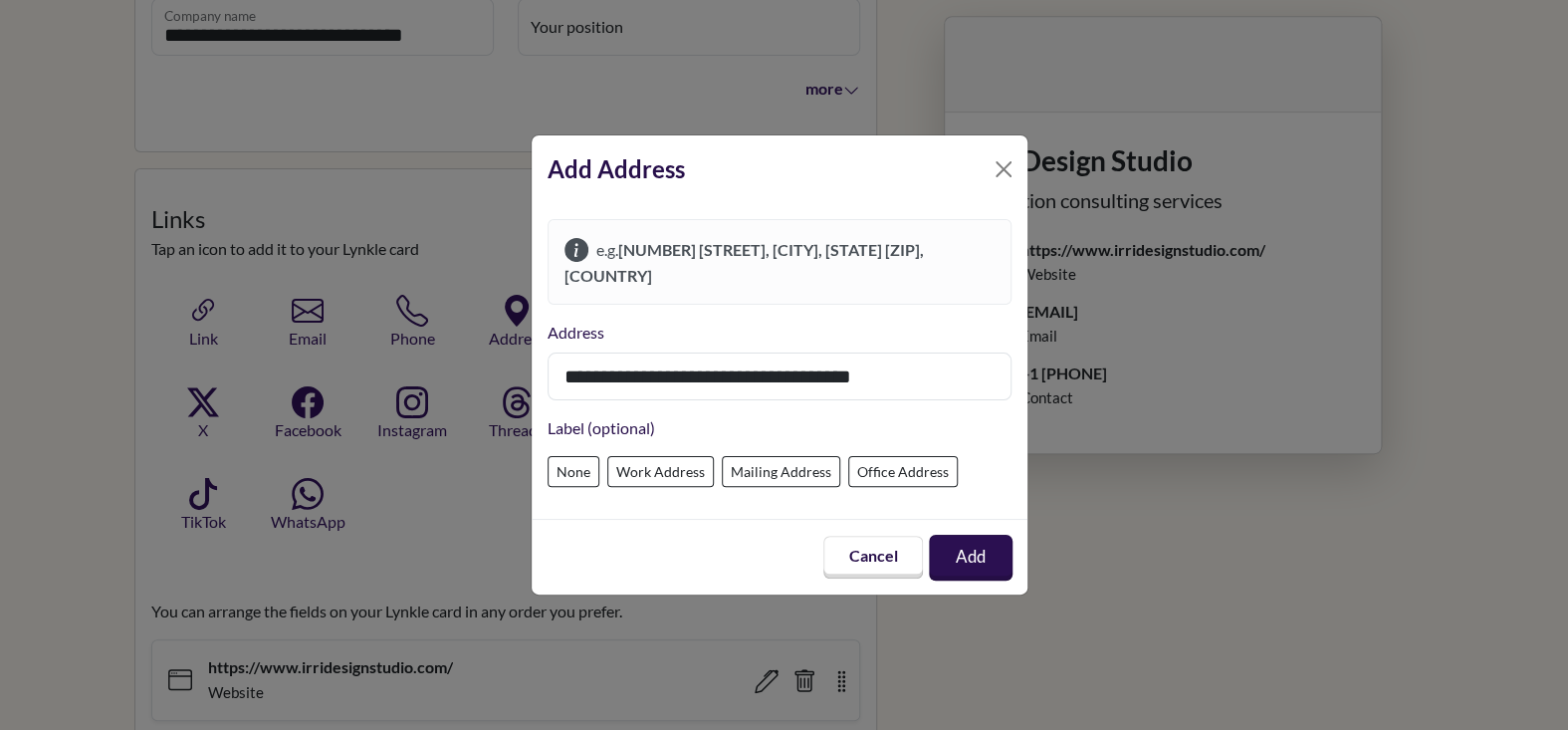click on "Add" at bounding box center [971, 558] 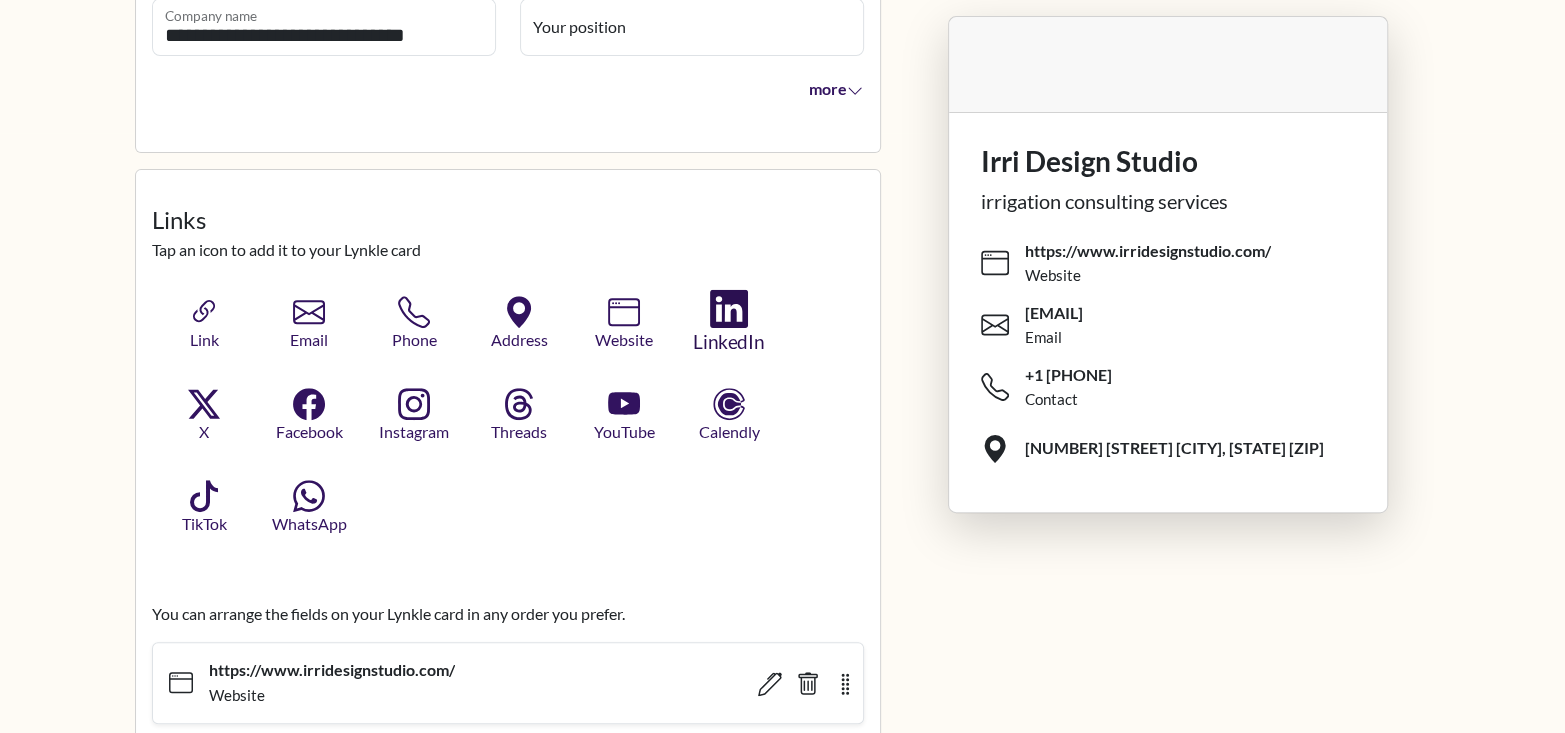 click 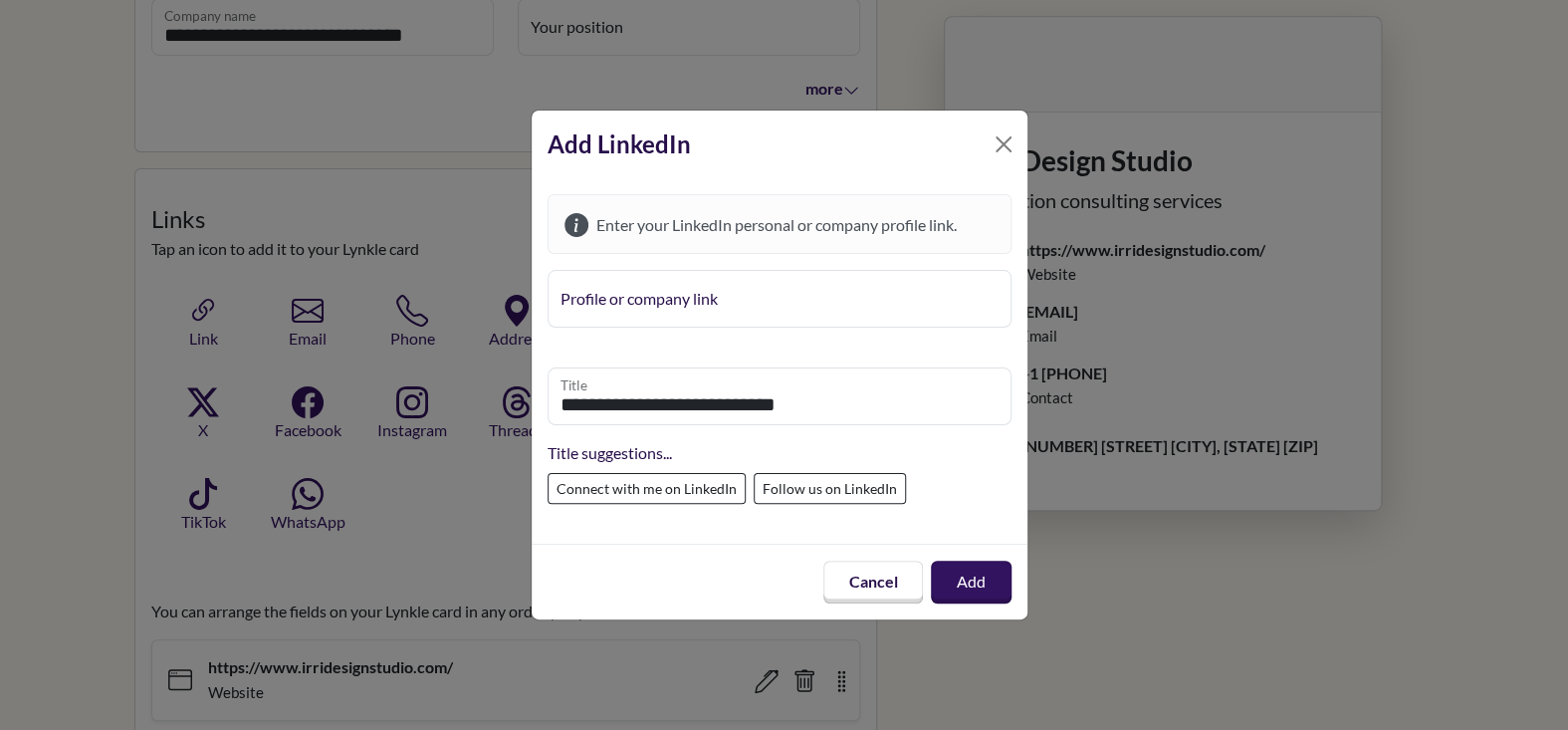 click on "Profile or company link" at bounding box center (780, 299) 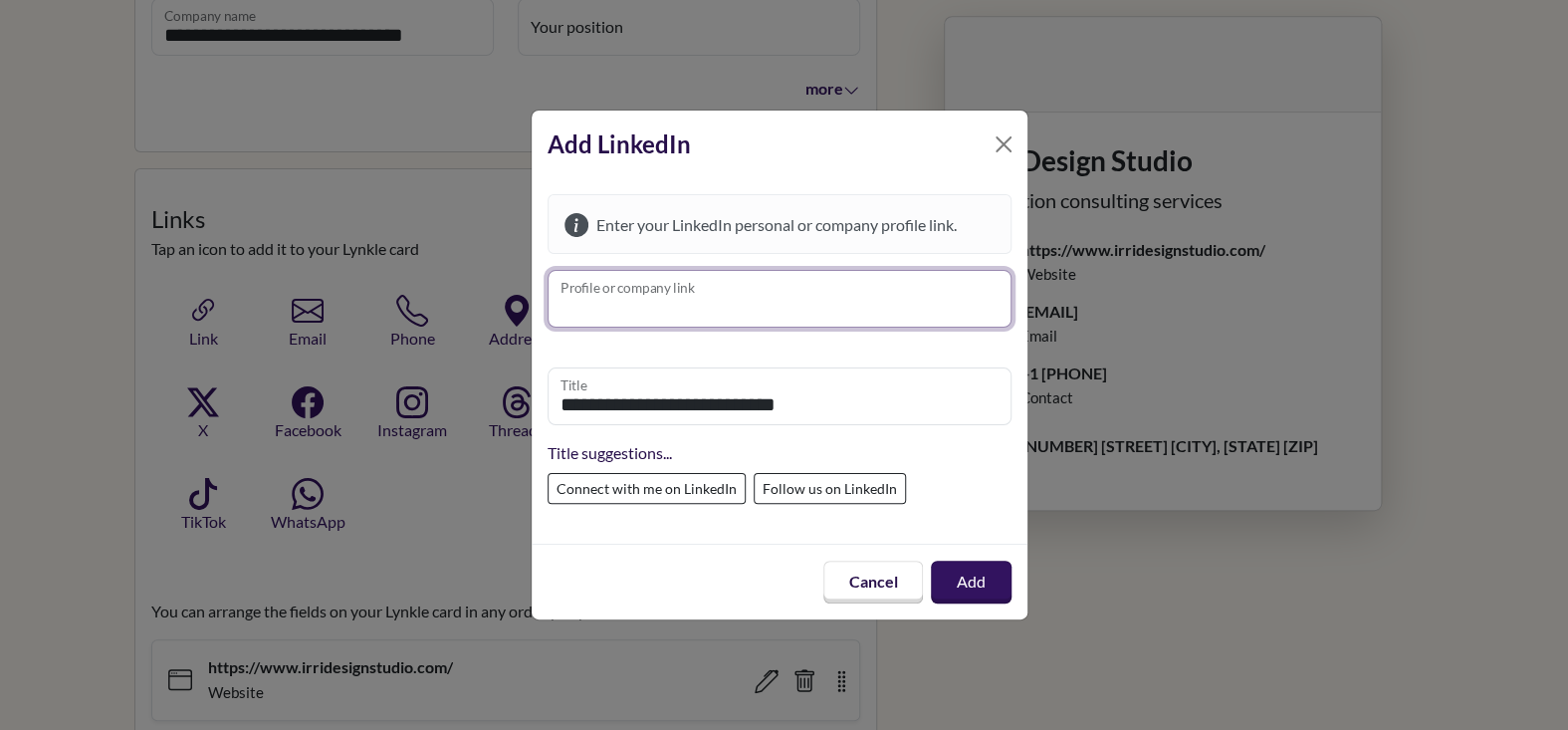 click on "Profile or company link" at bounding box center (780, 299) 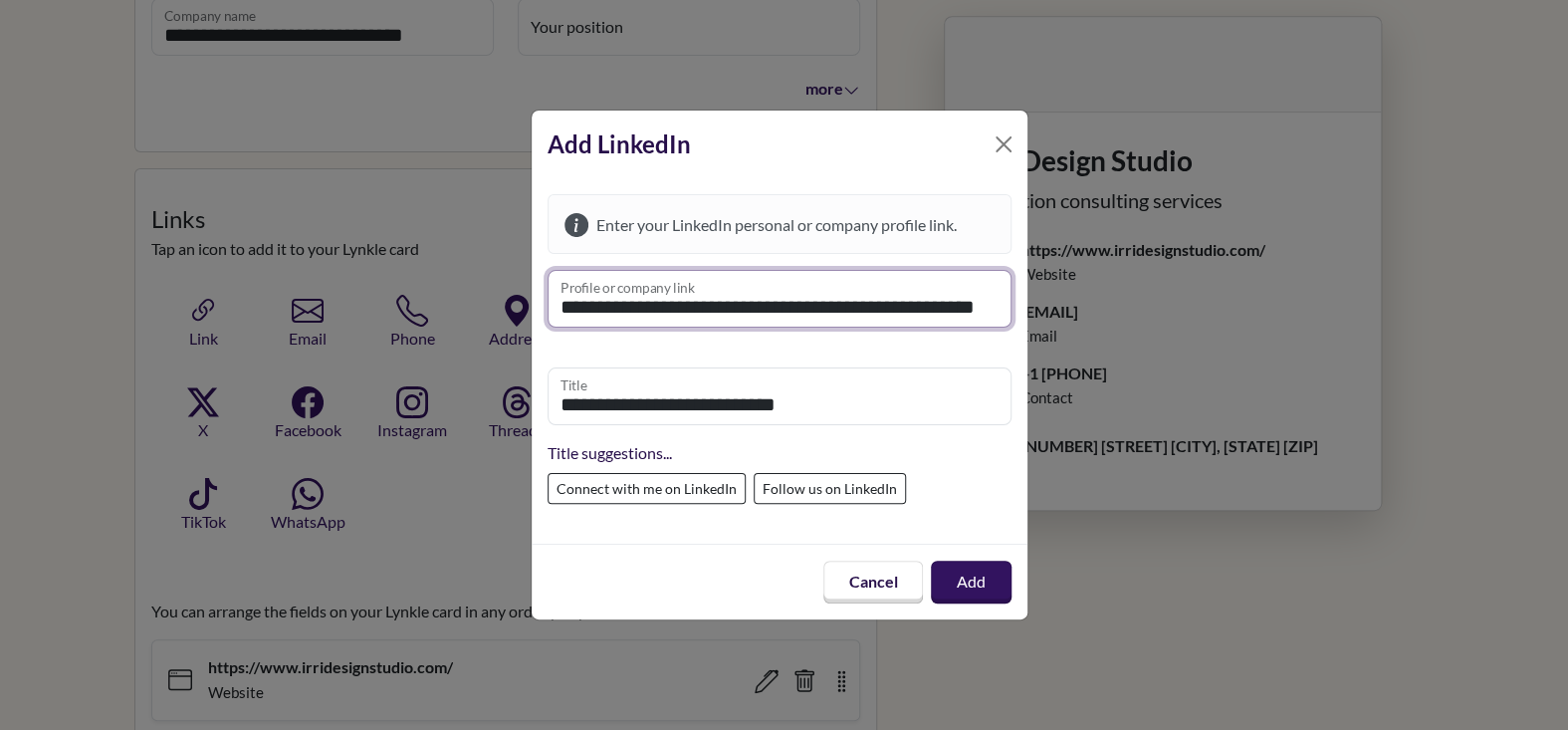 scroll, scrollTop: 0, scrollLeft: 34, axis: horizontal 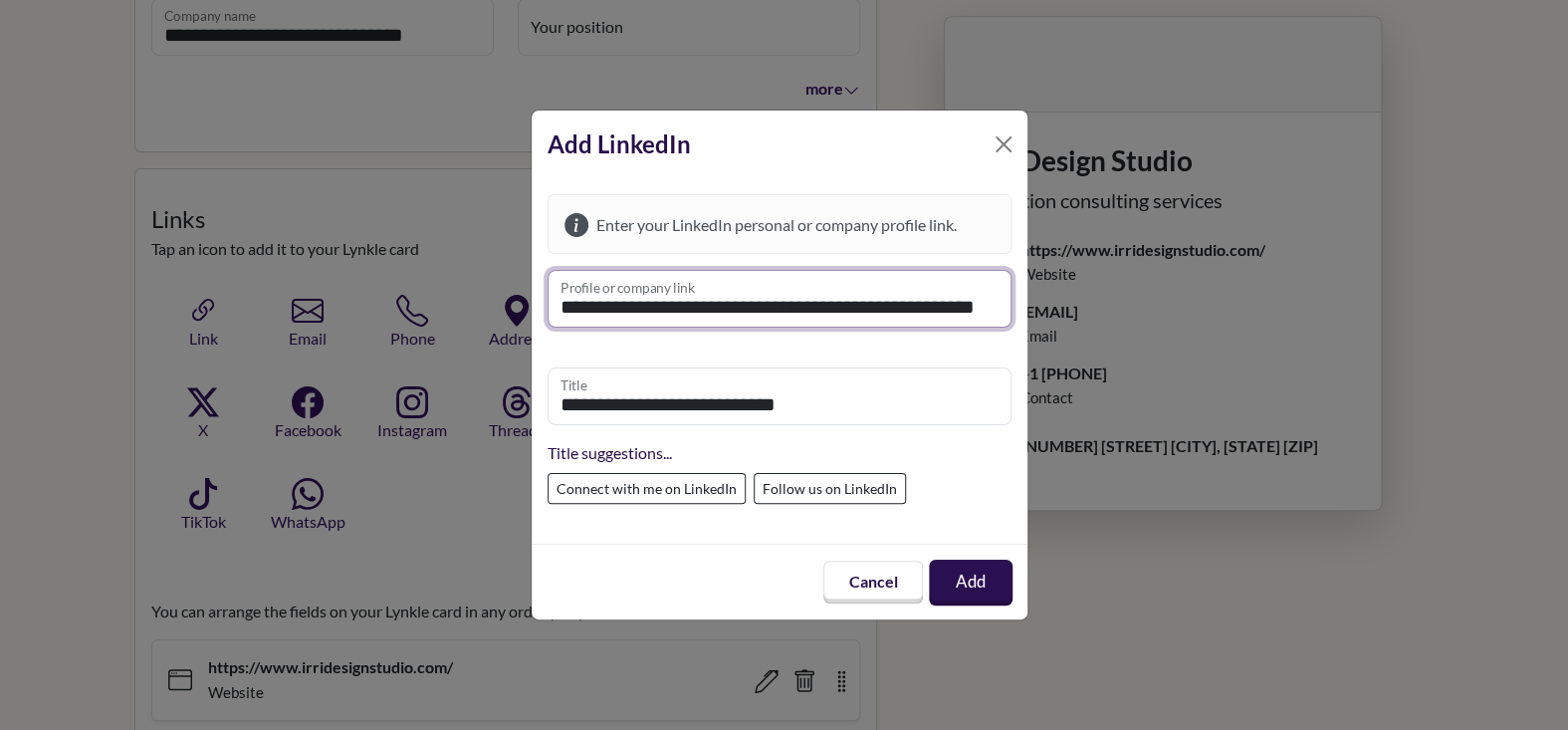 type on "**********" 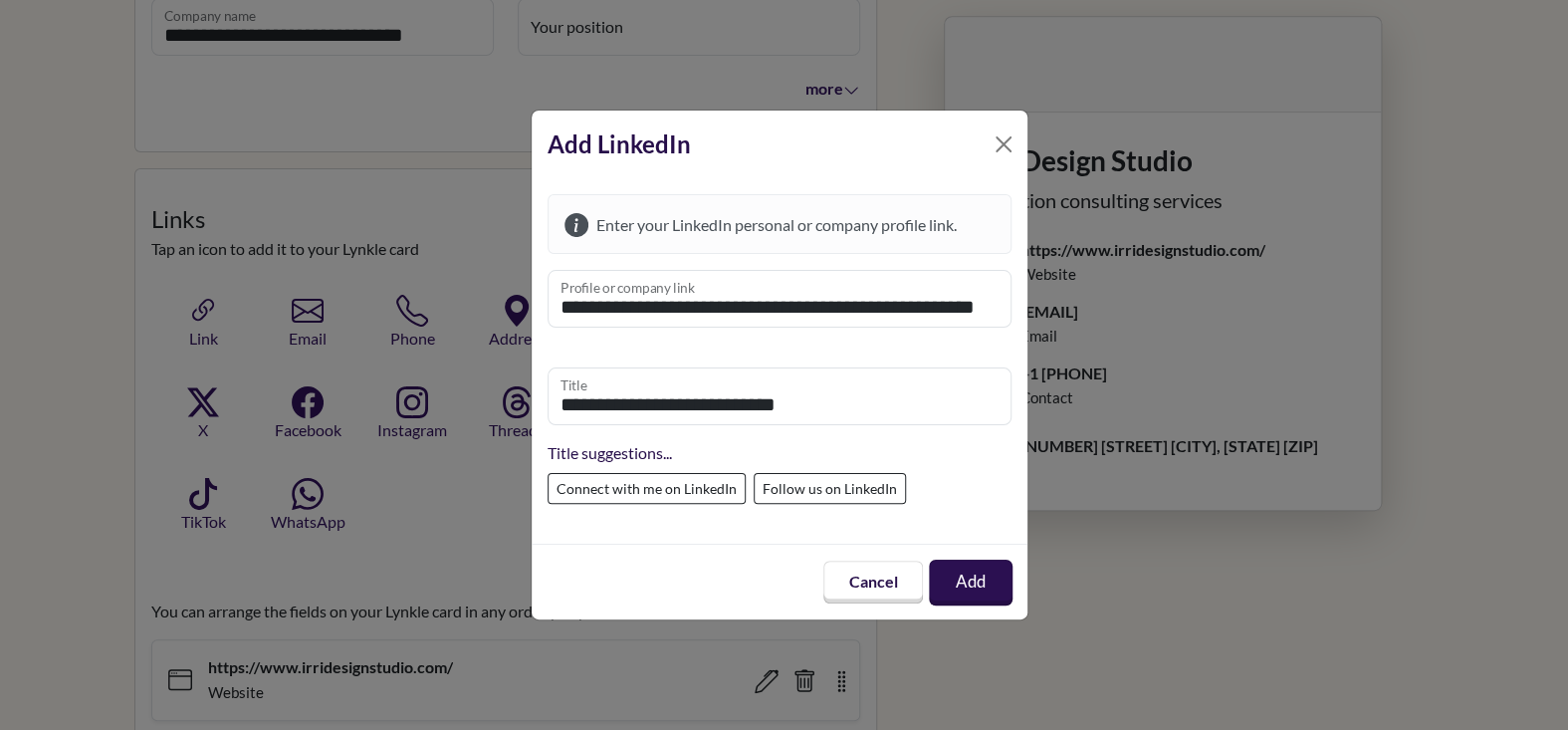 click on "Add" at bounding box center (971, 583) 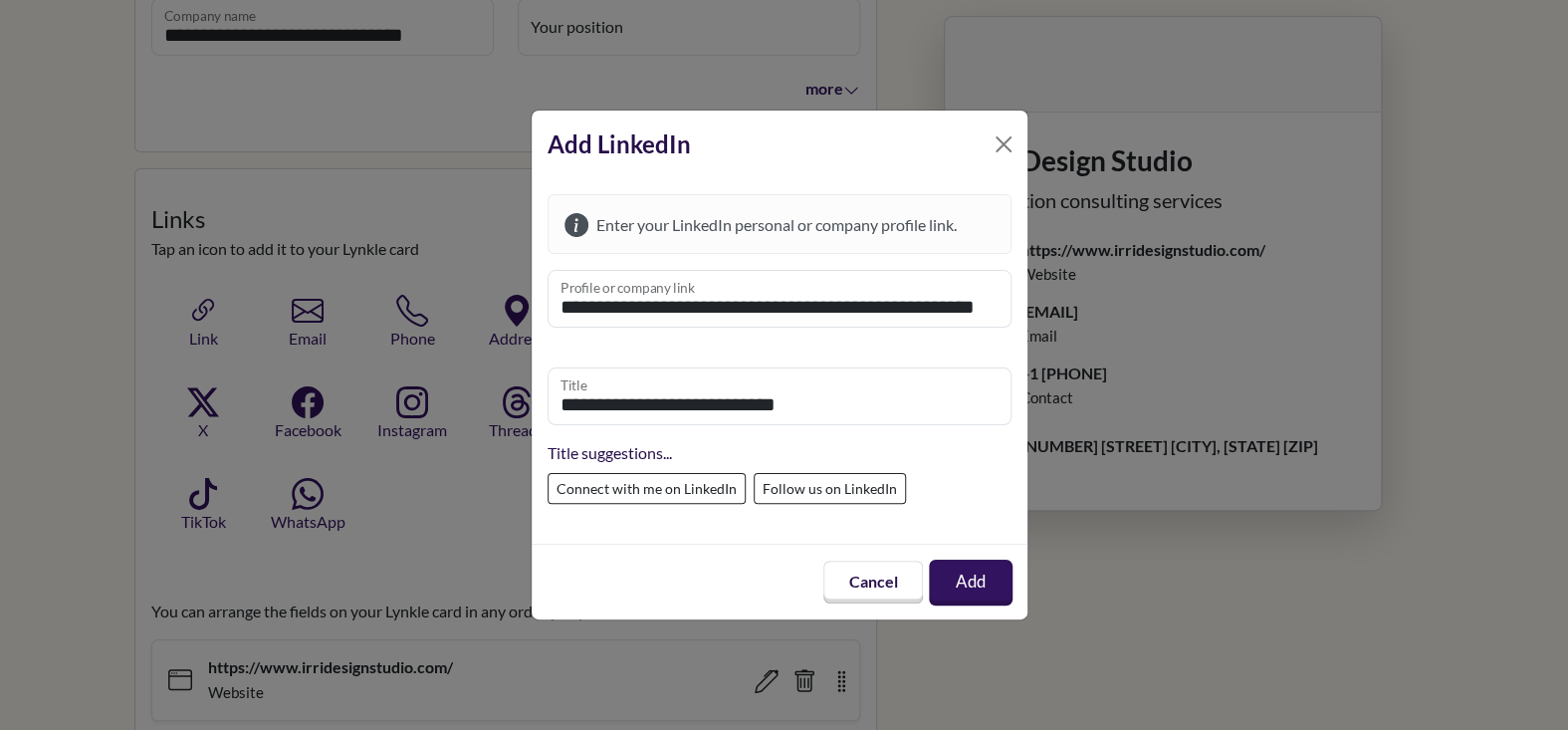 scroll, scrollTop: 0, scrollLeft: 0, axis: both 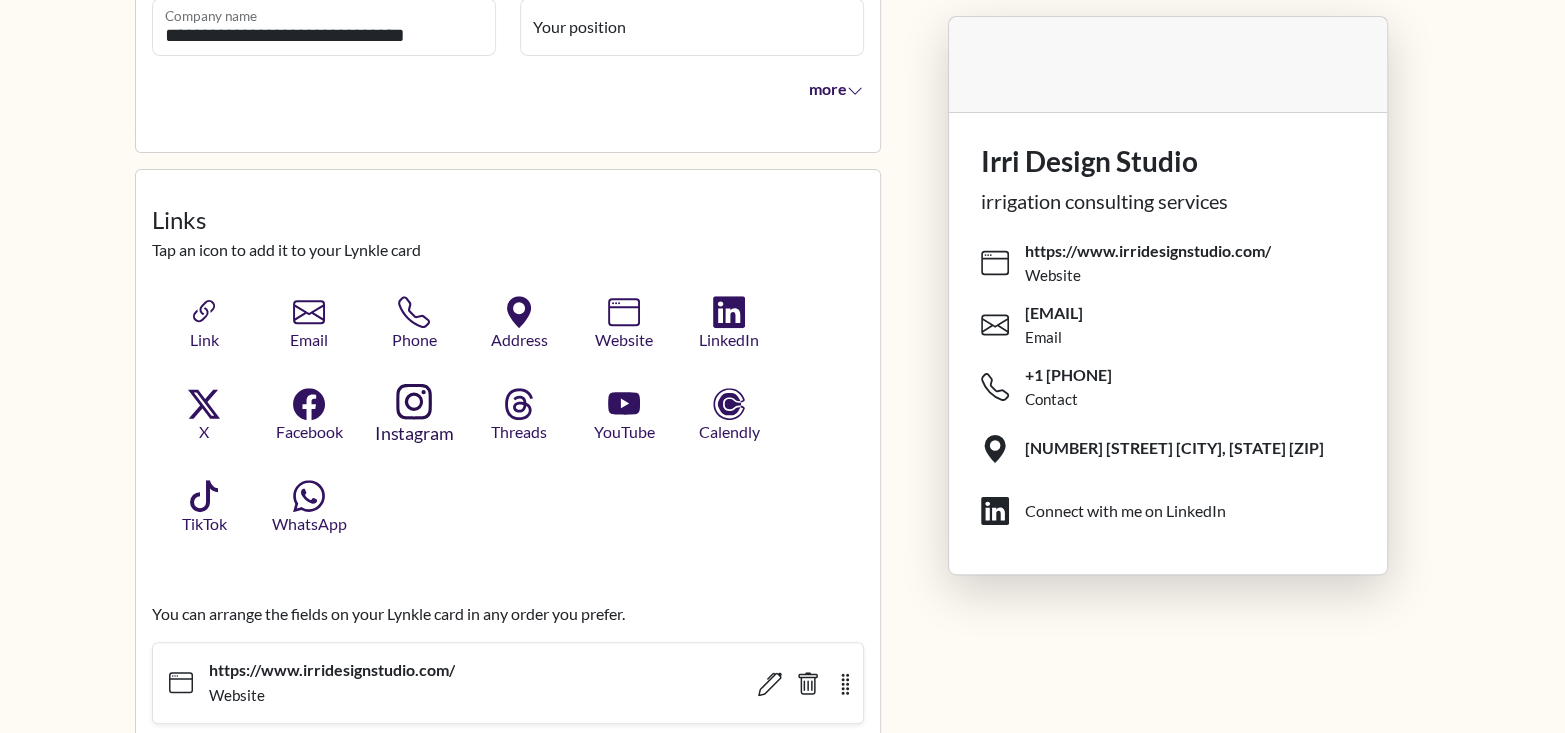 click 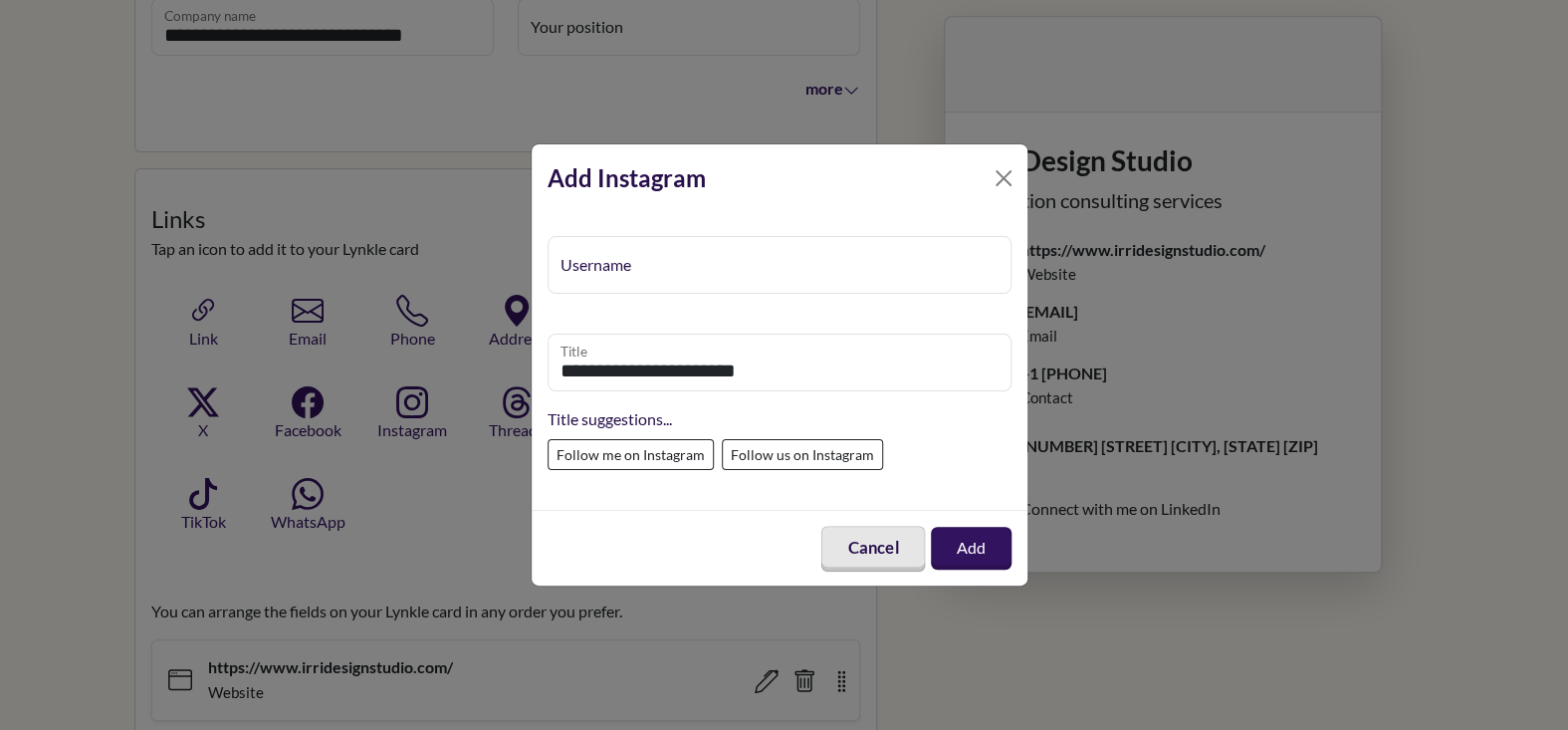 click on "Cancel" at bounding box center (873, 549) 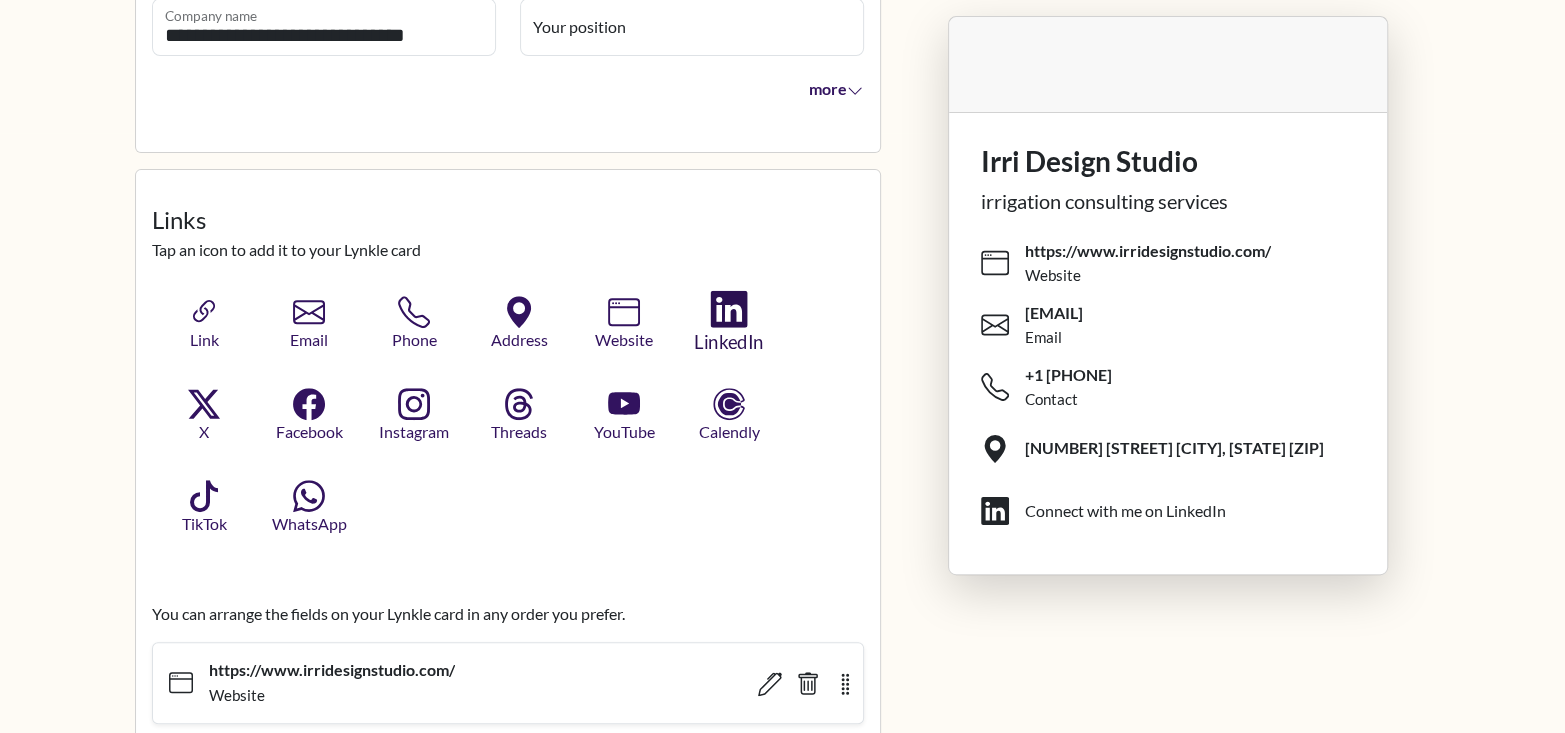 click 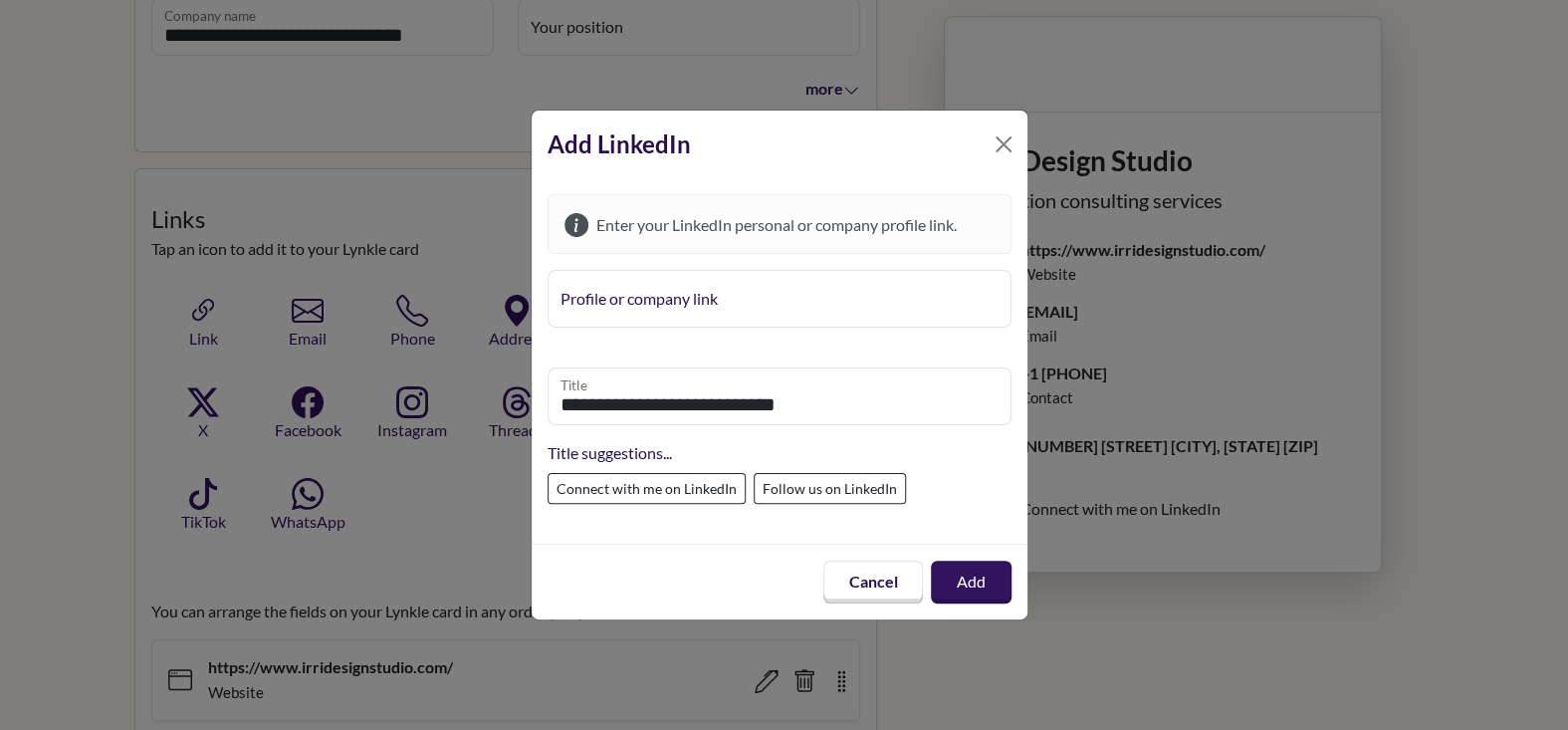 click on "Profile or company link" at bounding box center [780, 299] 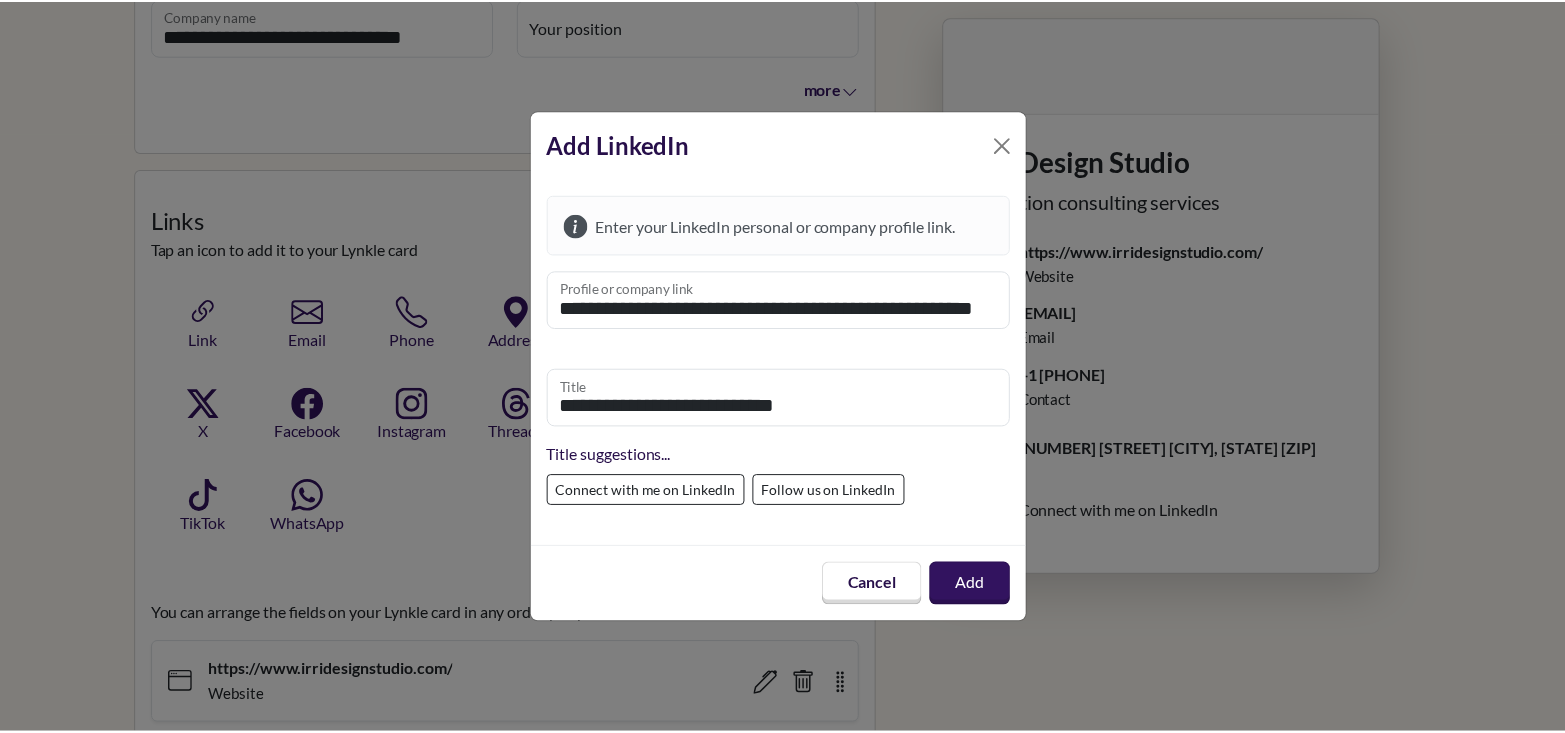 scroll, scrollTop: 0, scrollLeft: 34, axis: horizontal 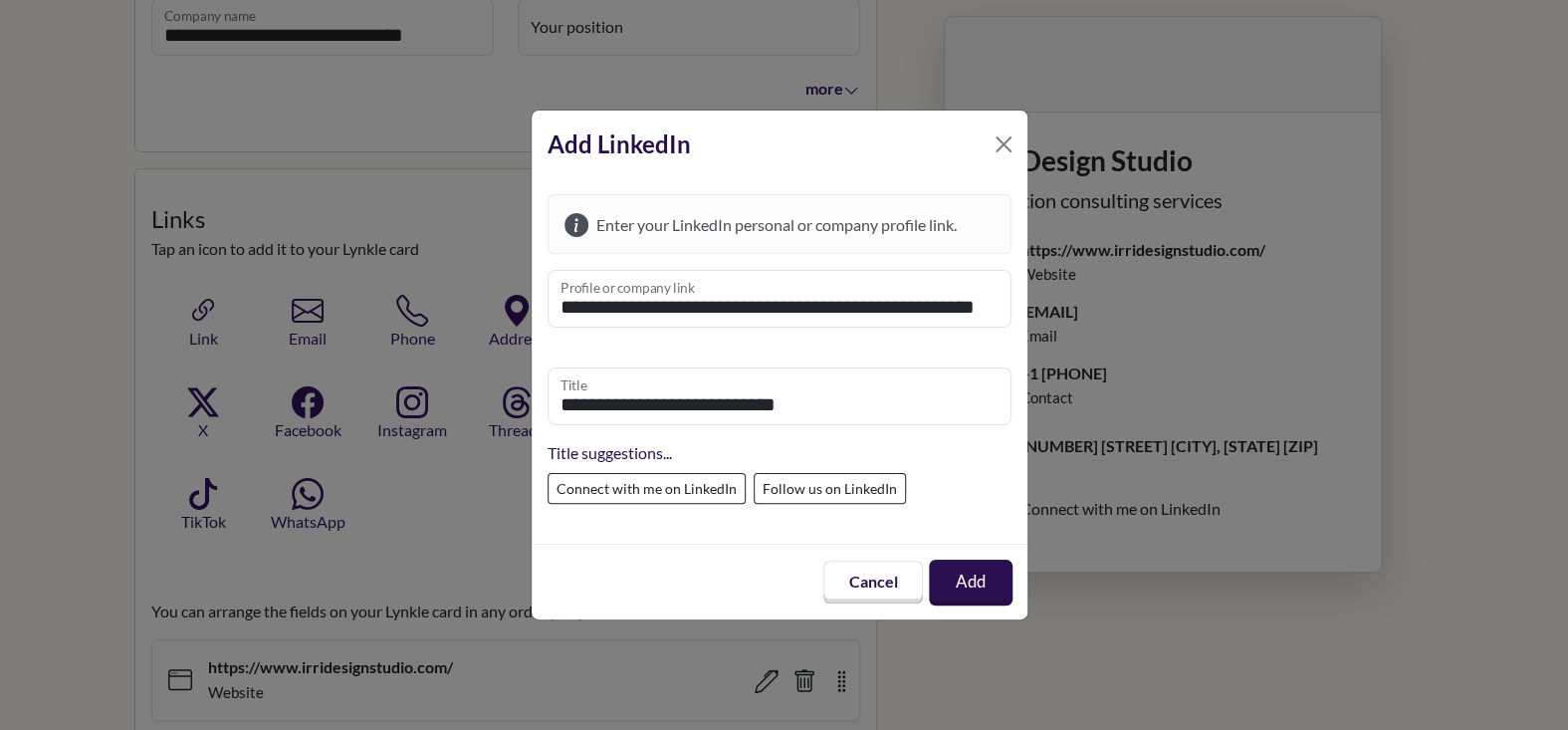 type on "**********" 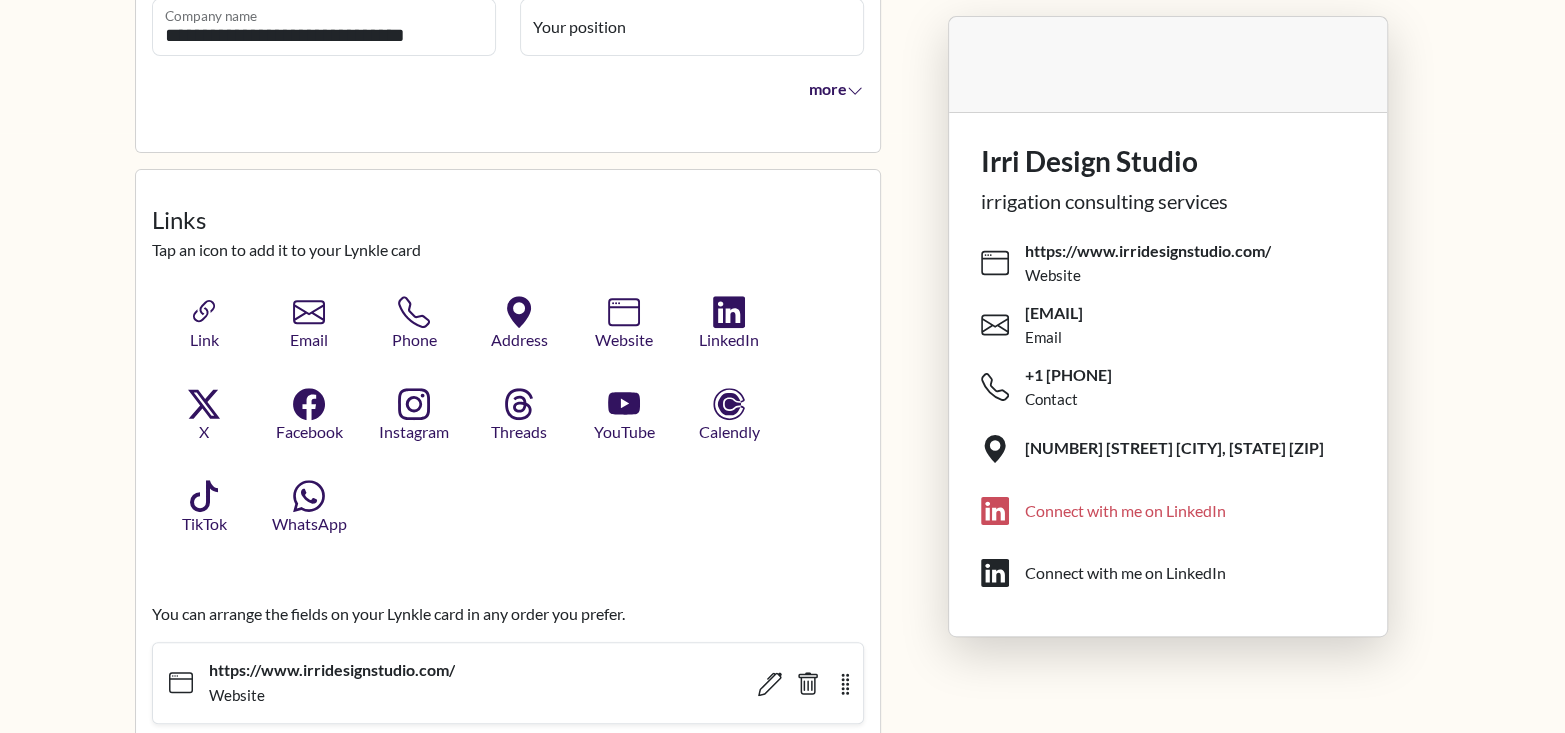 click on "Connect with me on LinkedIn" at bounding box center [1125, 512] 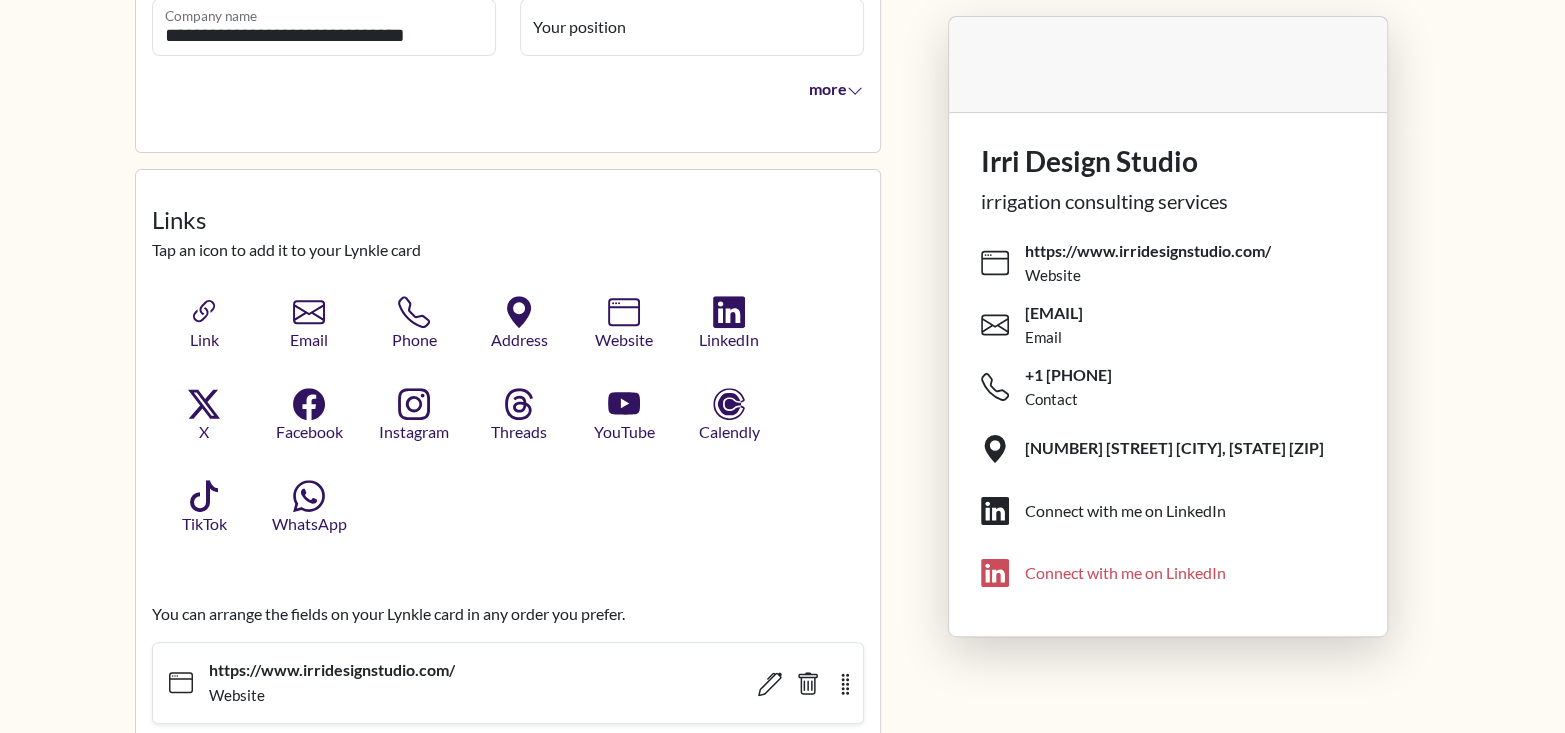 drag, startPoint x: 1025, startPoint y: 508, endPoint x: 998, endPoint y: 571, distance: 68.54196 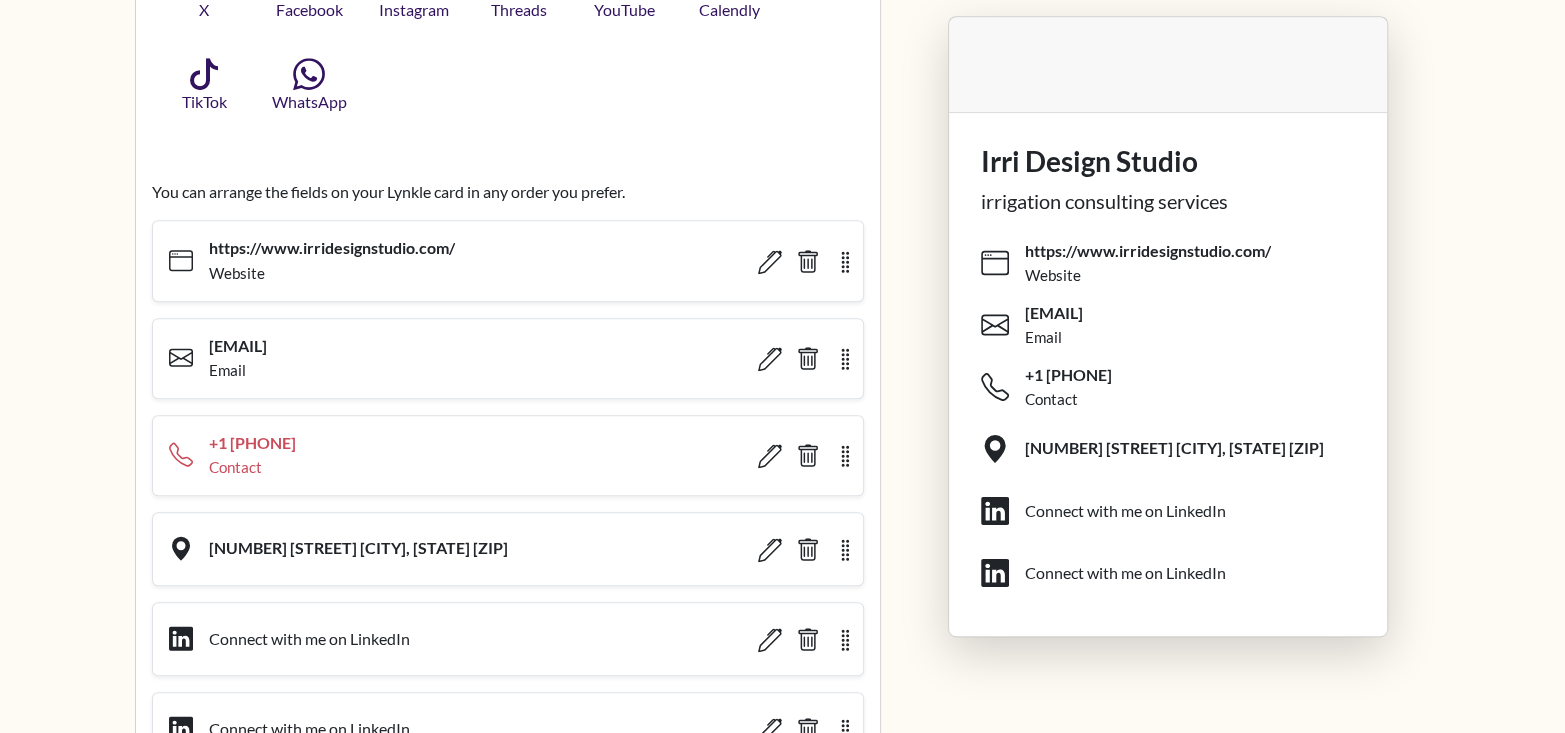 scroll, scrollTop: 1200, scrollLeft: 0, axis: vertical 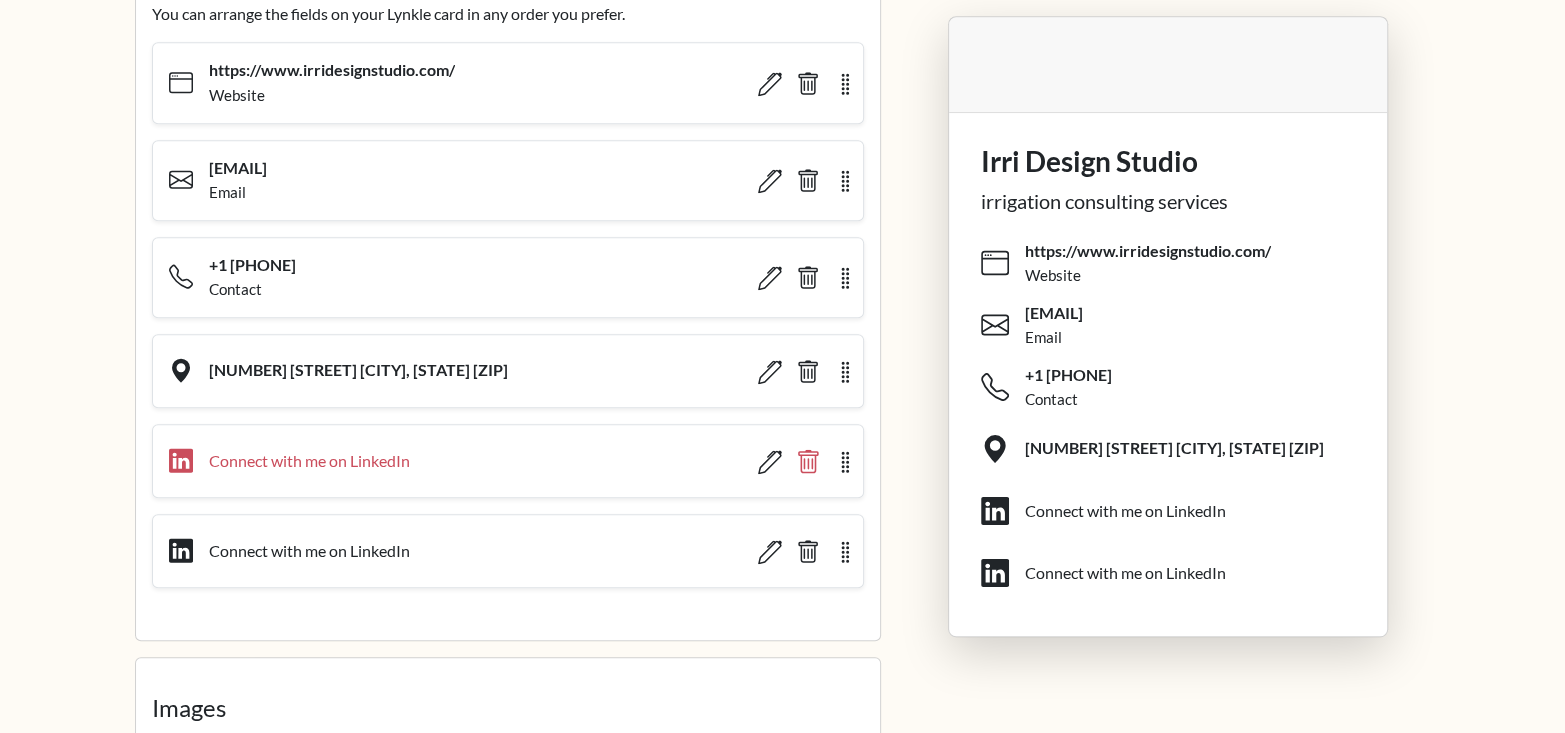 click 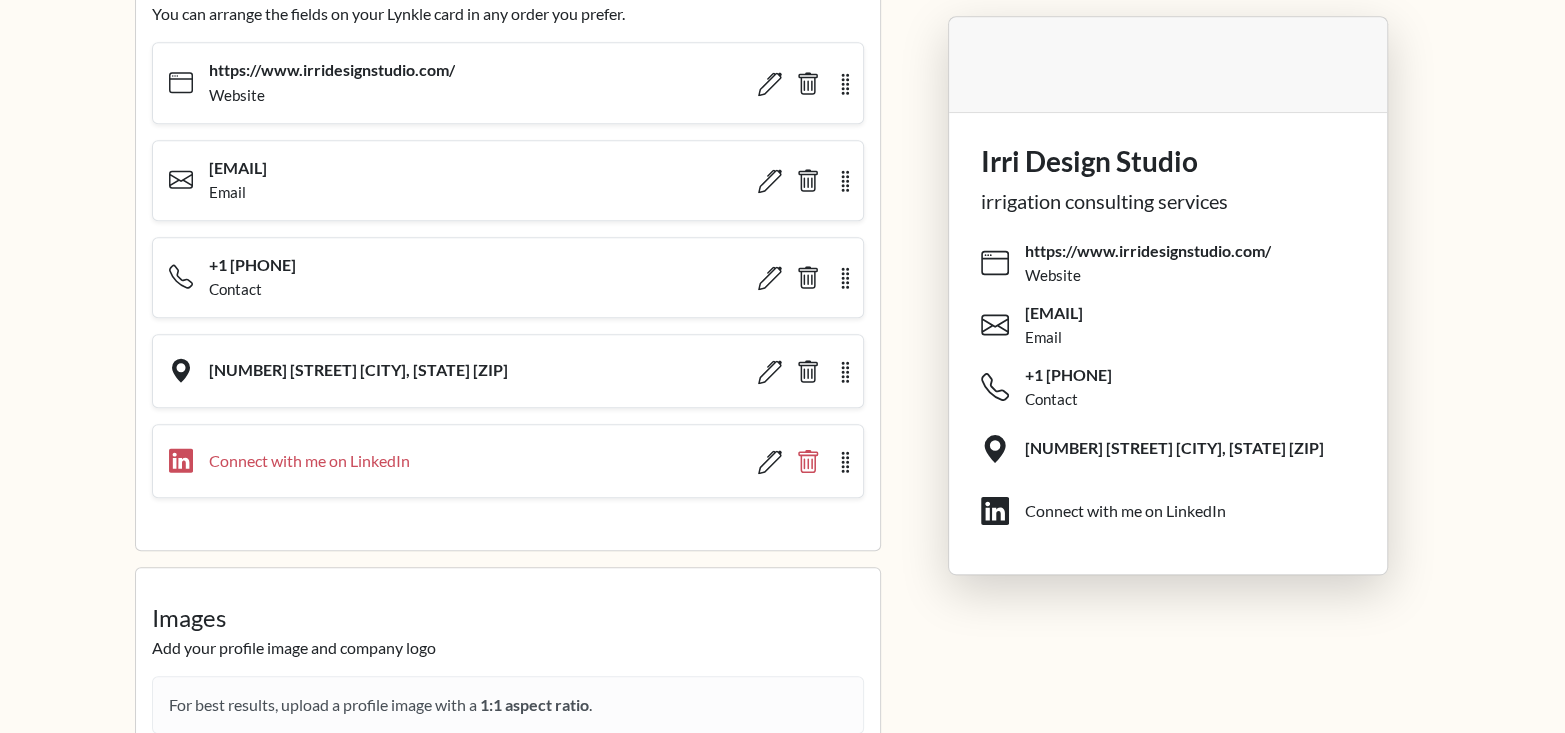 click 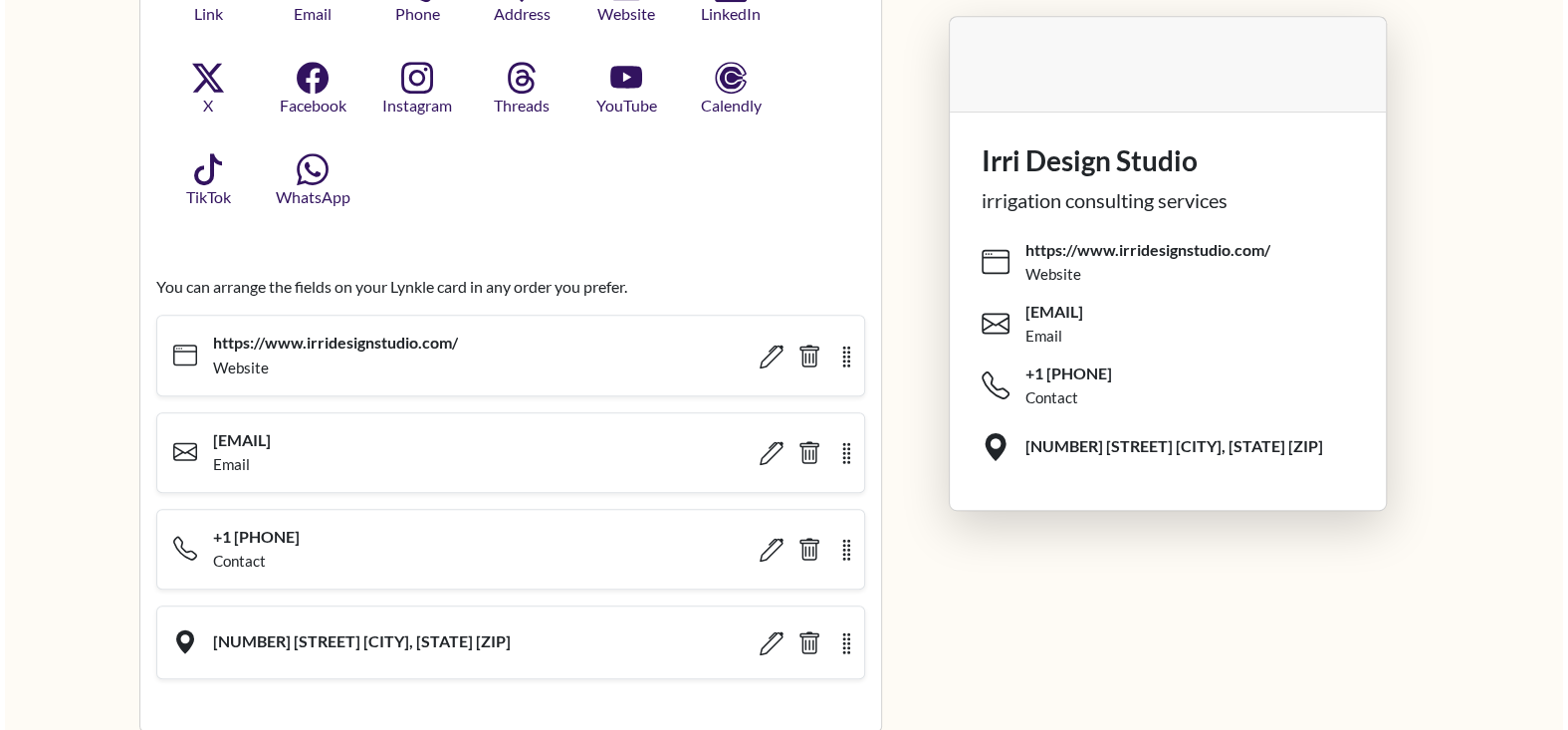scroll, scrollTop: 797, scrollLeft: 0, axis: vertical 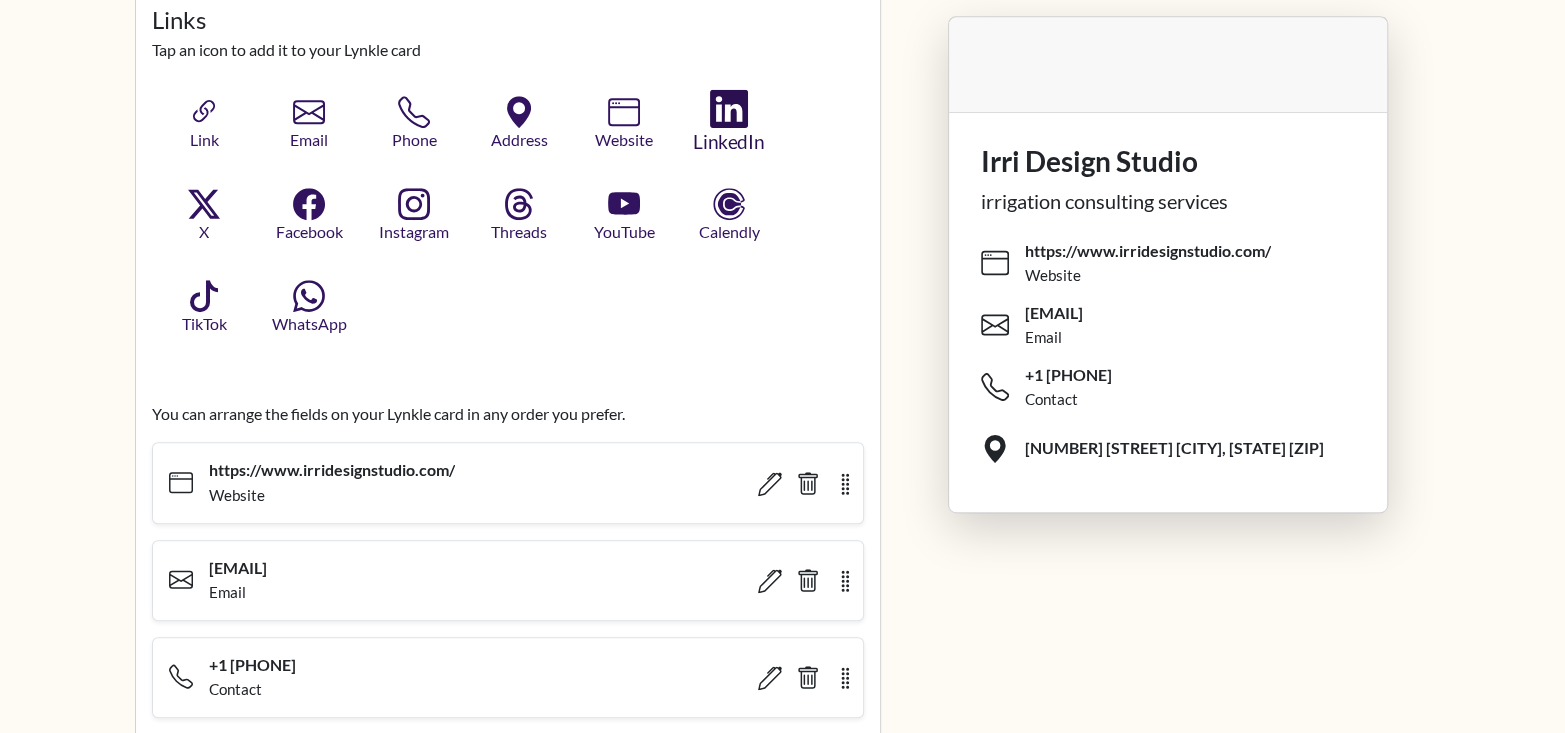 click 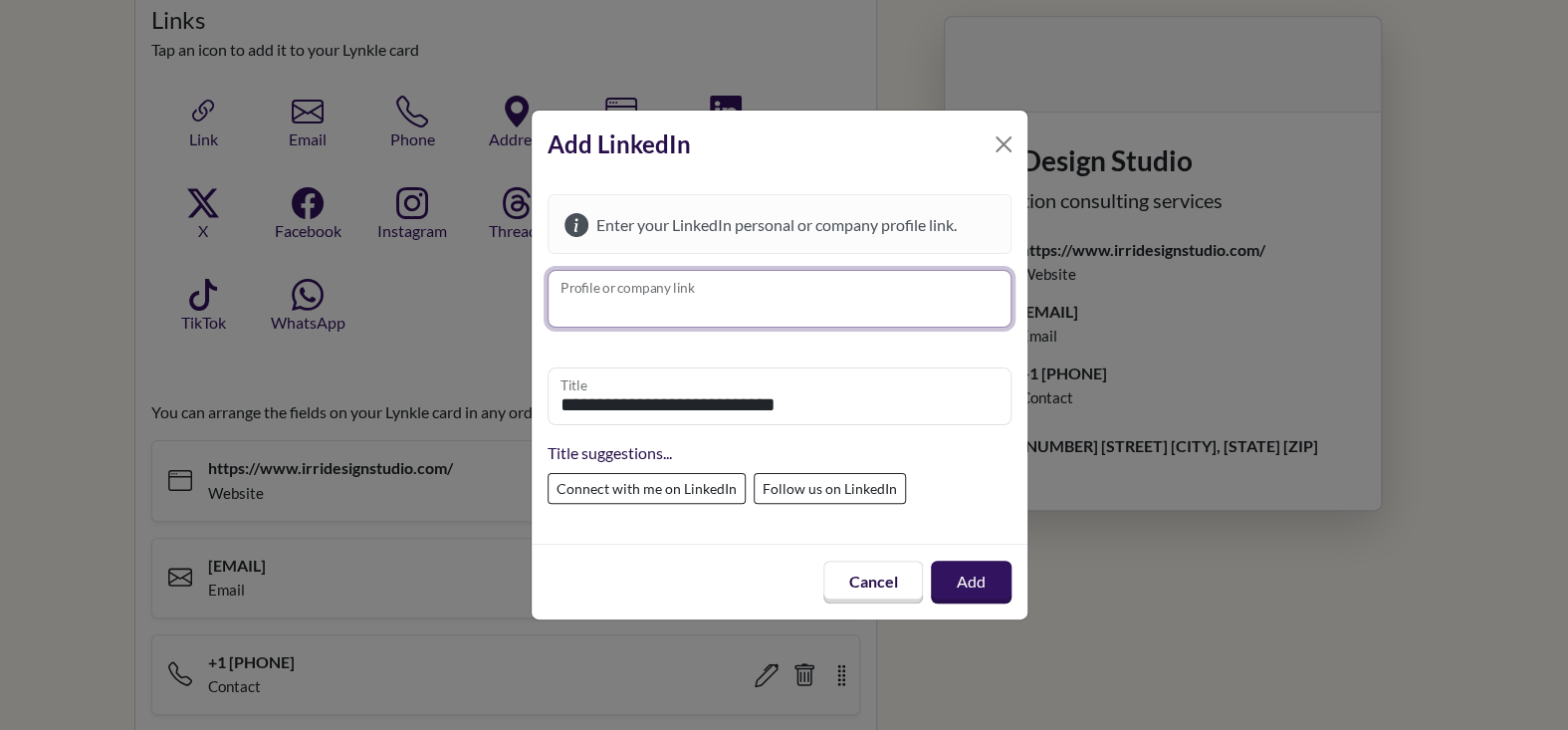 click on "Profile or company link" at bounding box center (780, 299) 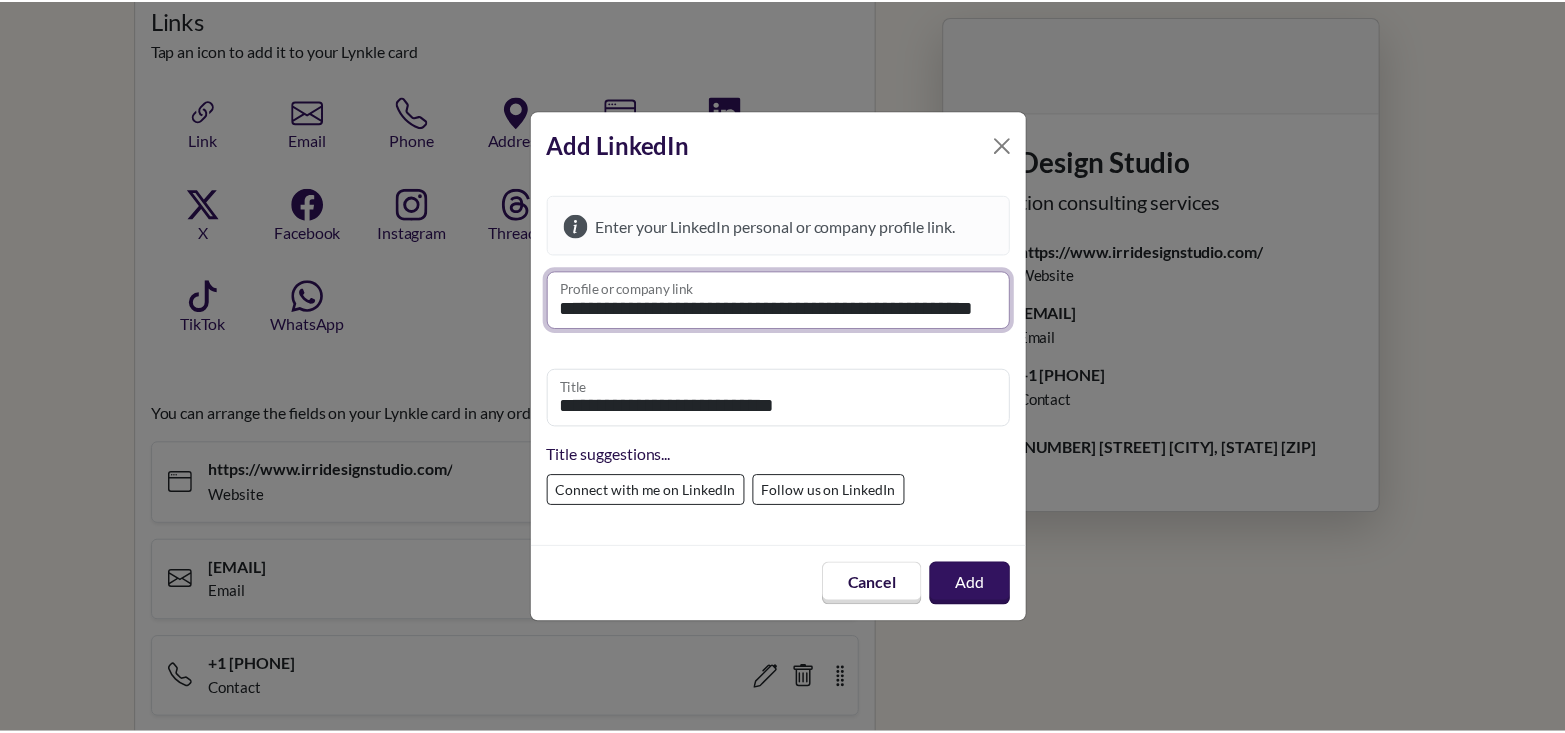 scroll, scrollTop: 0, scrollLeft: 34, axis: horizontal 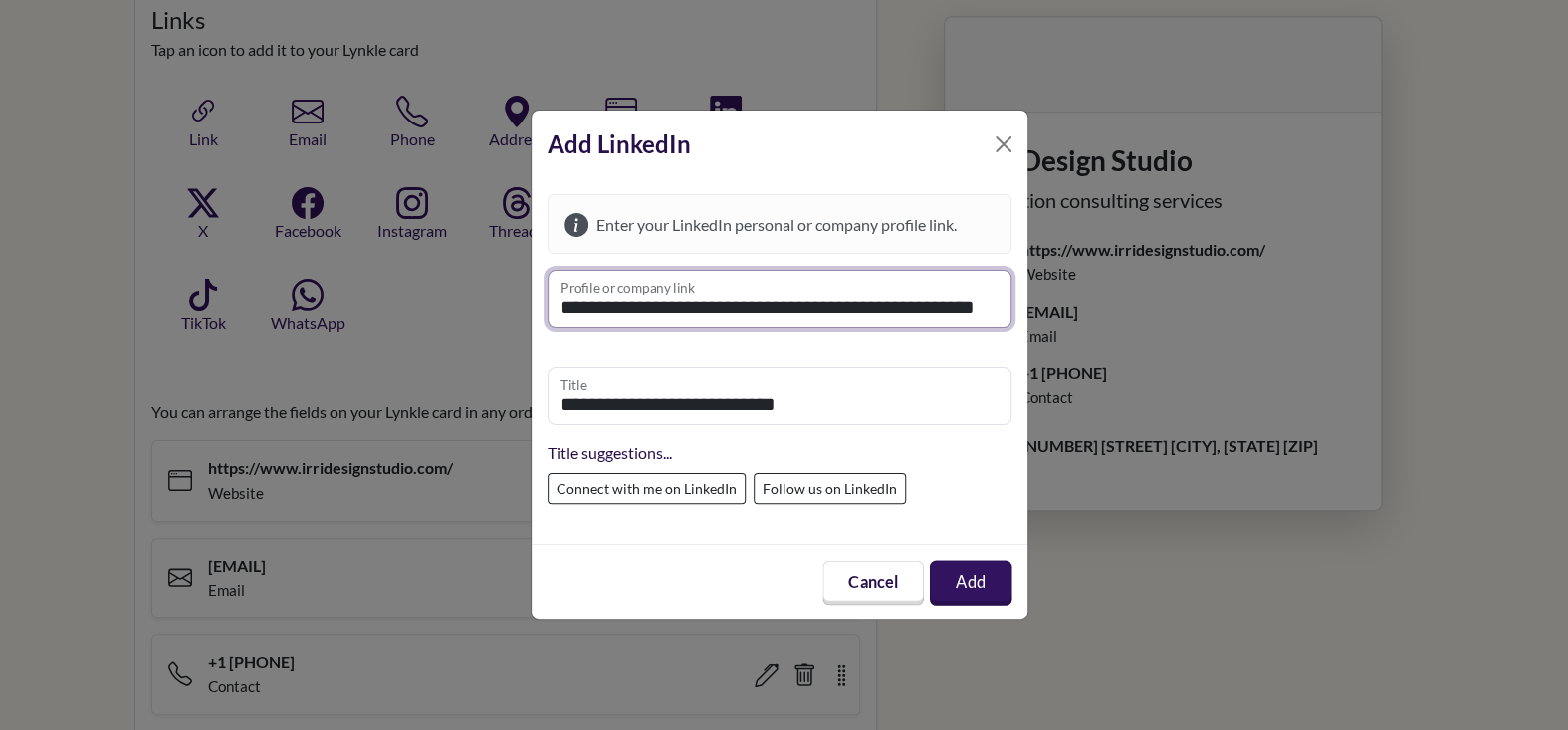 type on "**********" 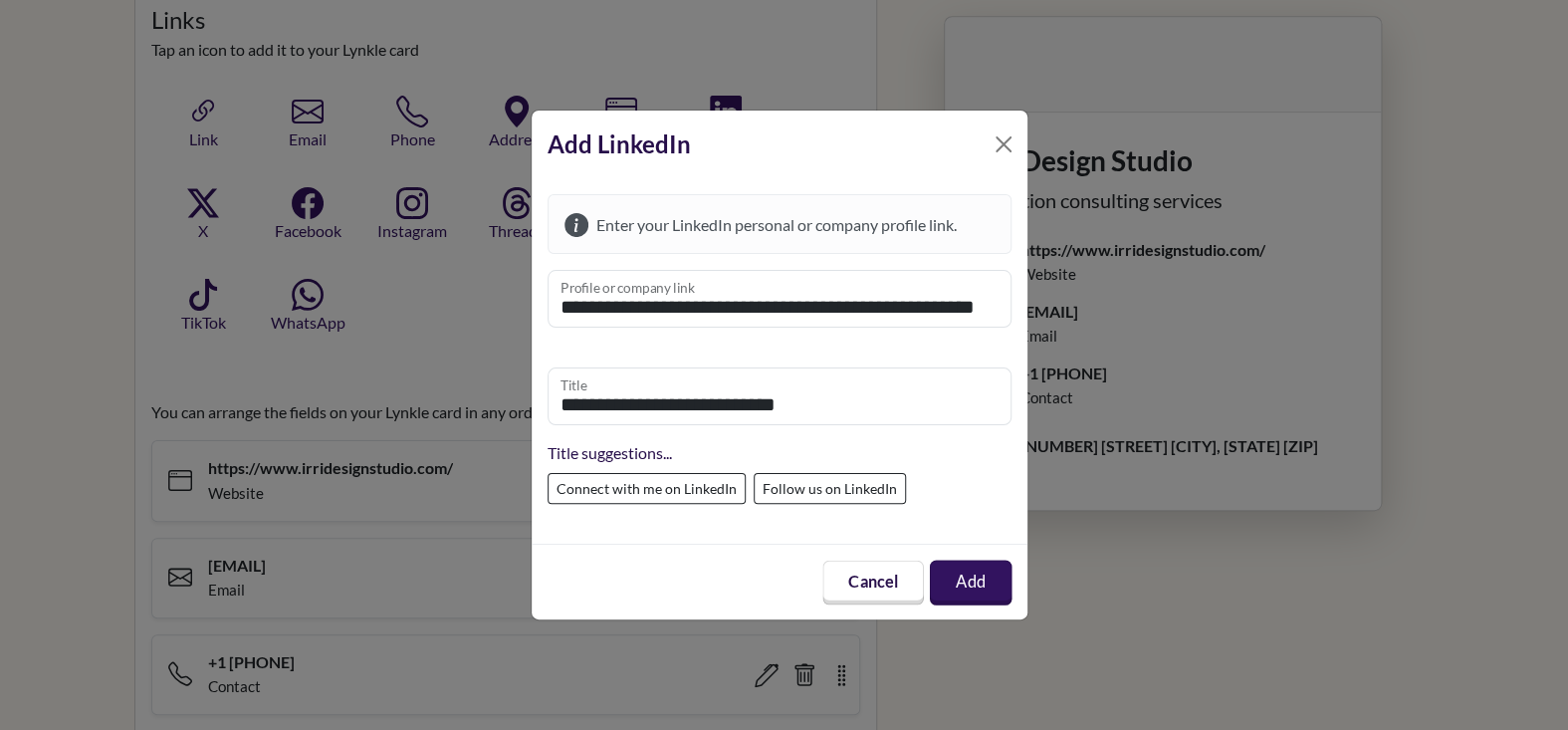 click on "Add" at bounding box center (971, 582) 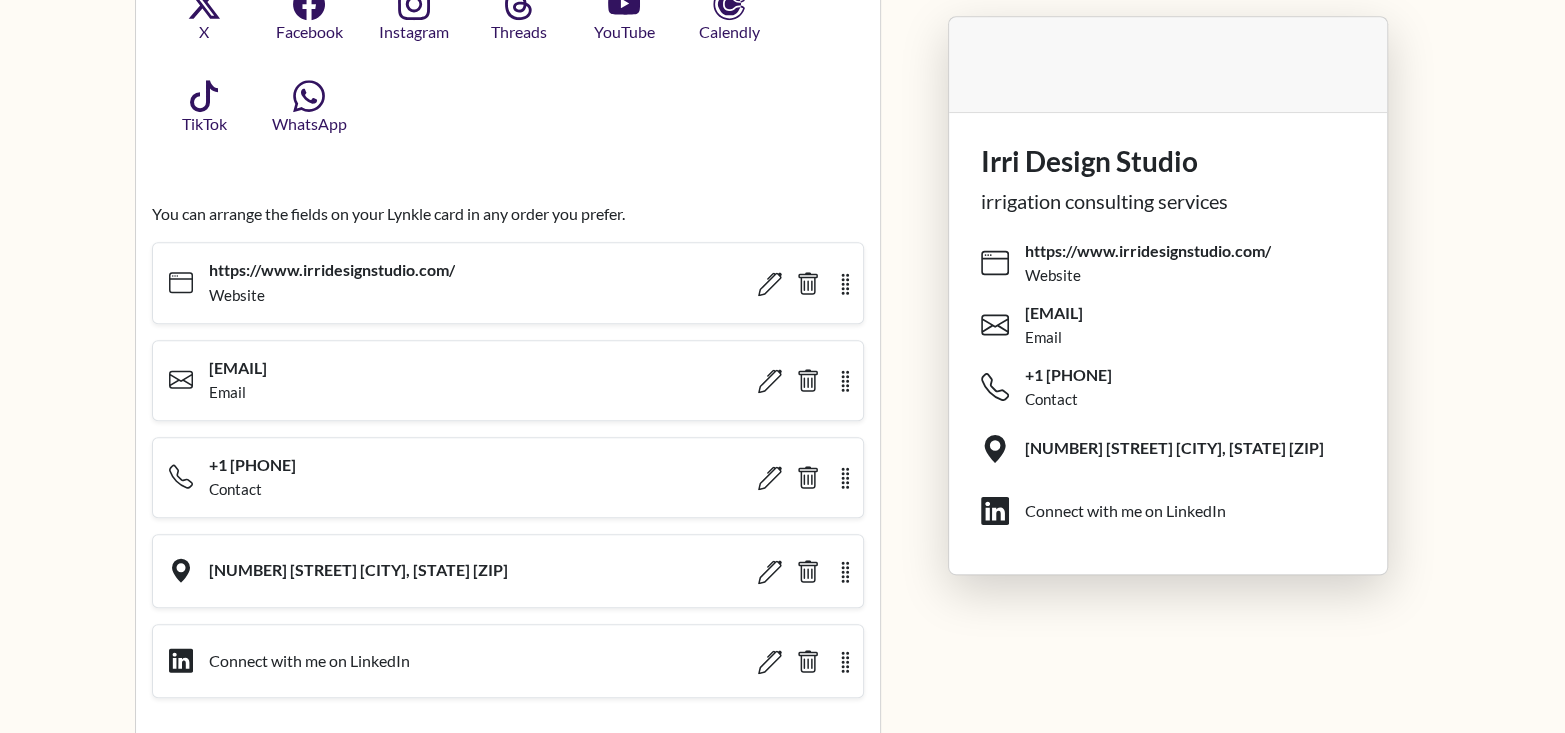 scroll, scrollTop: 800, scrollLeft: 0, axis: vertical 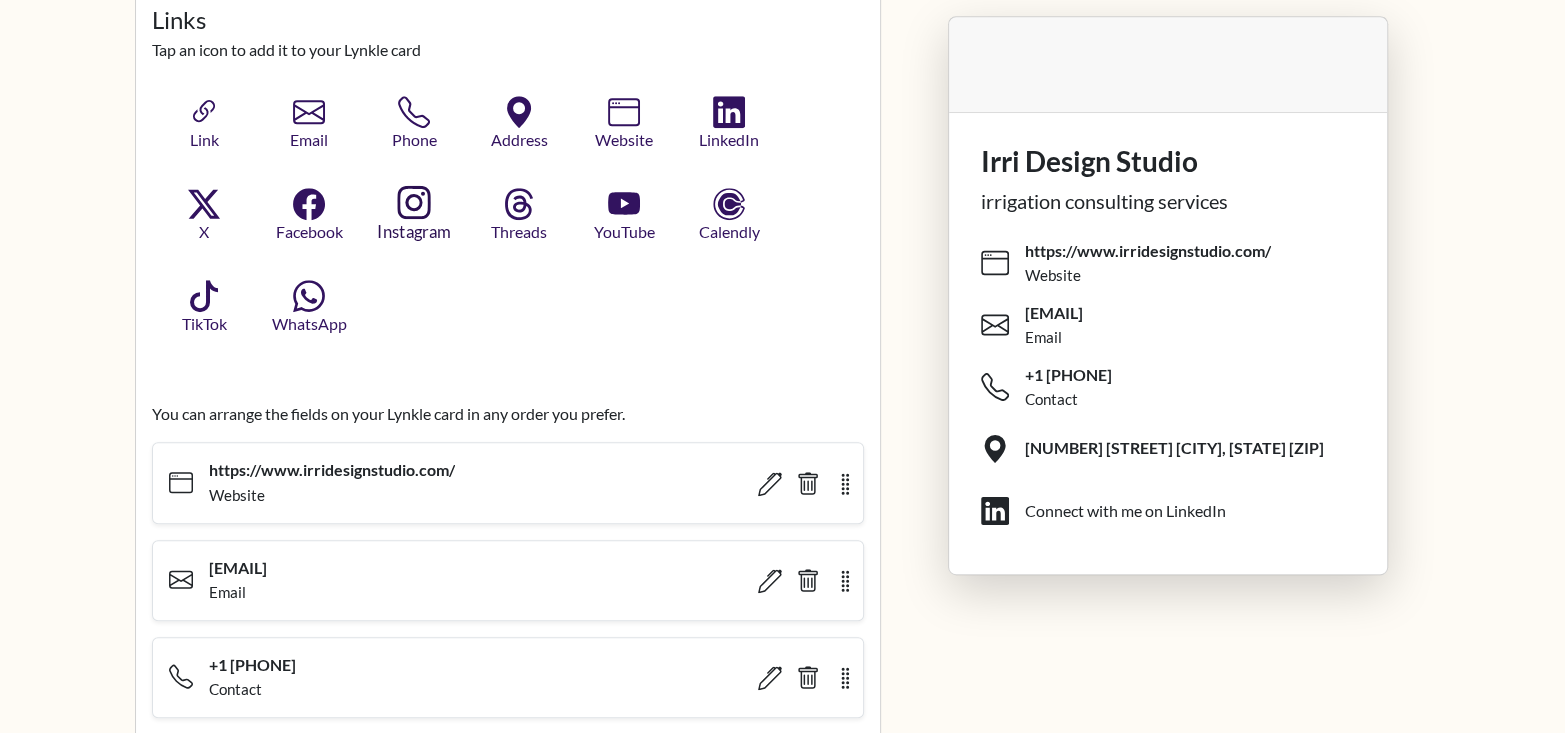 click 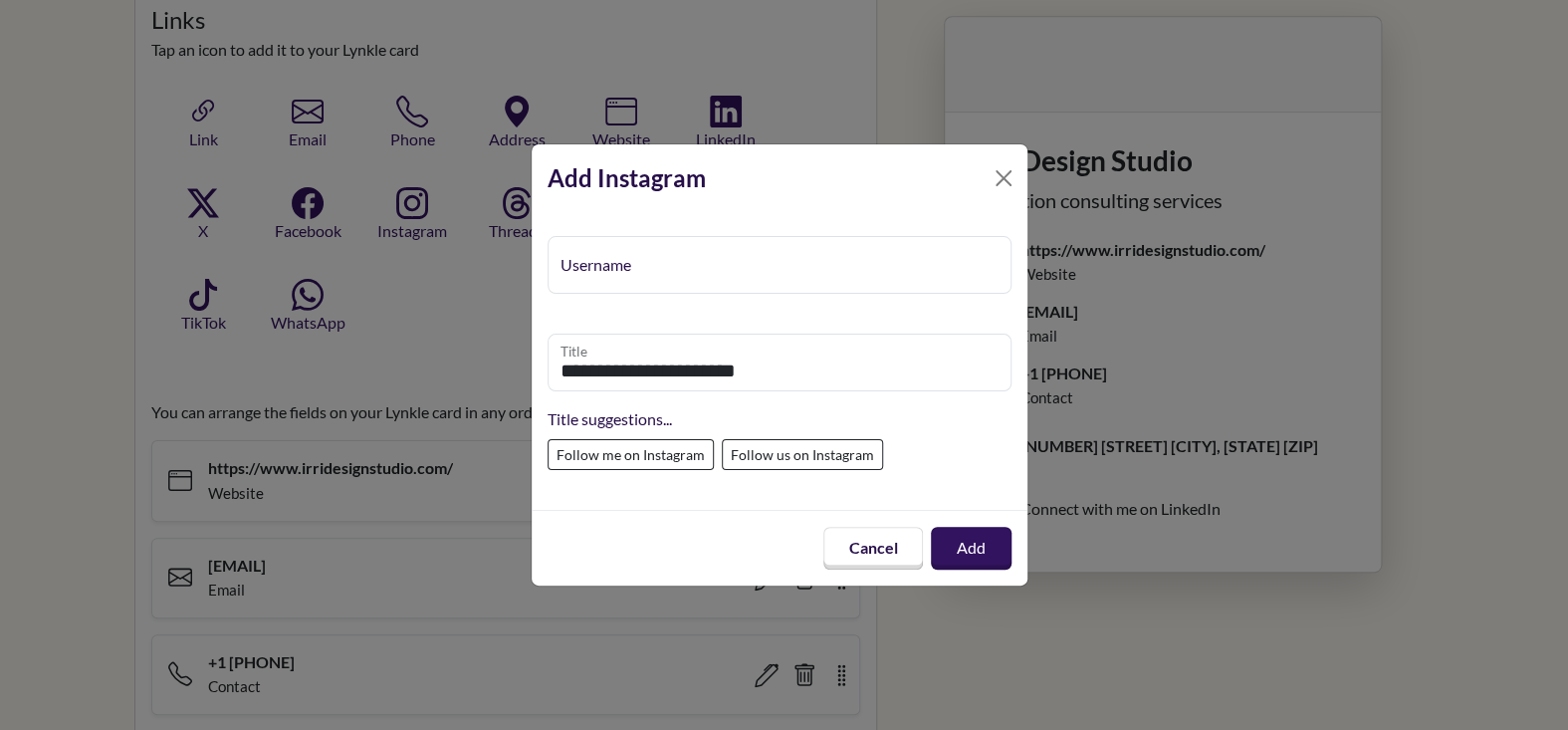 click on "Follow us on Instagram" at bounding box center (802, 454) 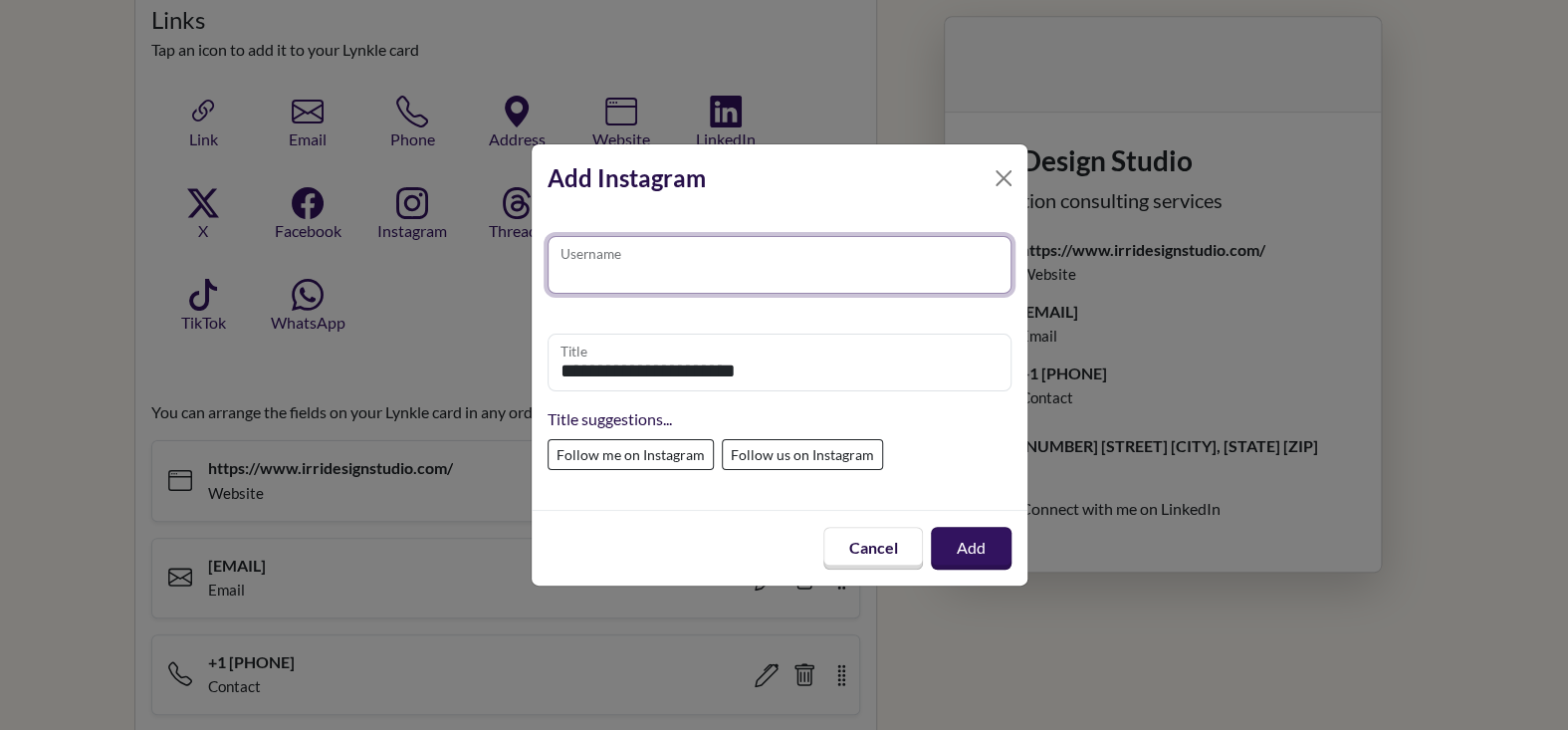 click on "Username" at bounding box center (780, 265) 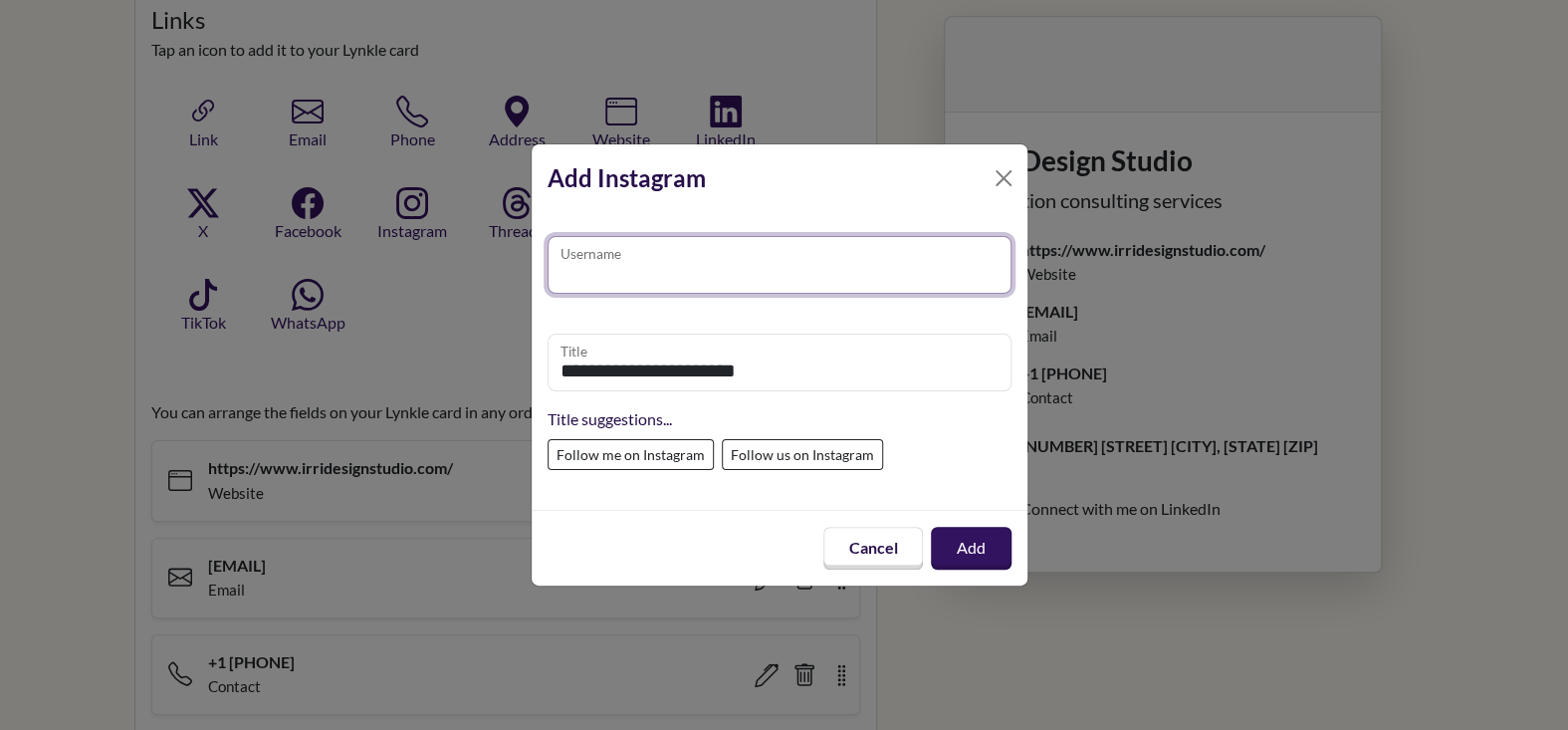 click on "Username" at bounding box center (780, 265) 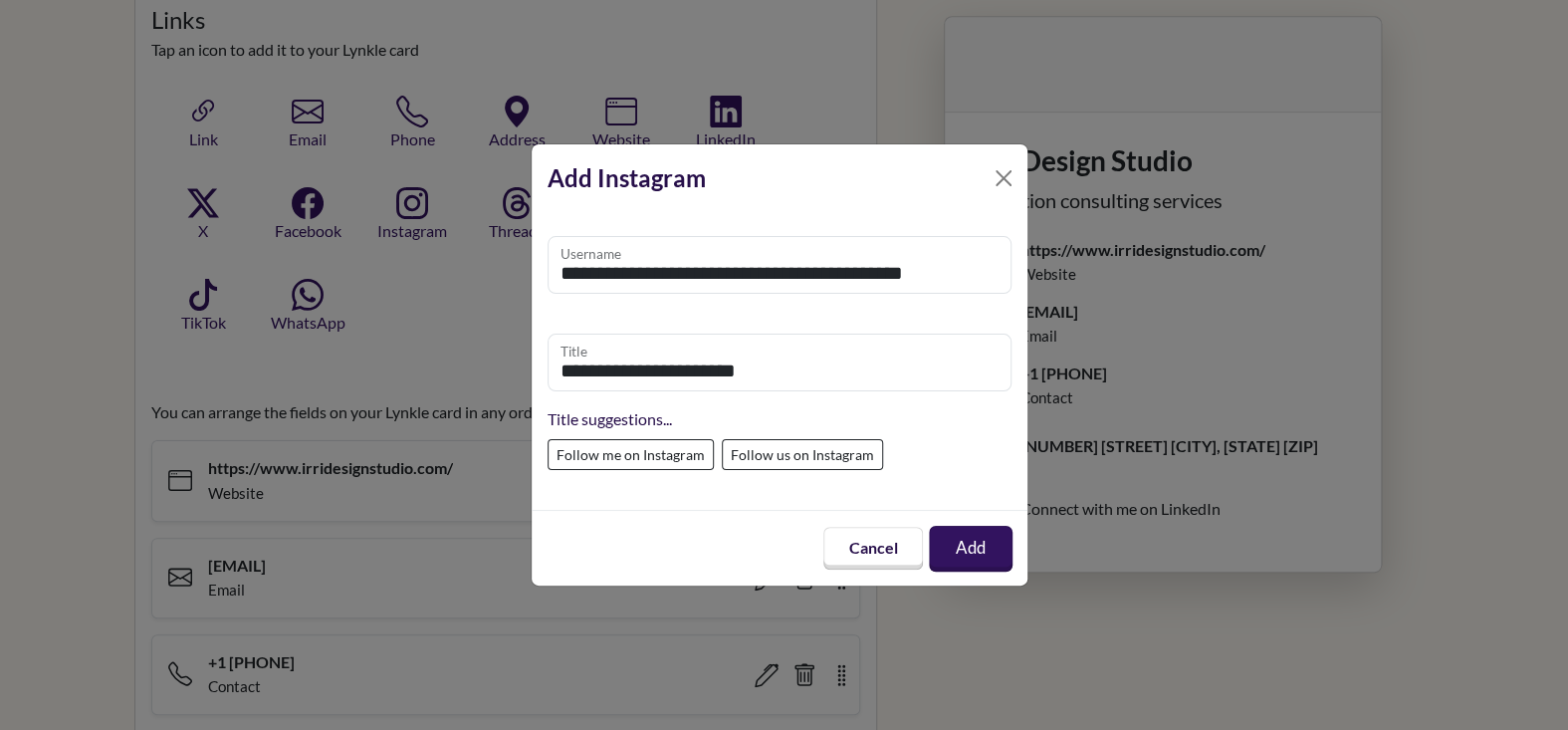 click on "Add" at bounding box center [971, 549] 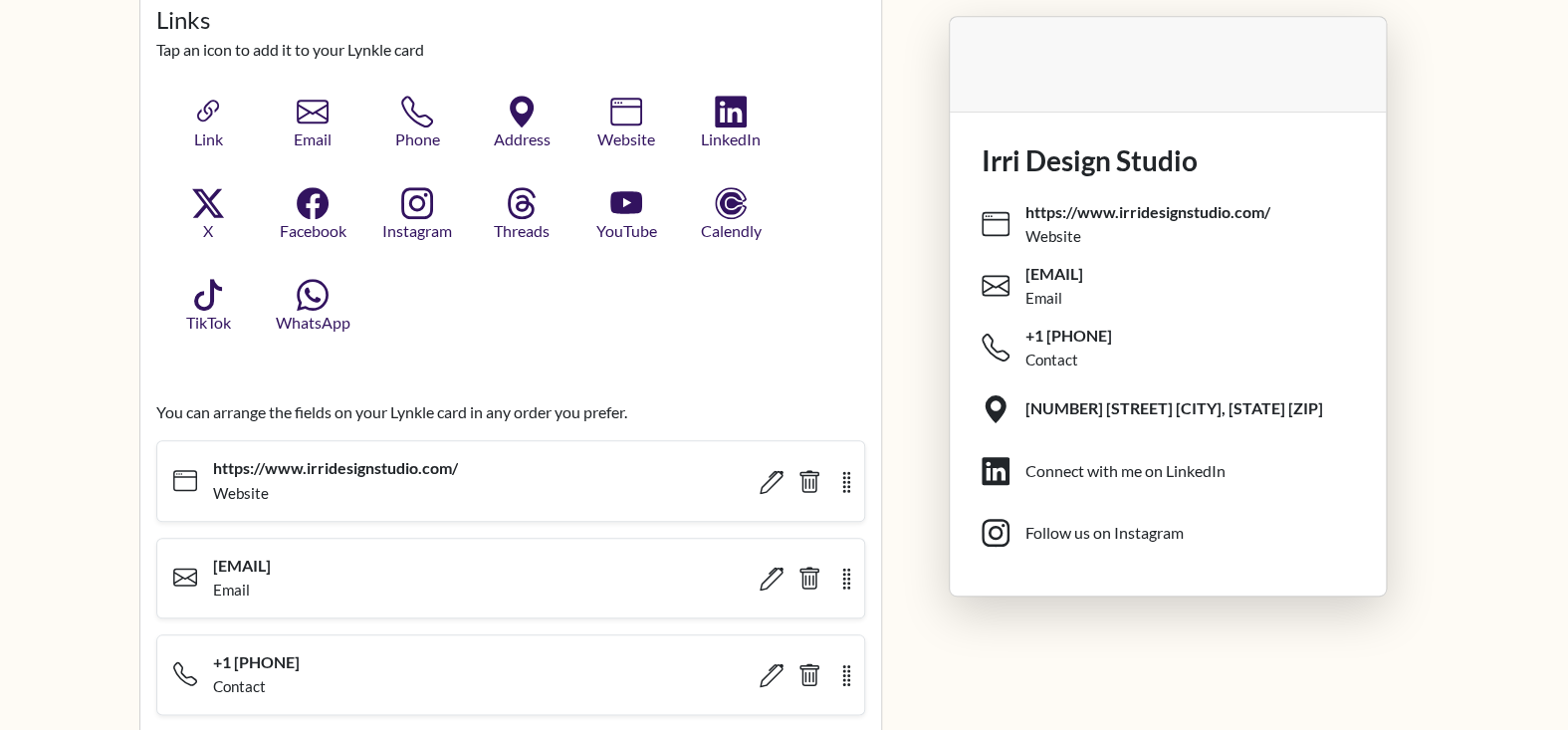 click on "Link Email Phone Address Website LinkedIn   X Facebook Instagram Threads YouTube Calendly TikTok WhatsApp" at bounding box center (511, 215) 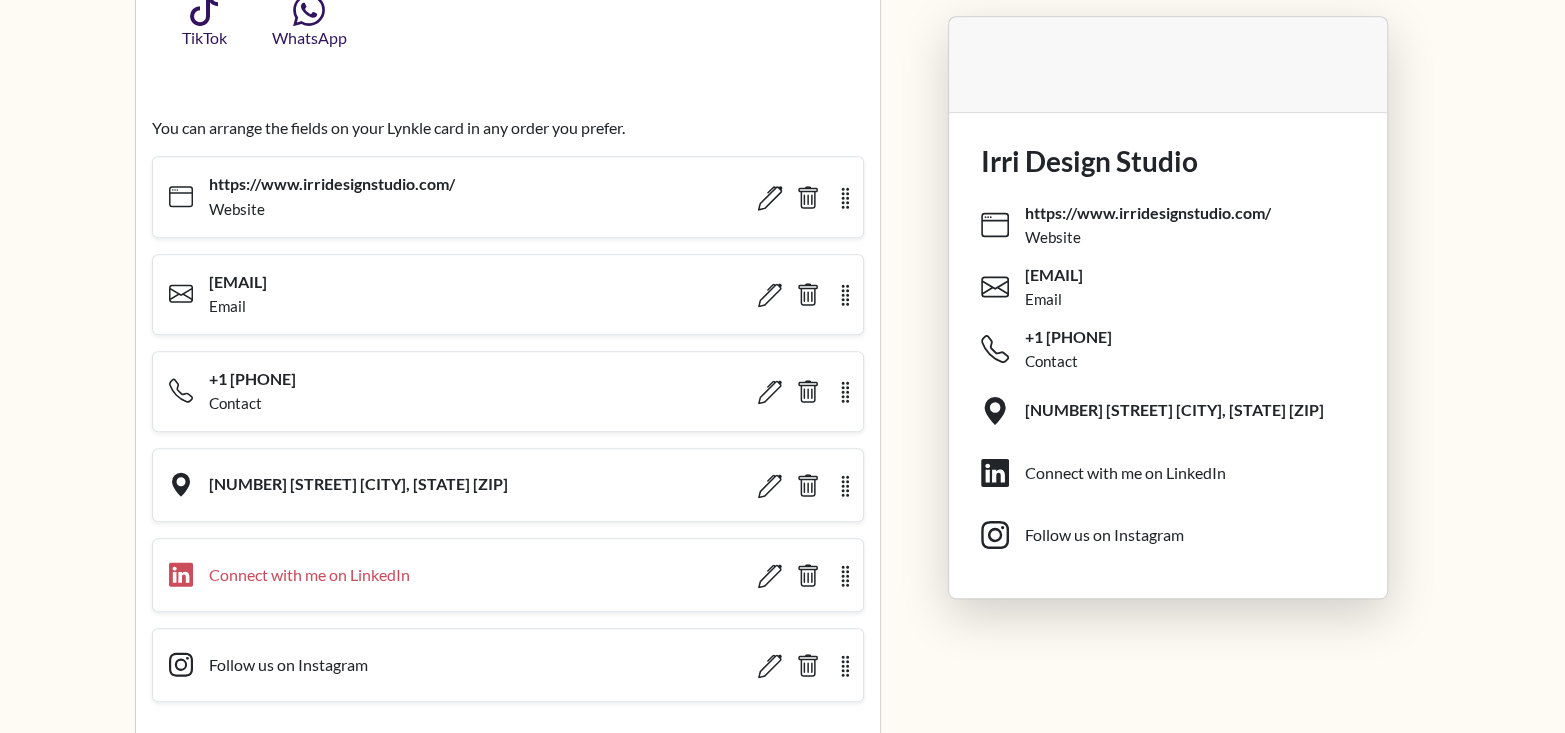 scroll, scrollTop: 1100, scrollLeft: 0, axis: vertical 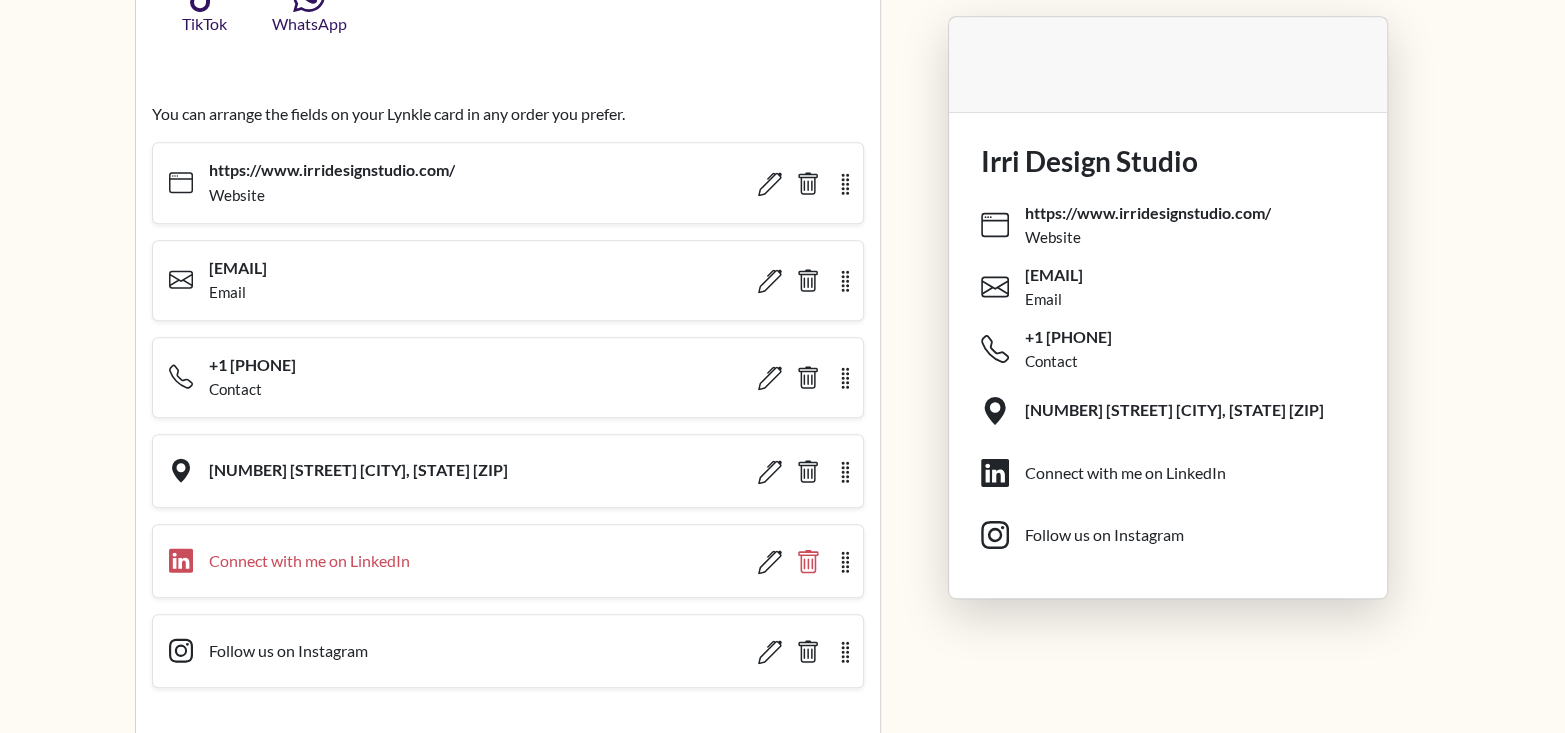 click 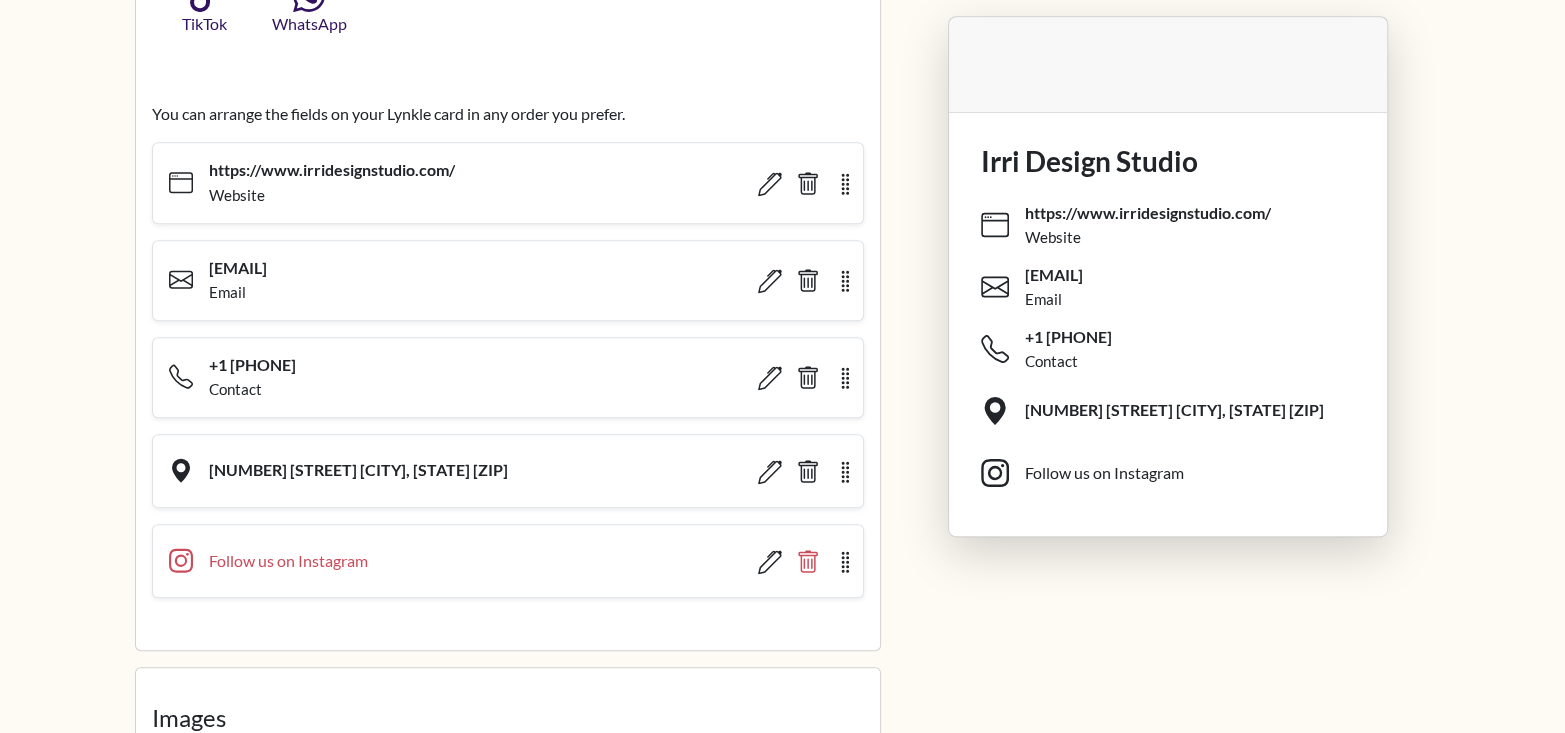 click 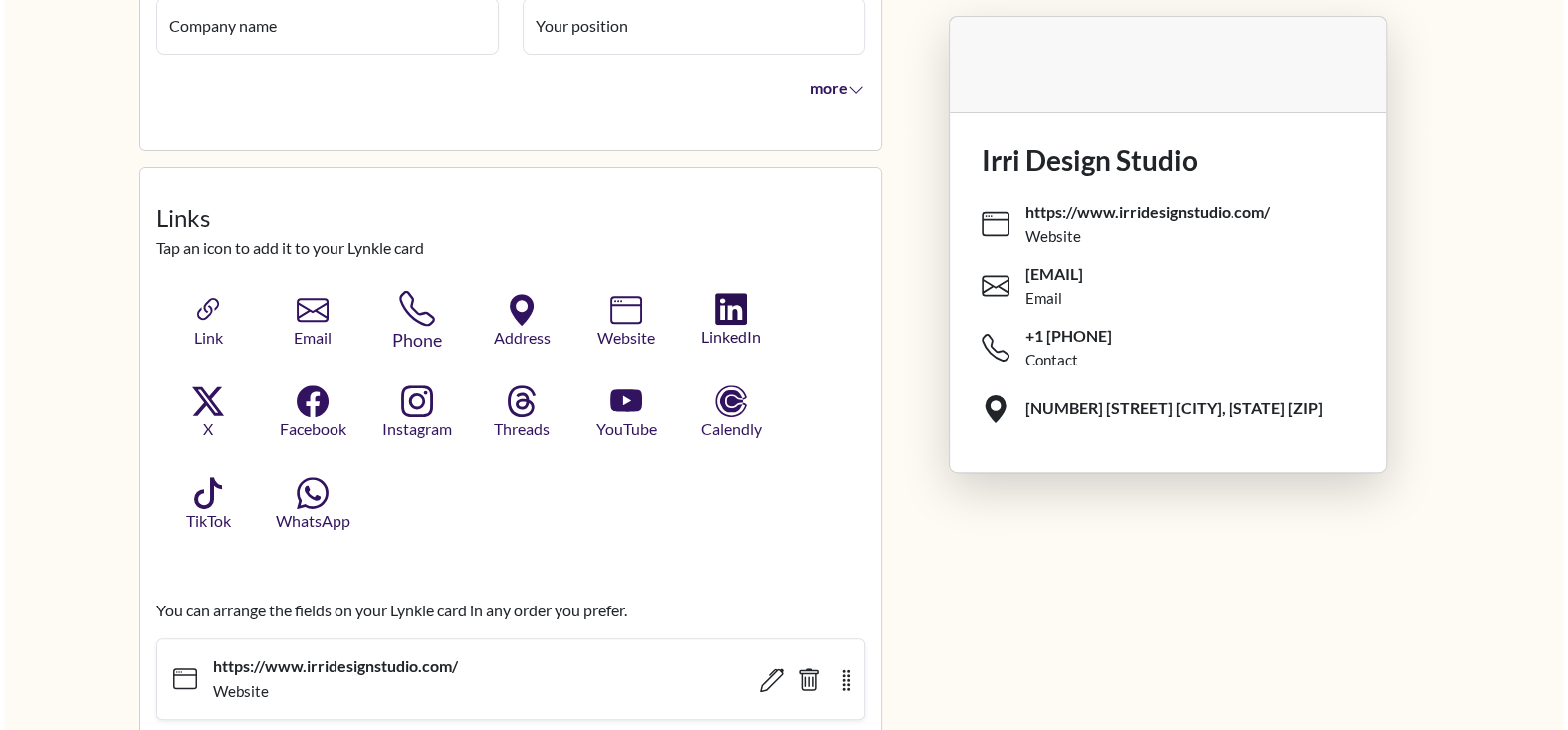 scroll, scrollTop: 598, scrollLeft: 0, axis: vertical 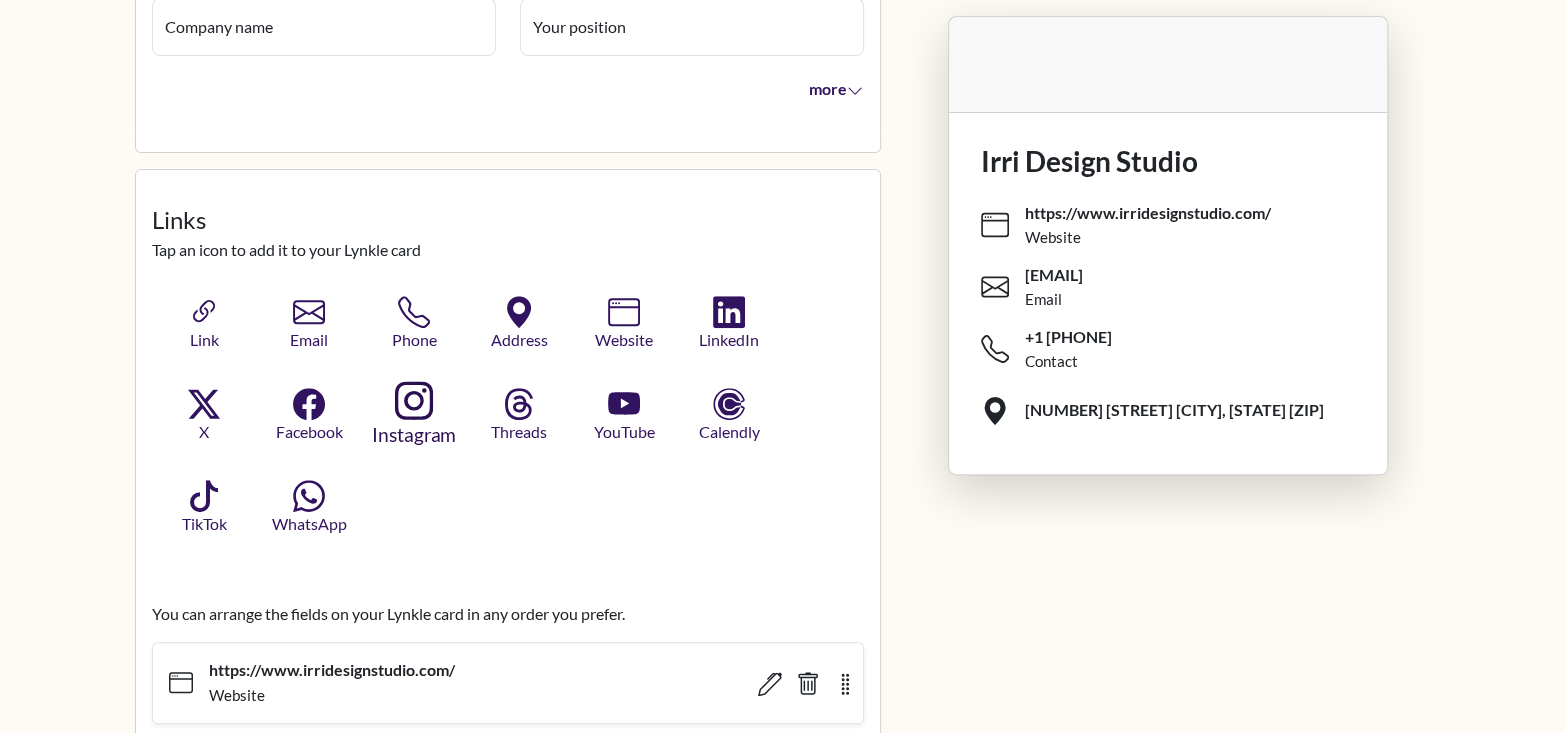 click on "Instagram" at bounding box center [414, 434] 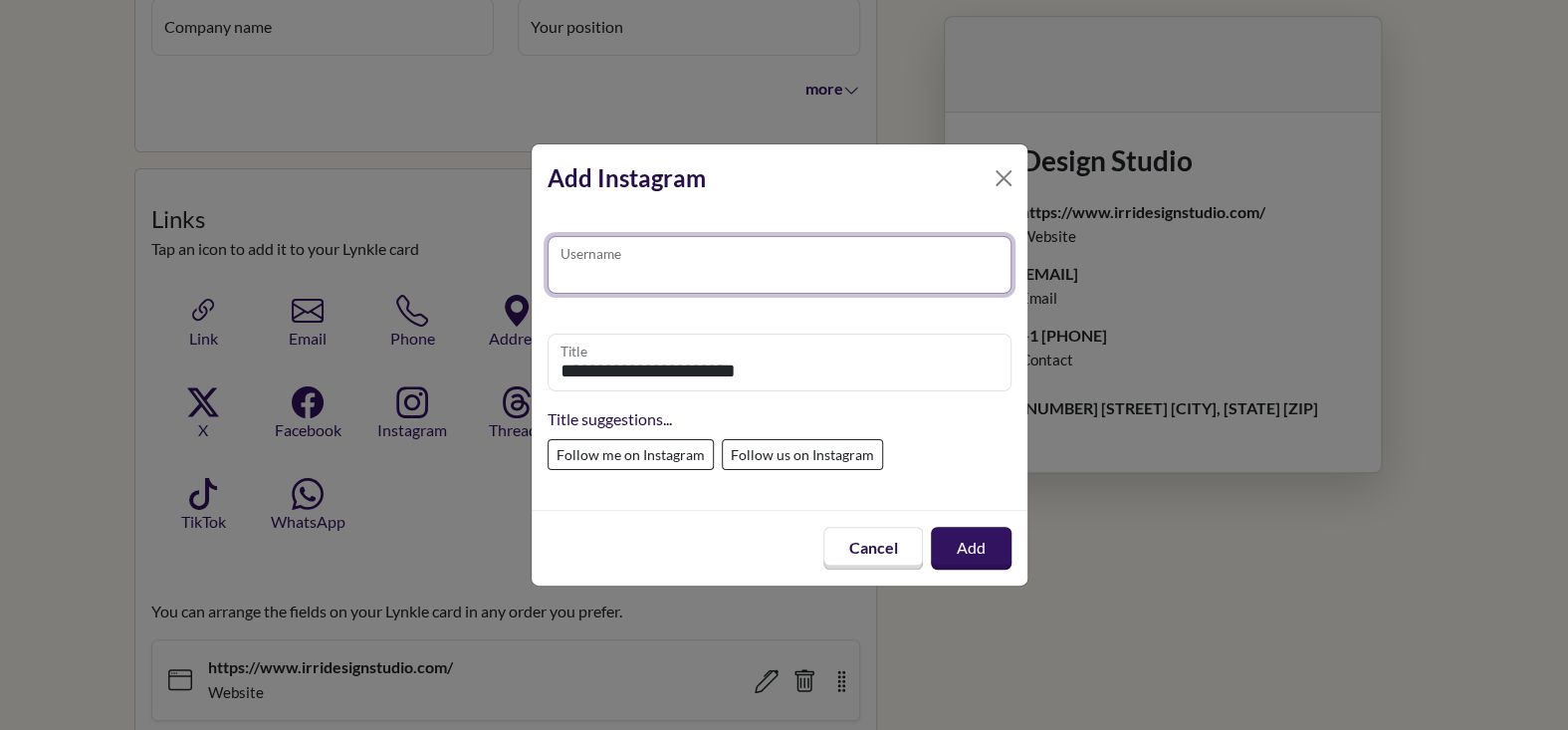 paste on "**********" 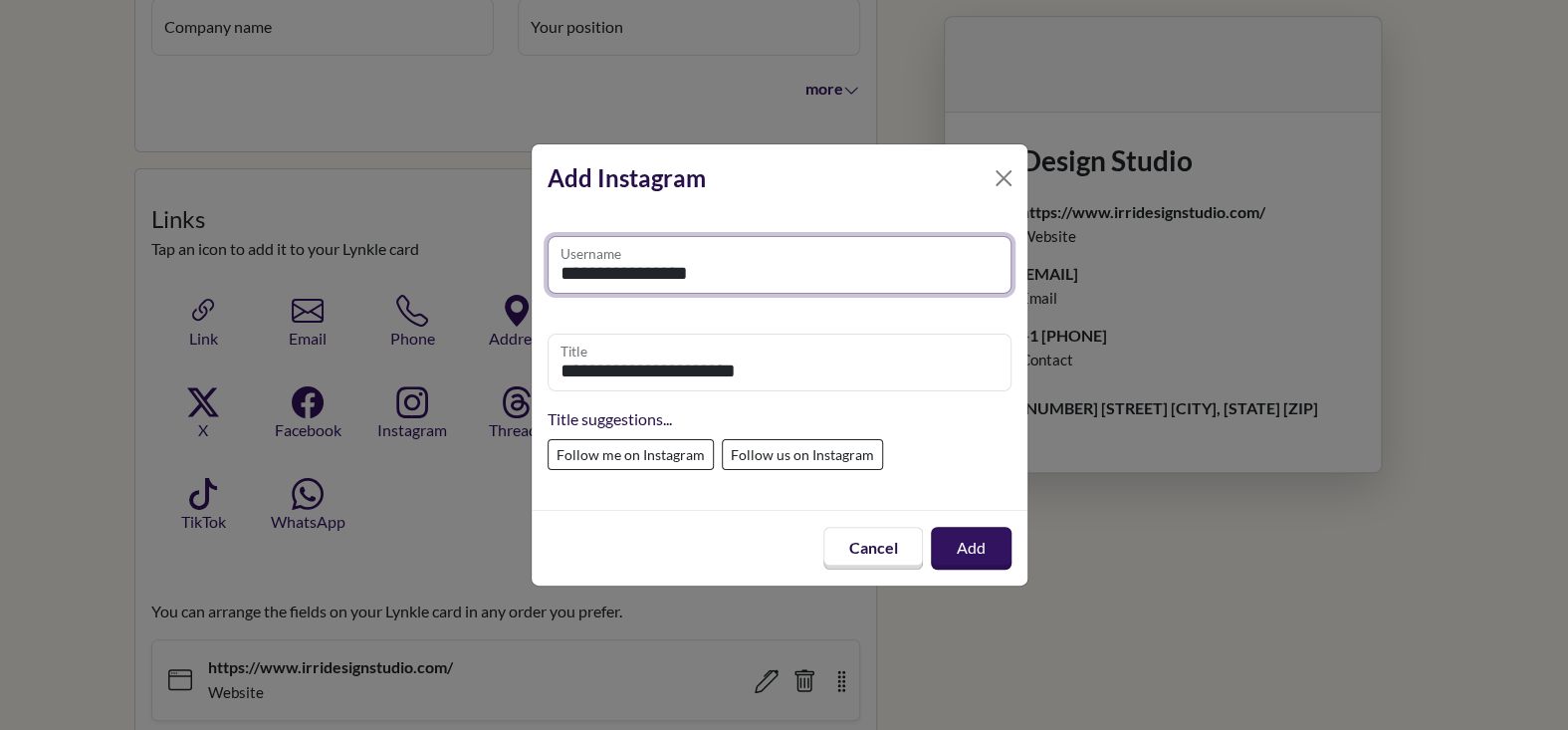 type on "**********" 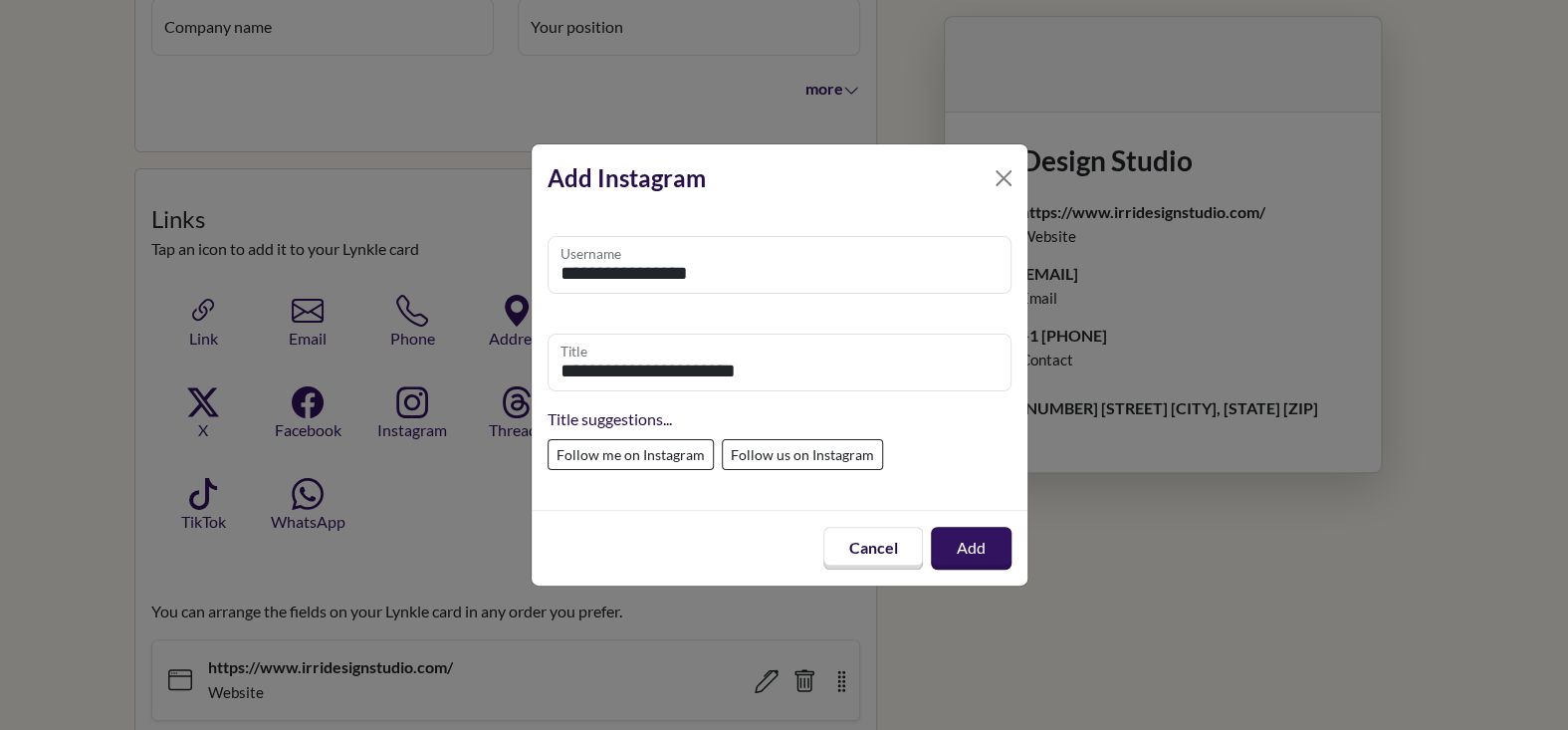 drag, startPoint x: 794, startPoint y: 460, endPoint x: 833, endPoint y: 486, distance: 46.872167 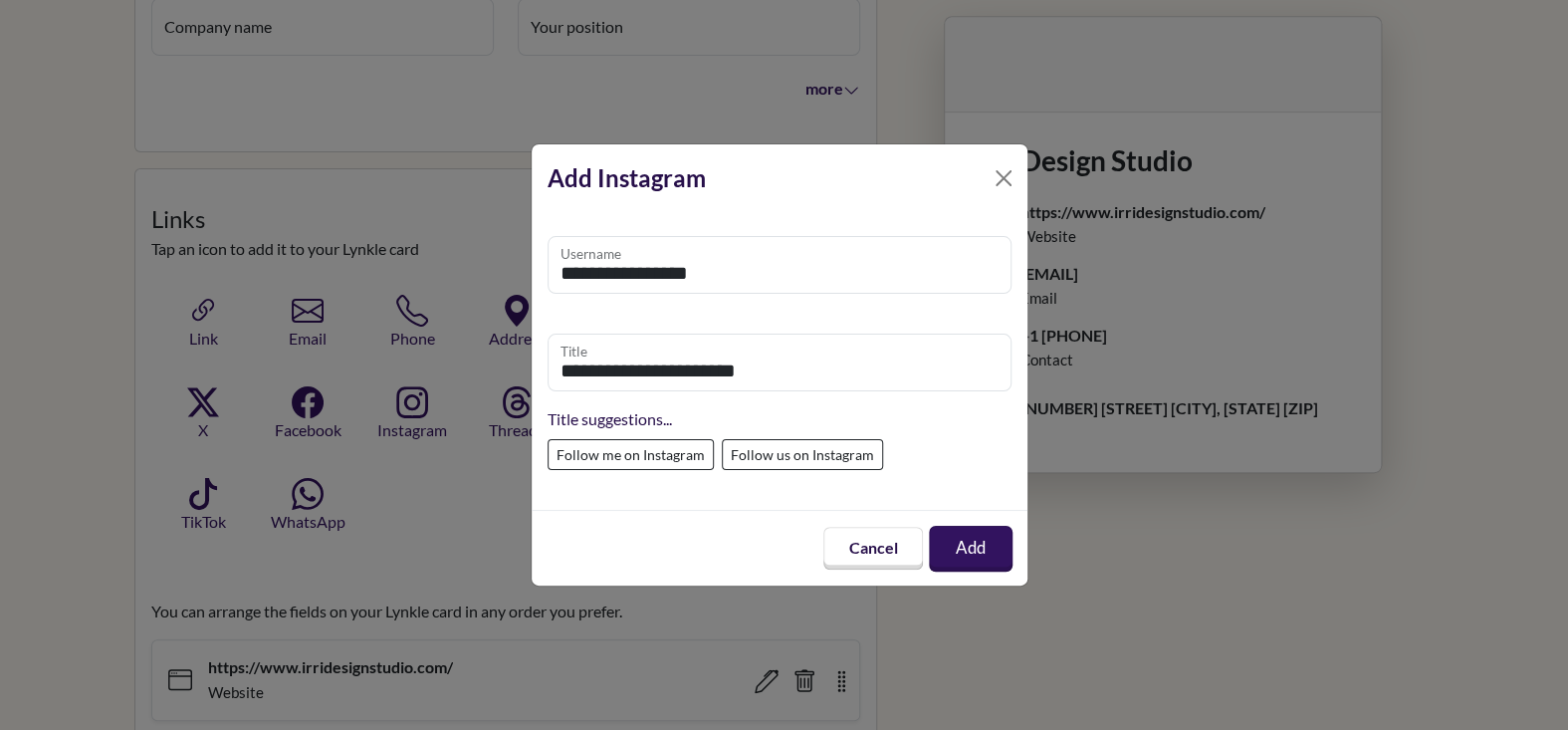 click on "Add" at bounding box center [971, 549] 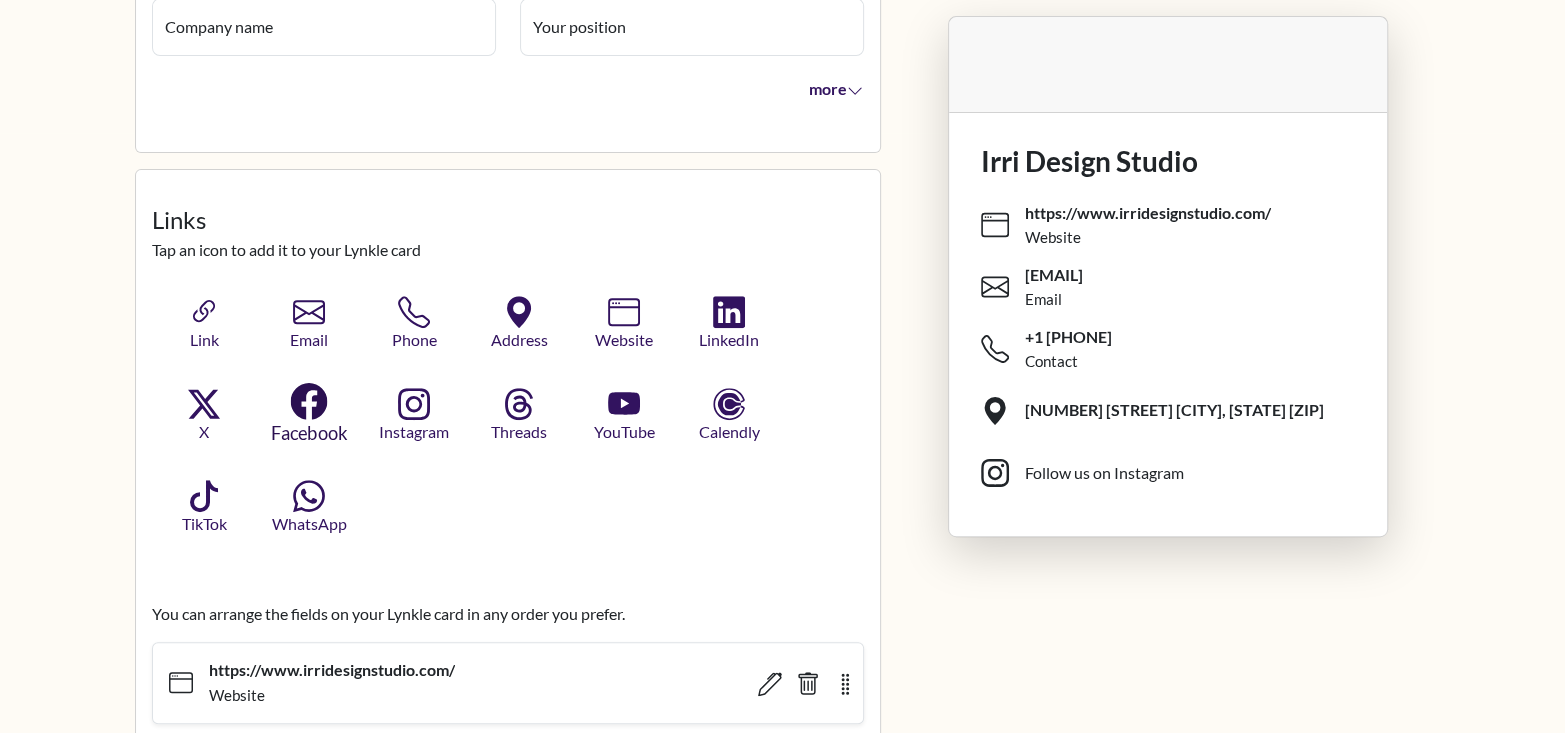click on "Facebook" at bounding box center (309, 415) 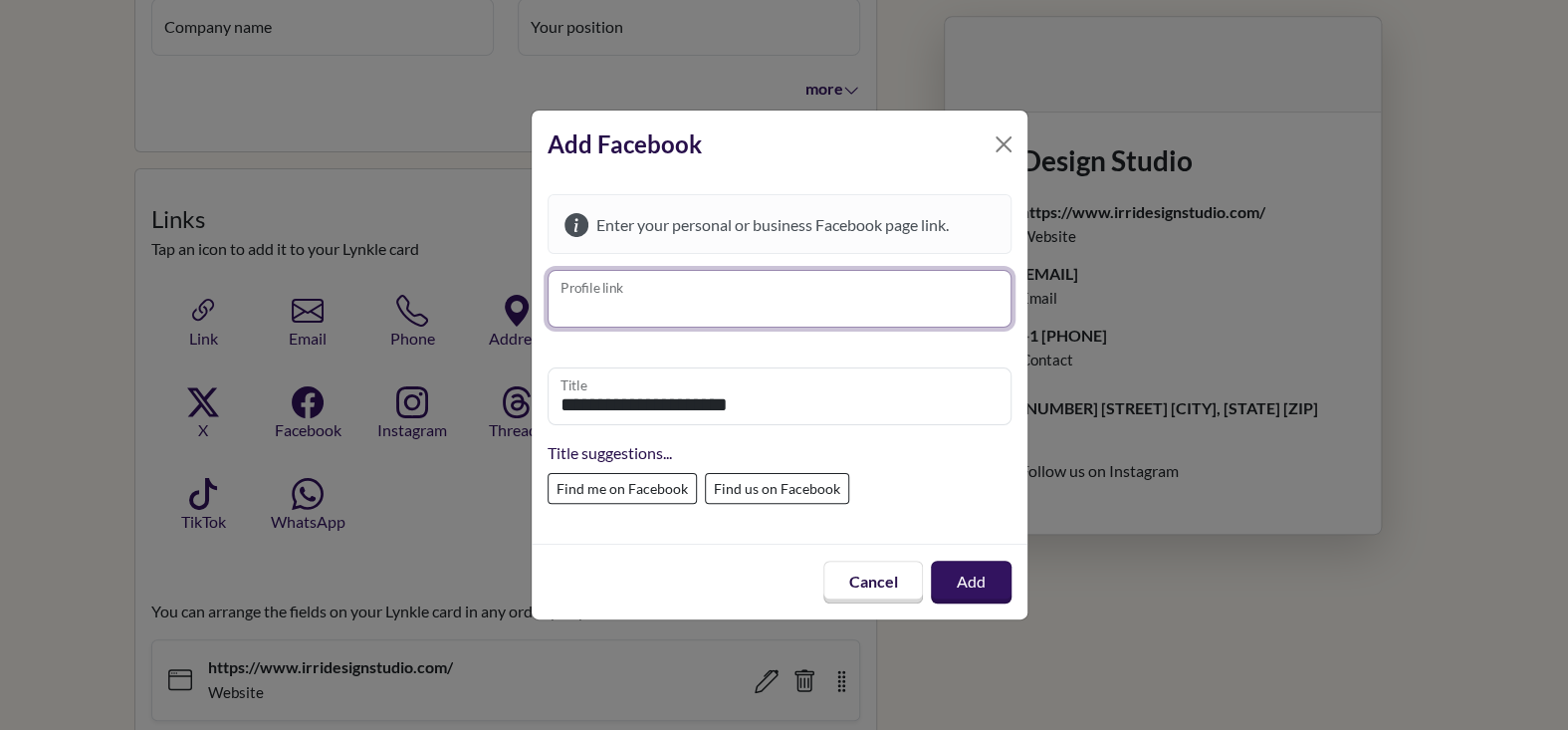paste on "**********" 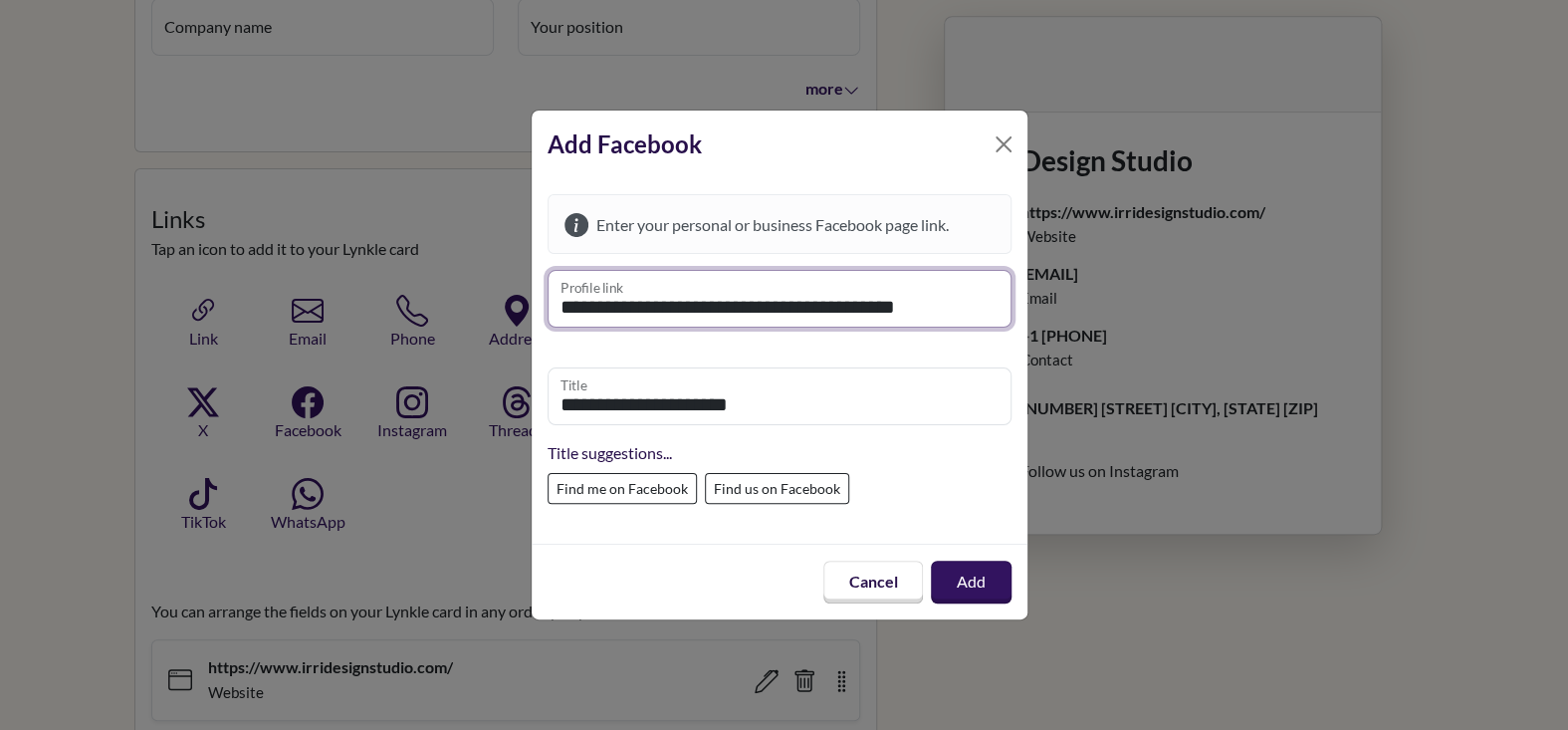 type on "**********" 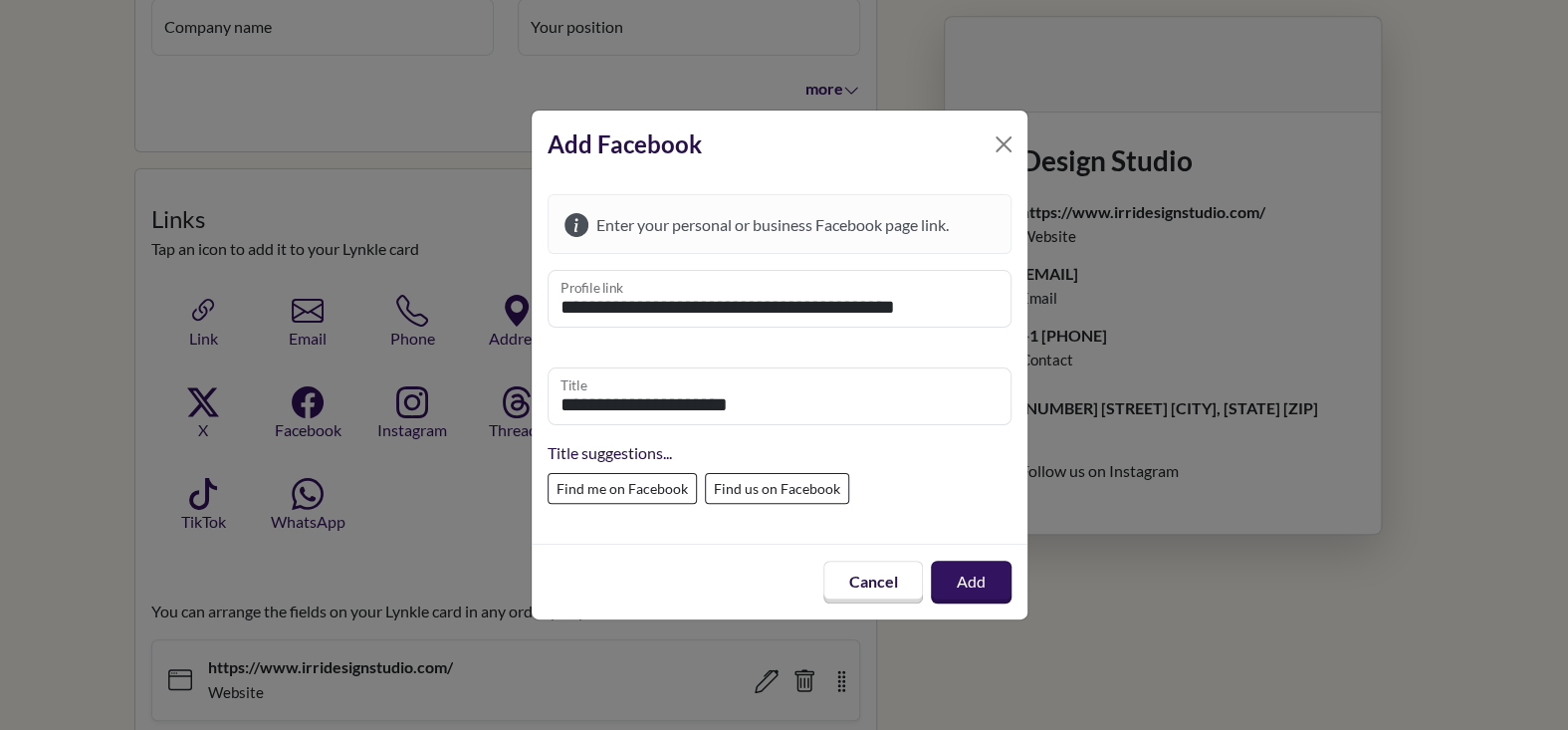 click on "Find me on Facebook" at bounding box center [622, 488] 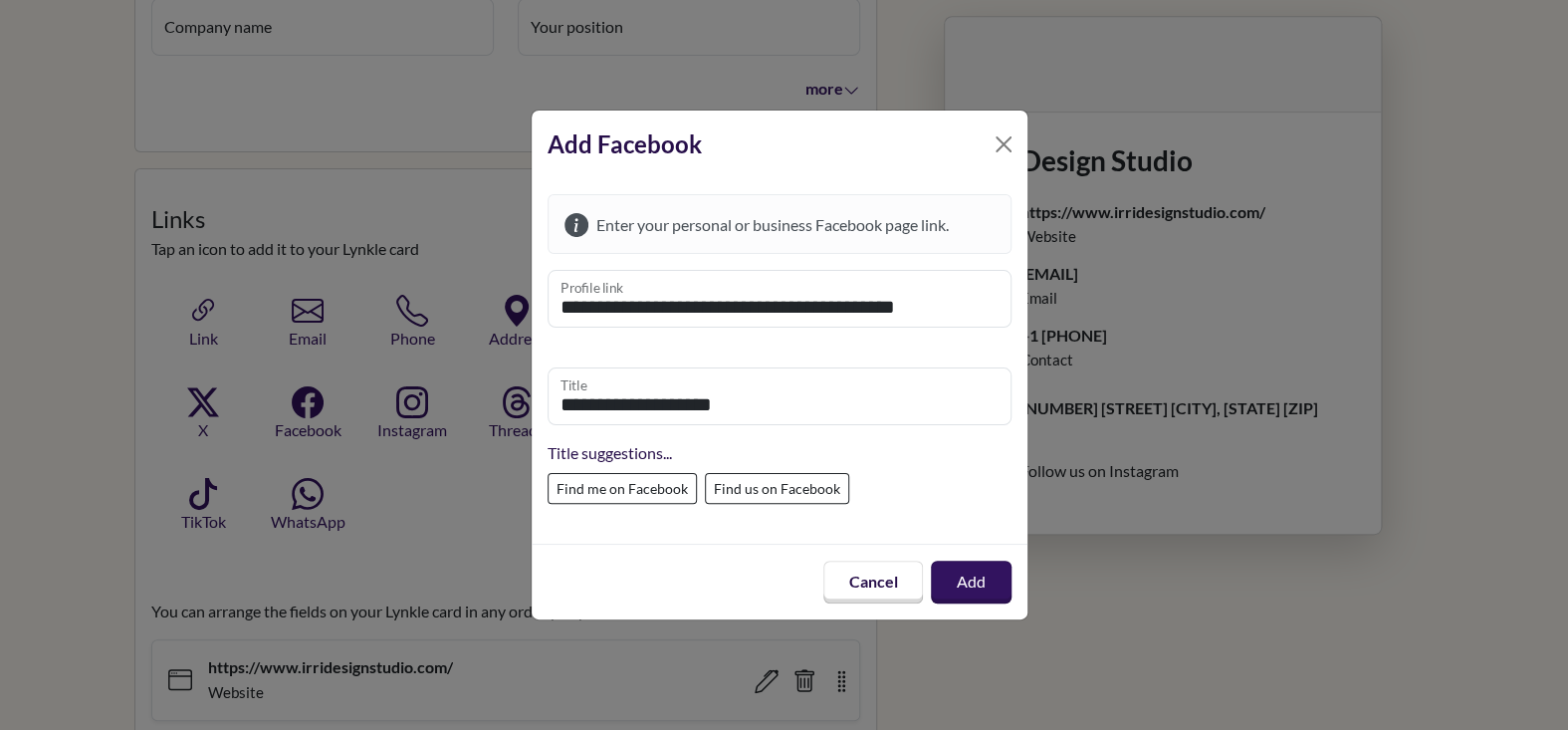click on "Find us on Facebook" at bounding box center (777, 488) 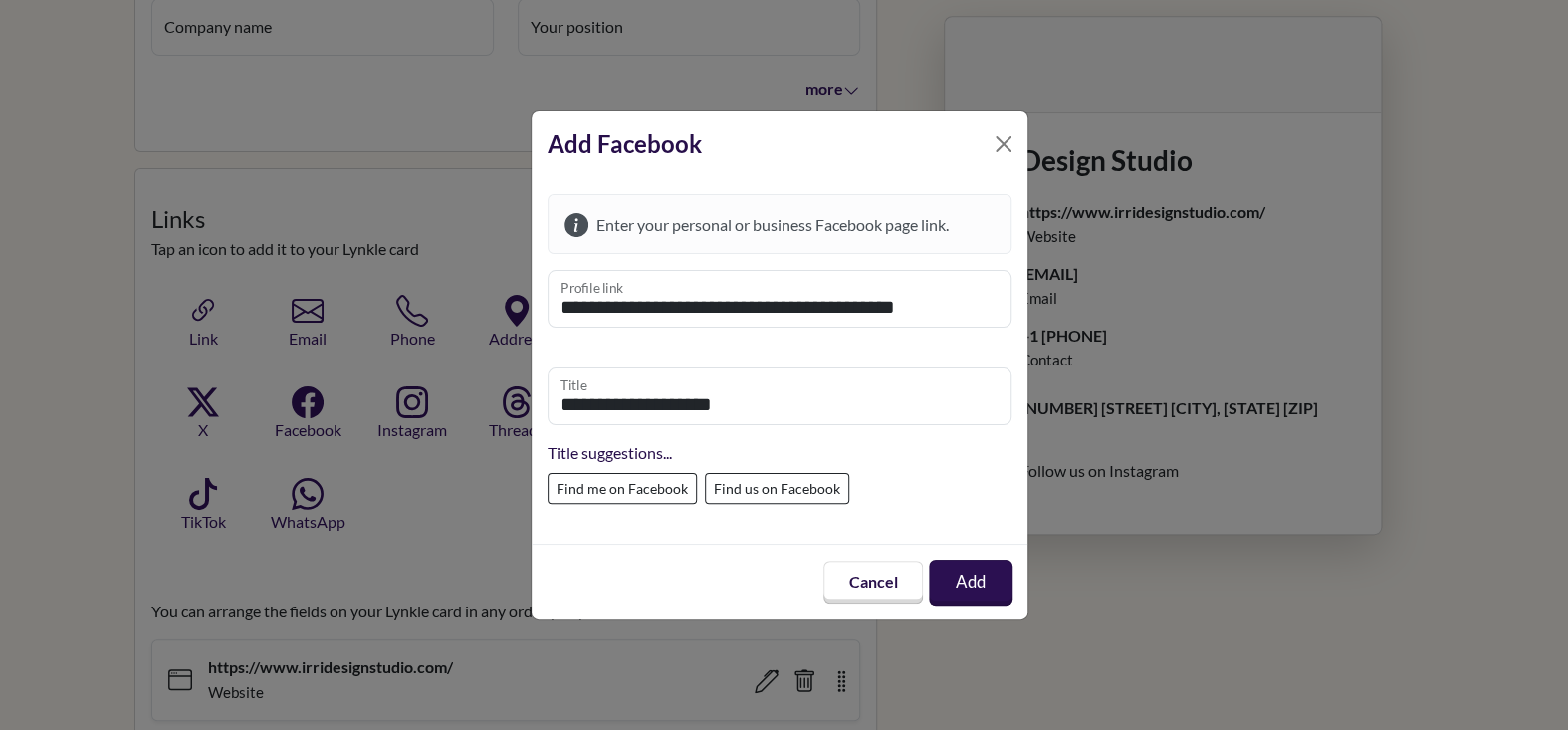 click on "Add" at bounding box center (971, 583) 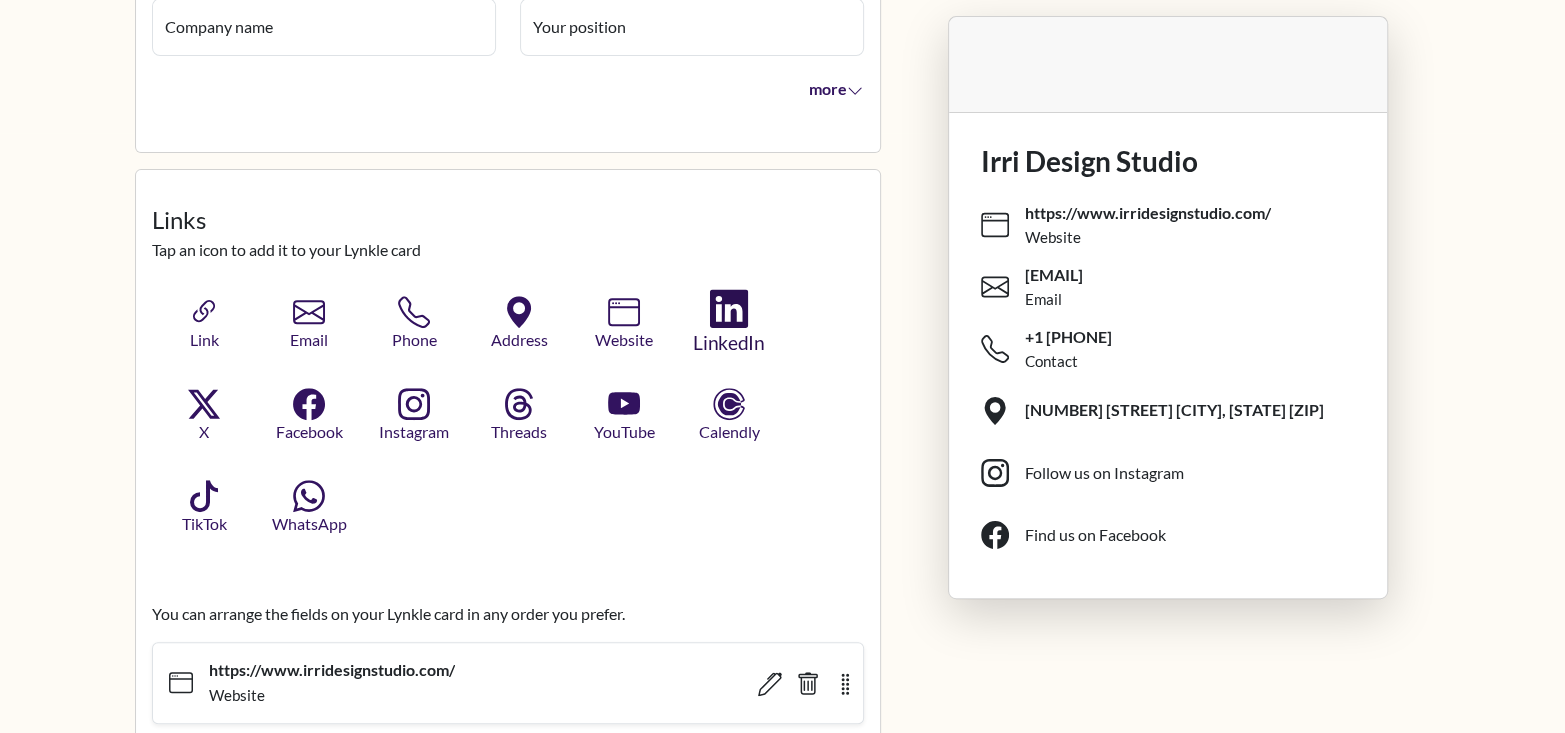 click 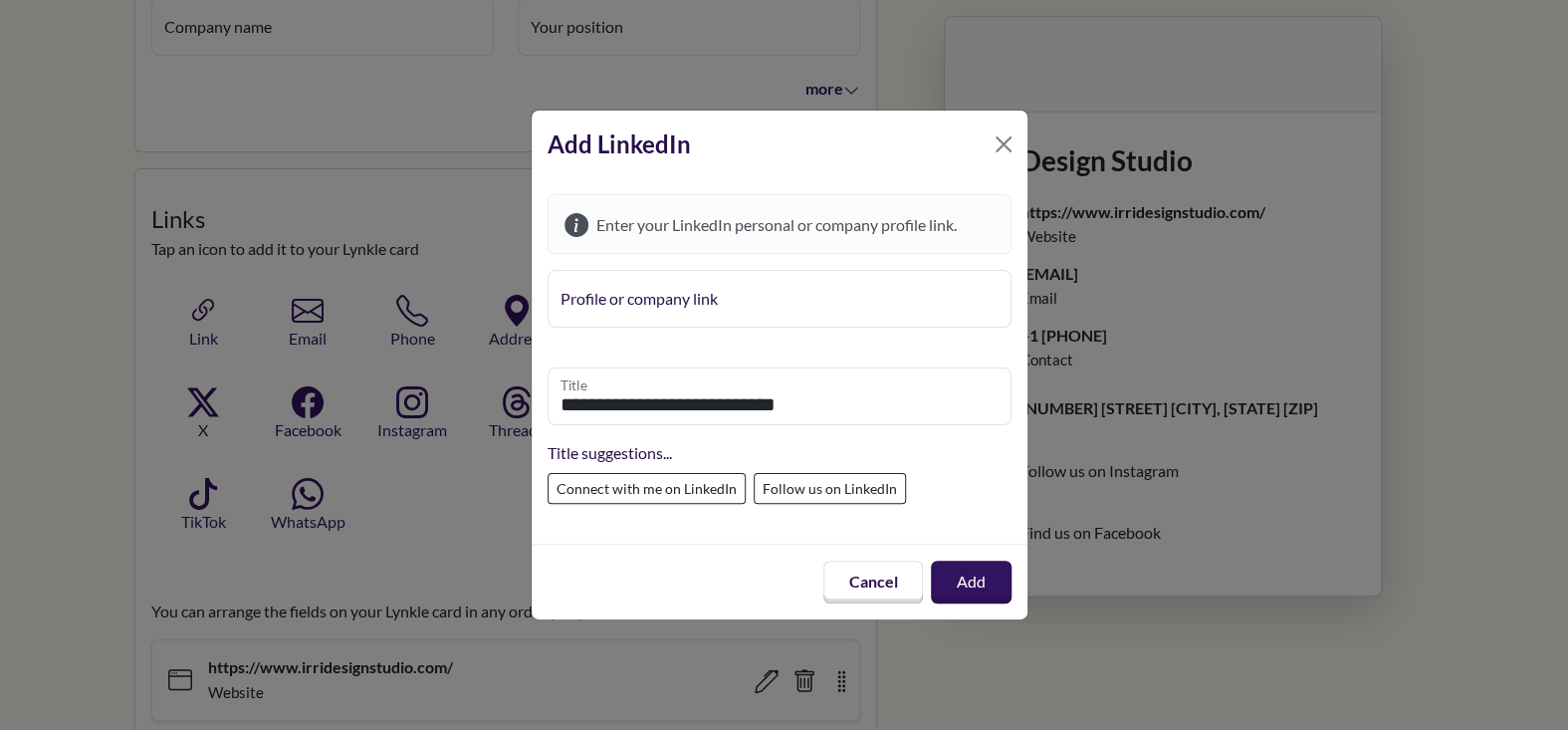 click on "Profile or company link" at bounding box center (780, 299) 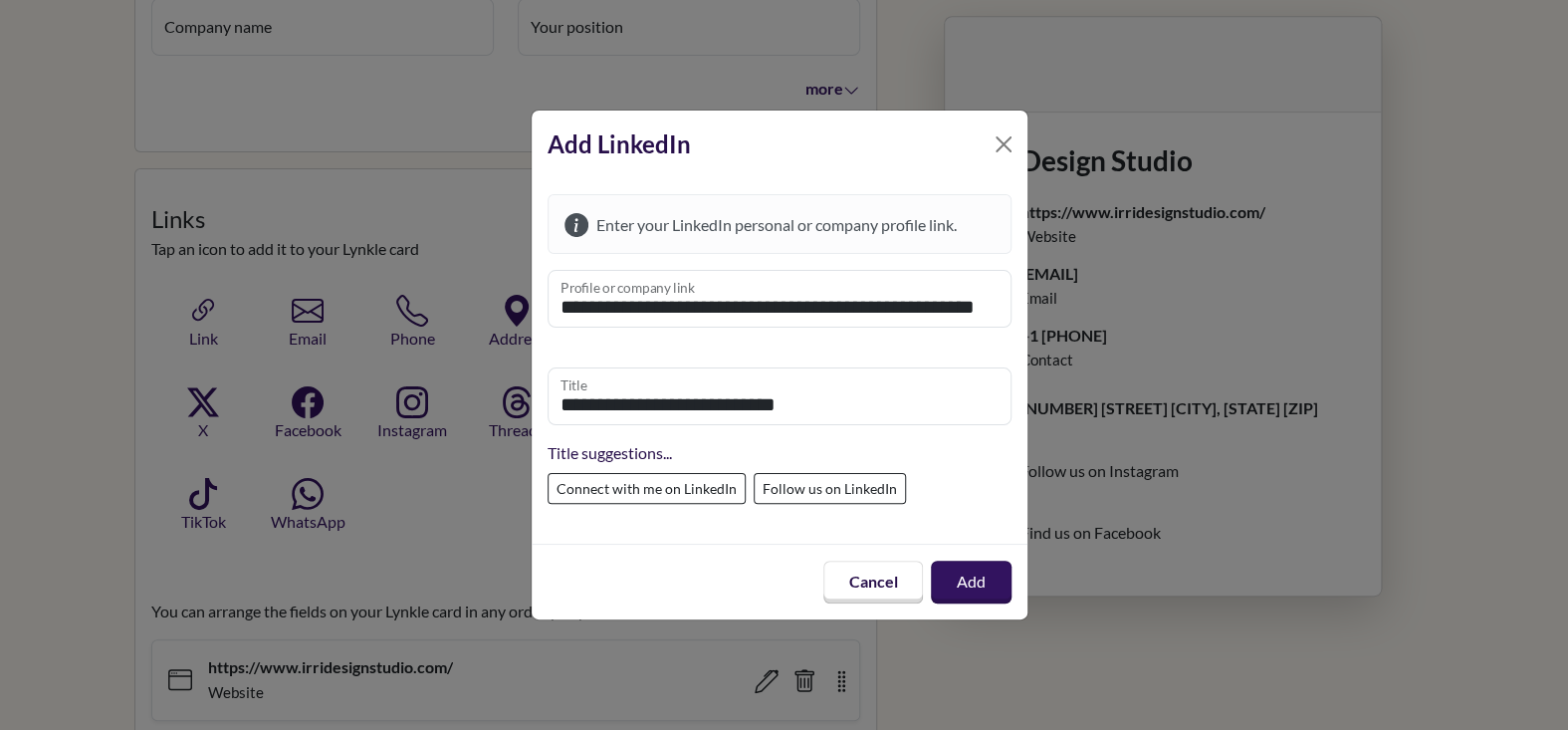 scroll, scrollTop: 0, scrollLeft: 34, axis: horizontal 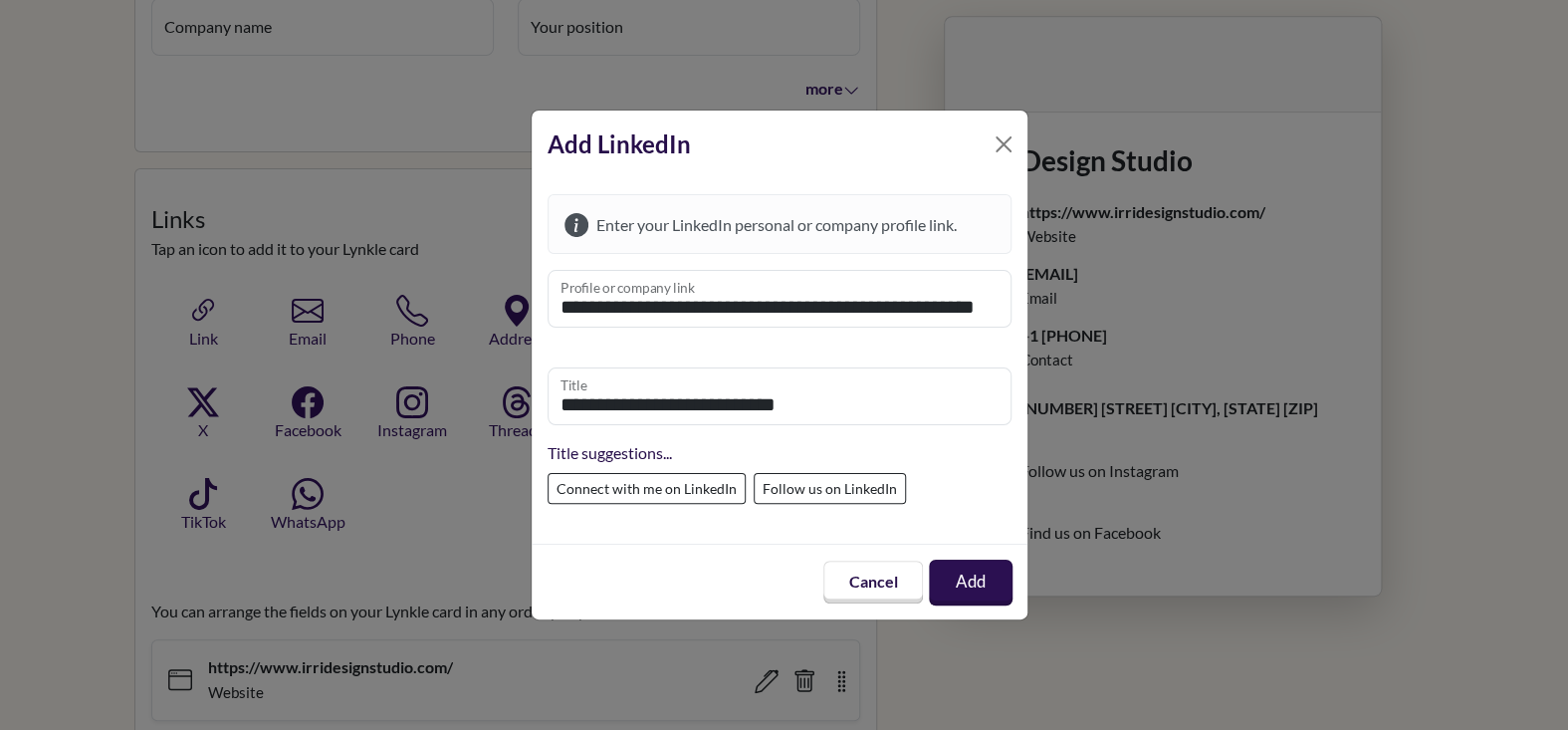 type on "**********" 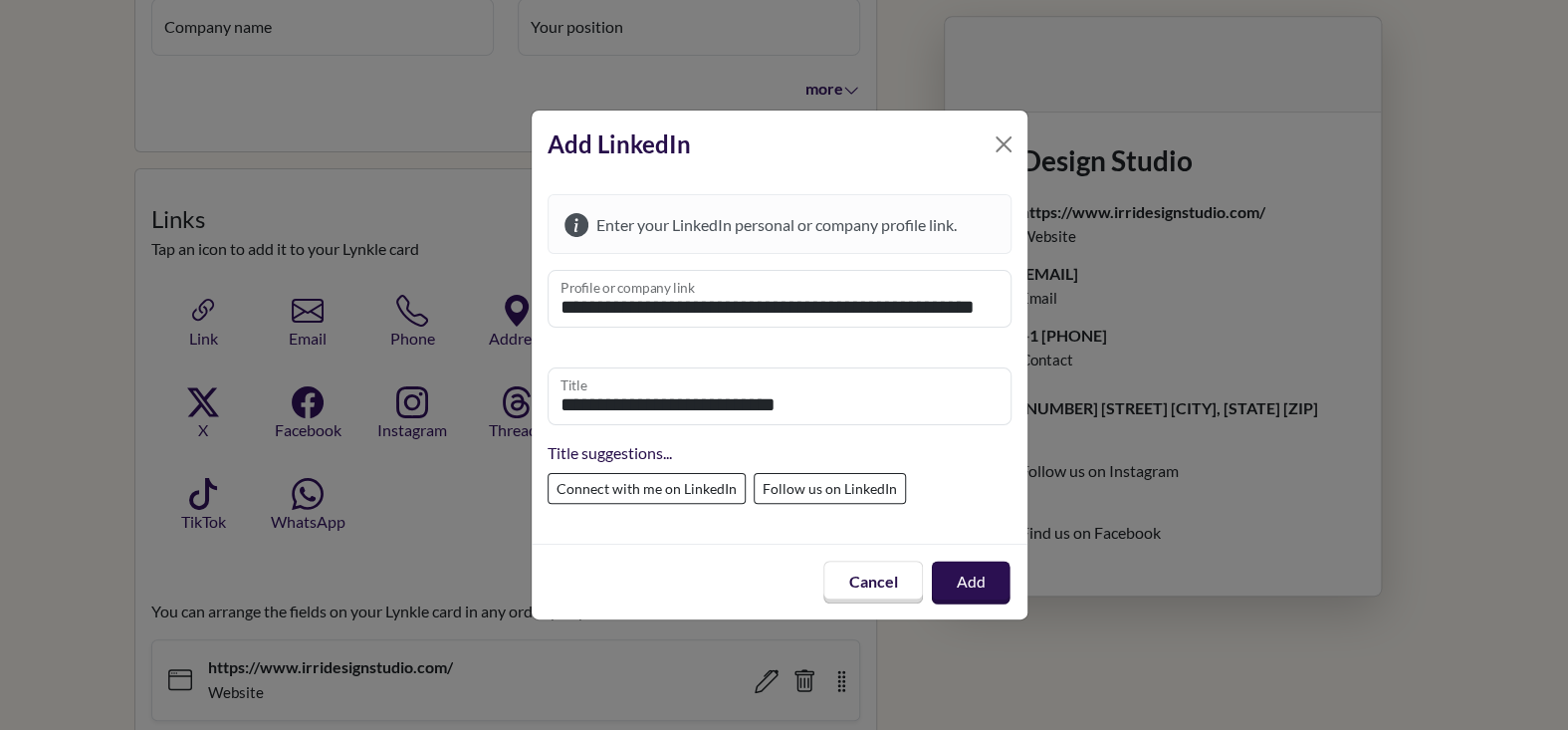 click on "Add" at bounding box center (971, 582) 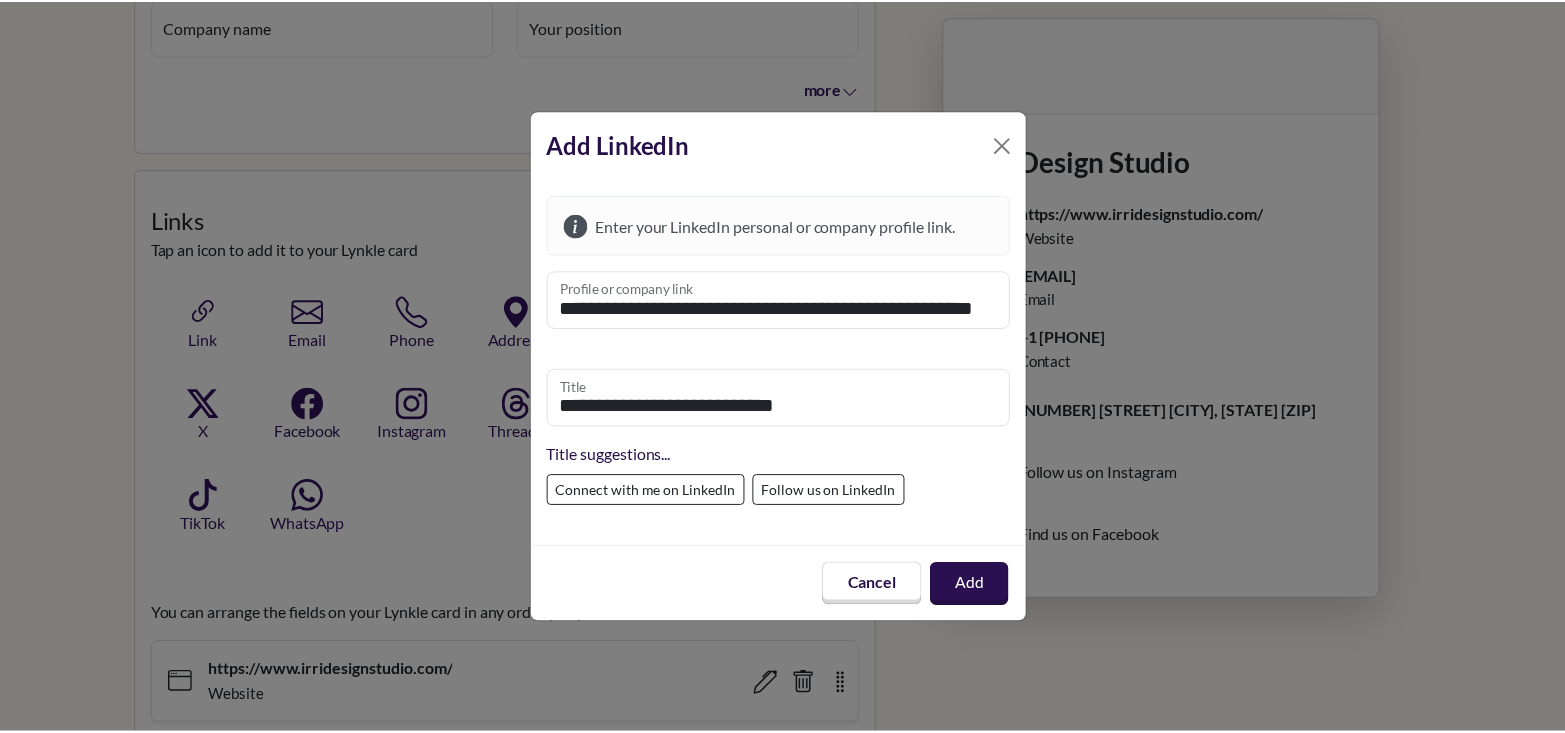 scroll, scrollTop: 0, scrollLeft: 0, axis: both 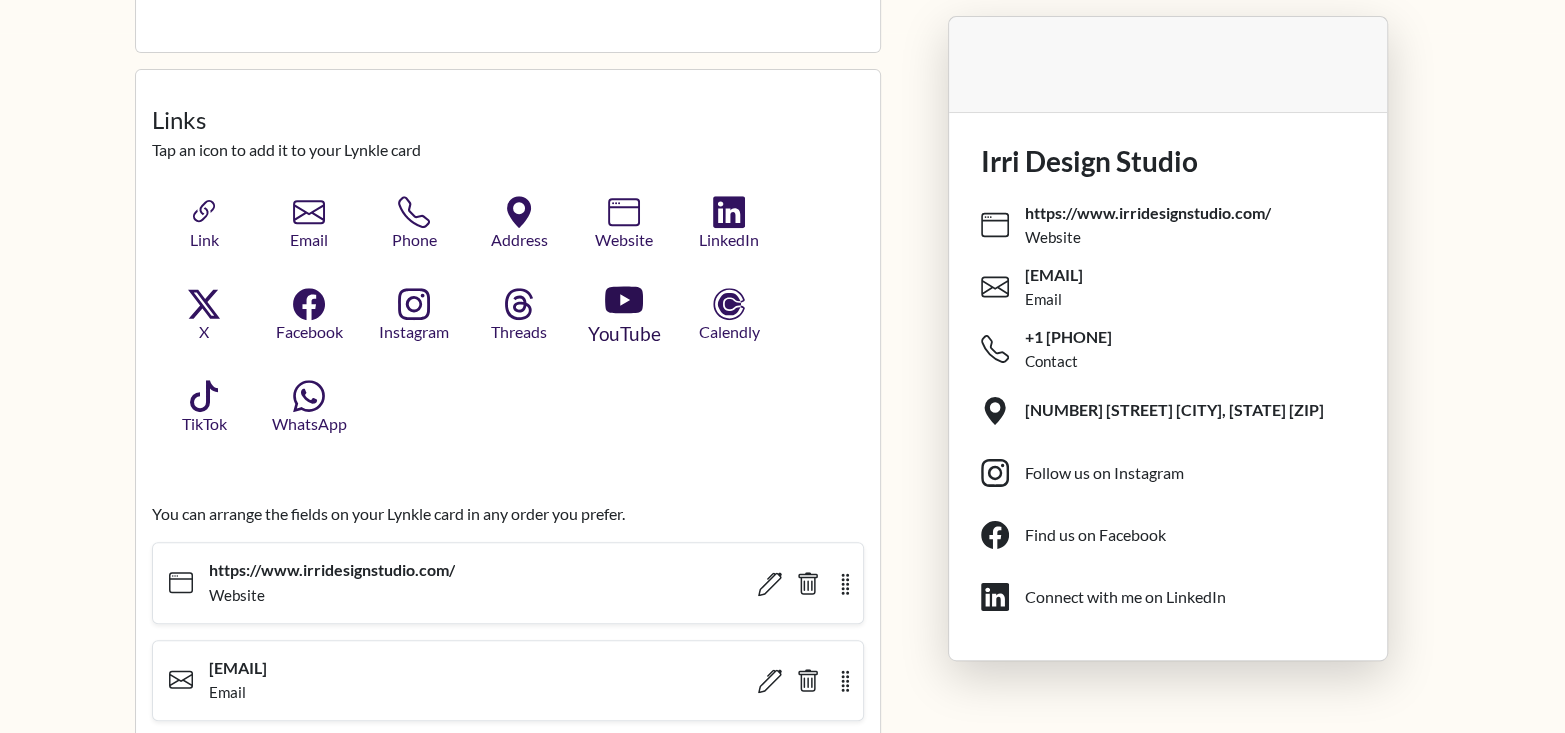 click 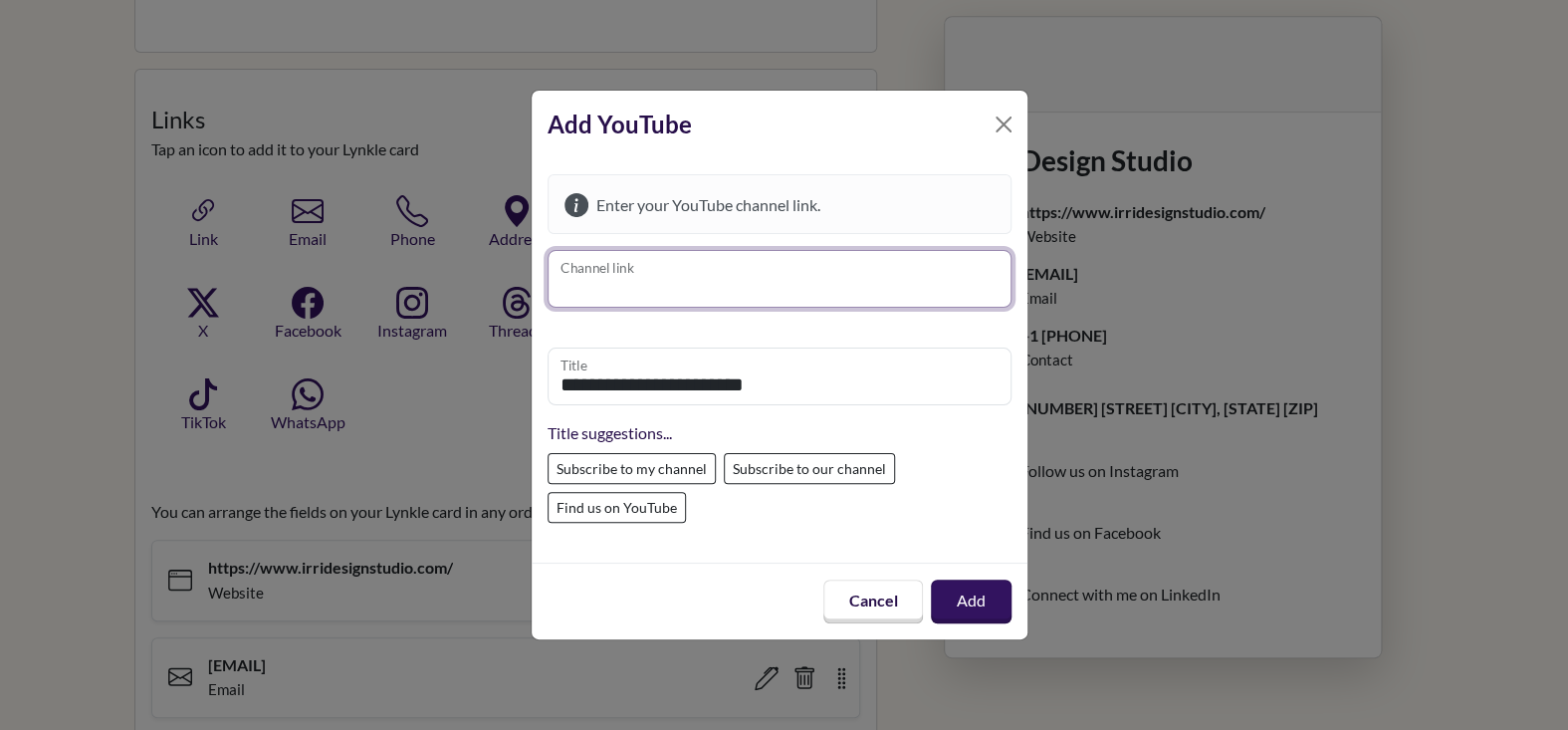 click on "Channel link" at bounding box center [780, 279] 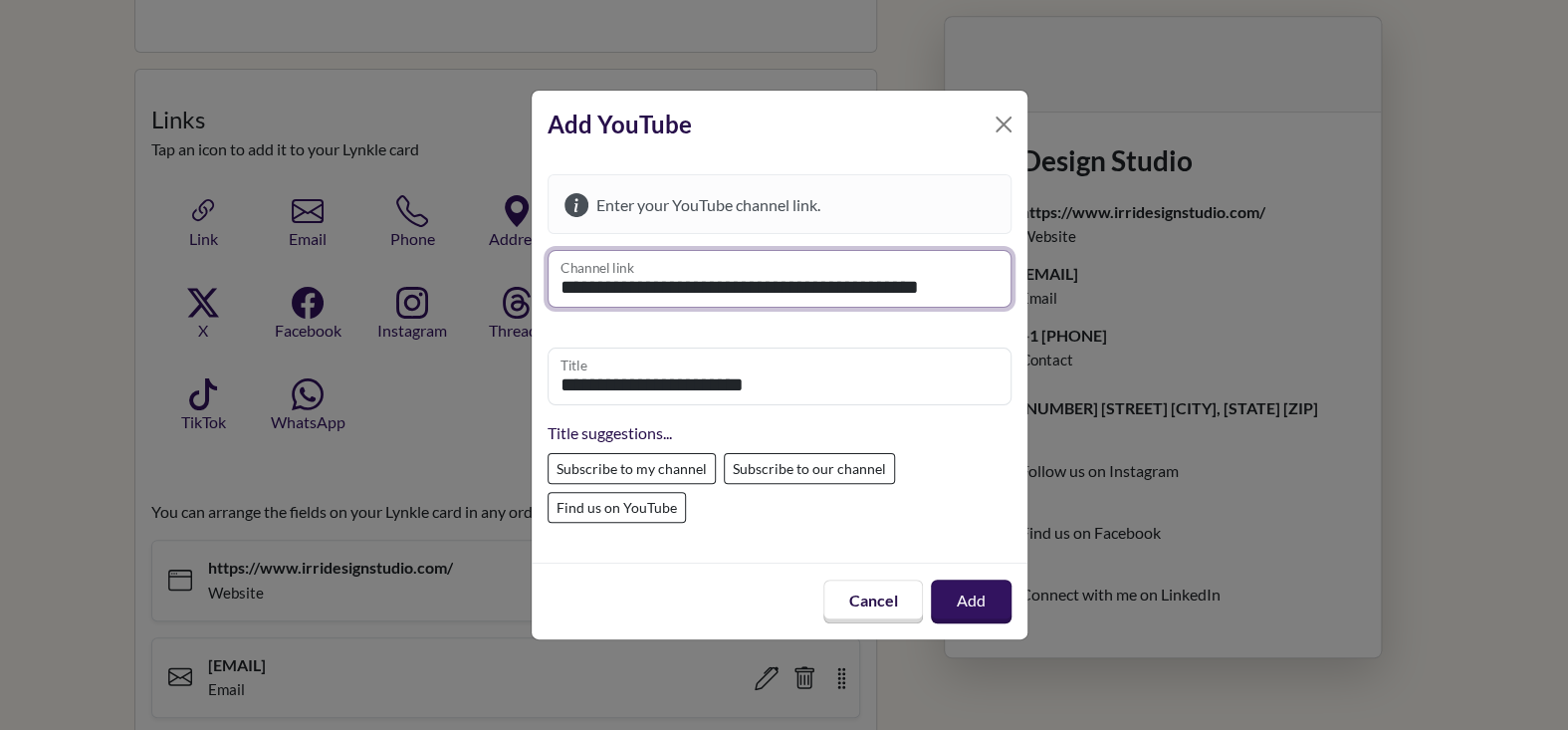type on "**********" 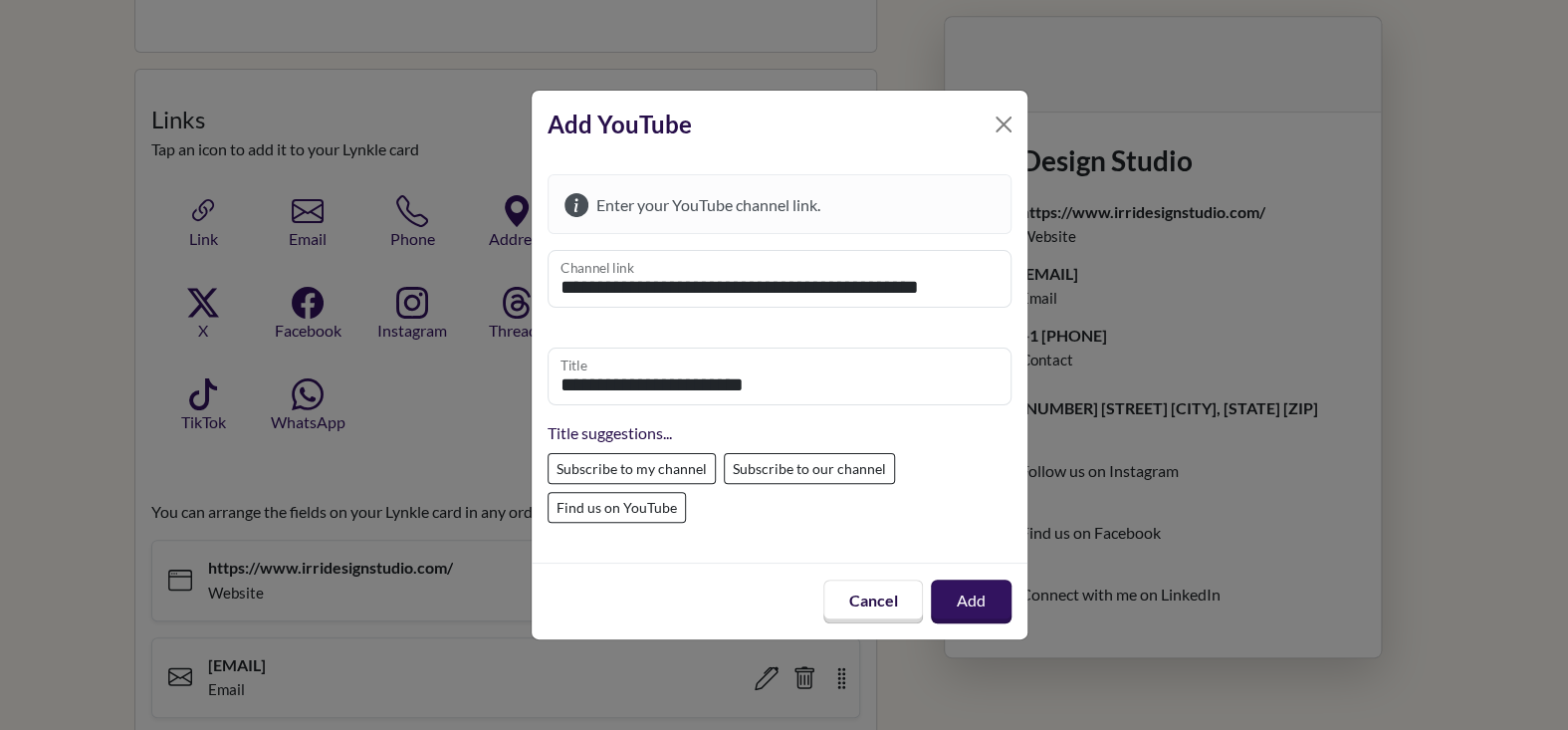 click on "Subscribe to our channel" at bounding box center [809, 468] 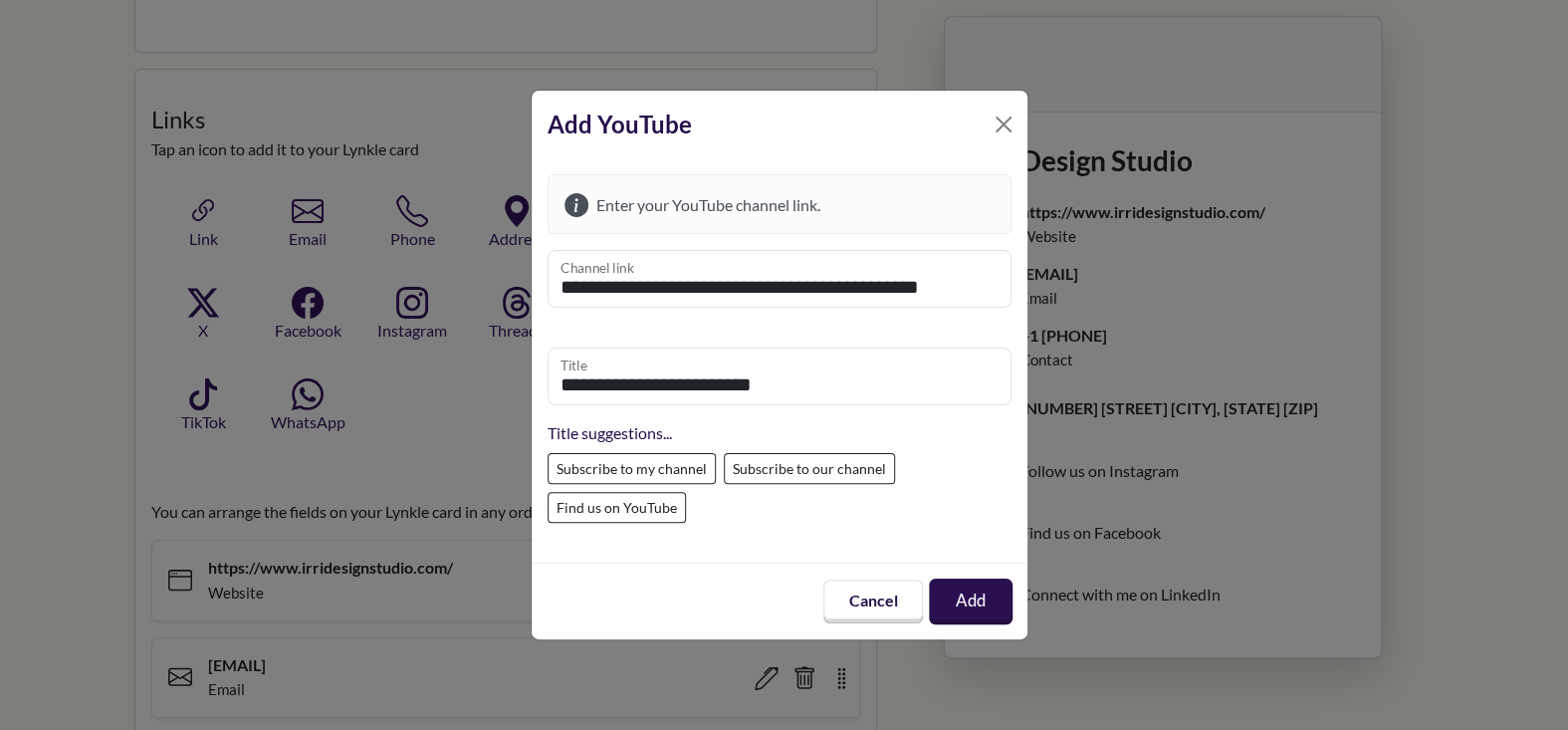 click on "Add" at bounding box center (971, 602) 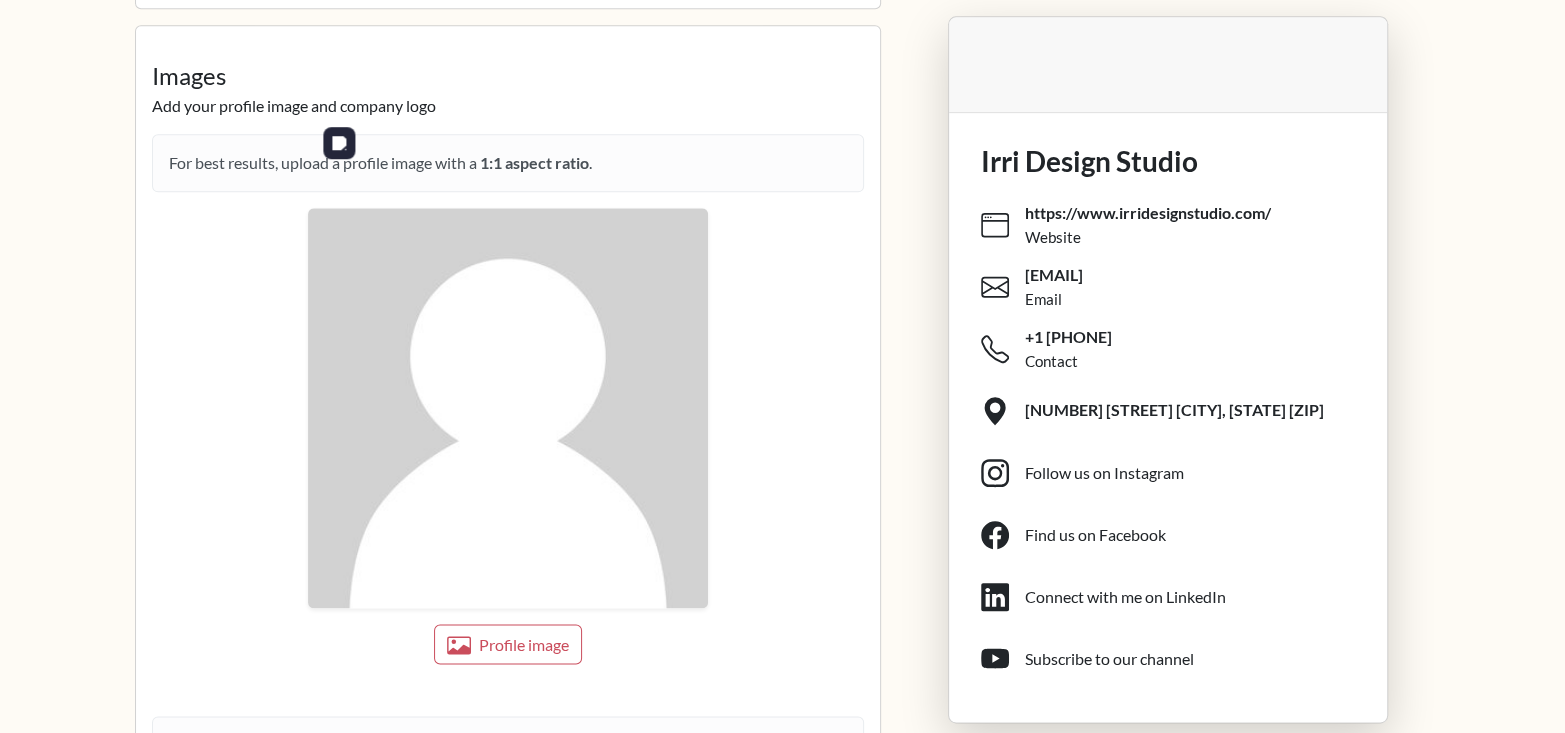 scroll, scrollTop: 2100, scrollLeft: 0, axis: vertical 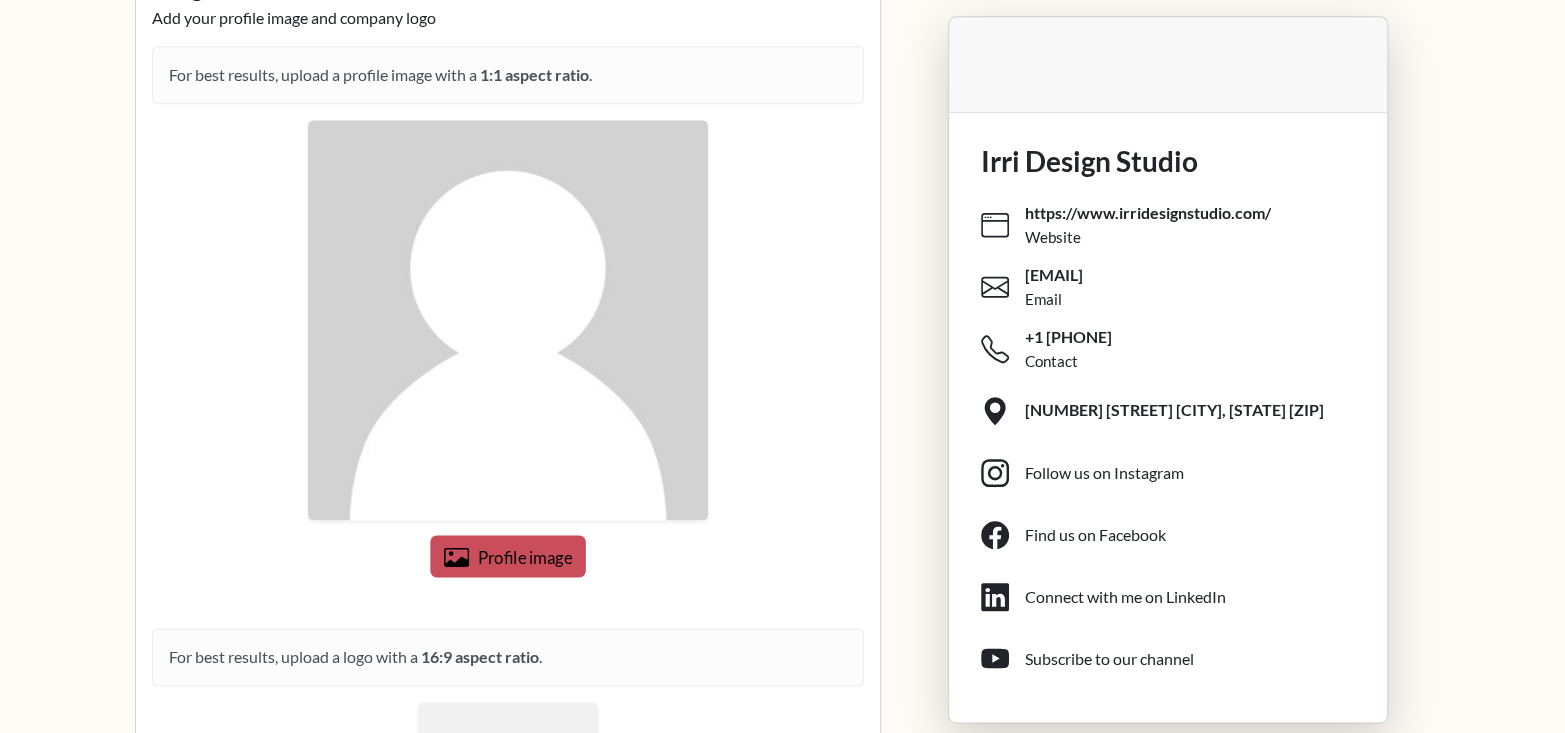 click on "Profile image" at bounding box center (524, 556) 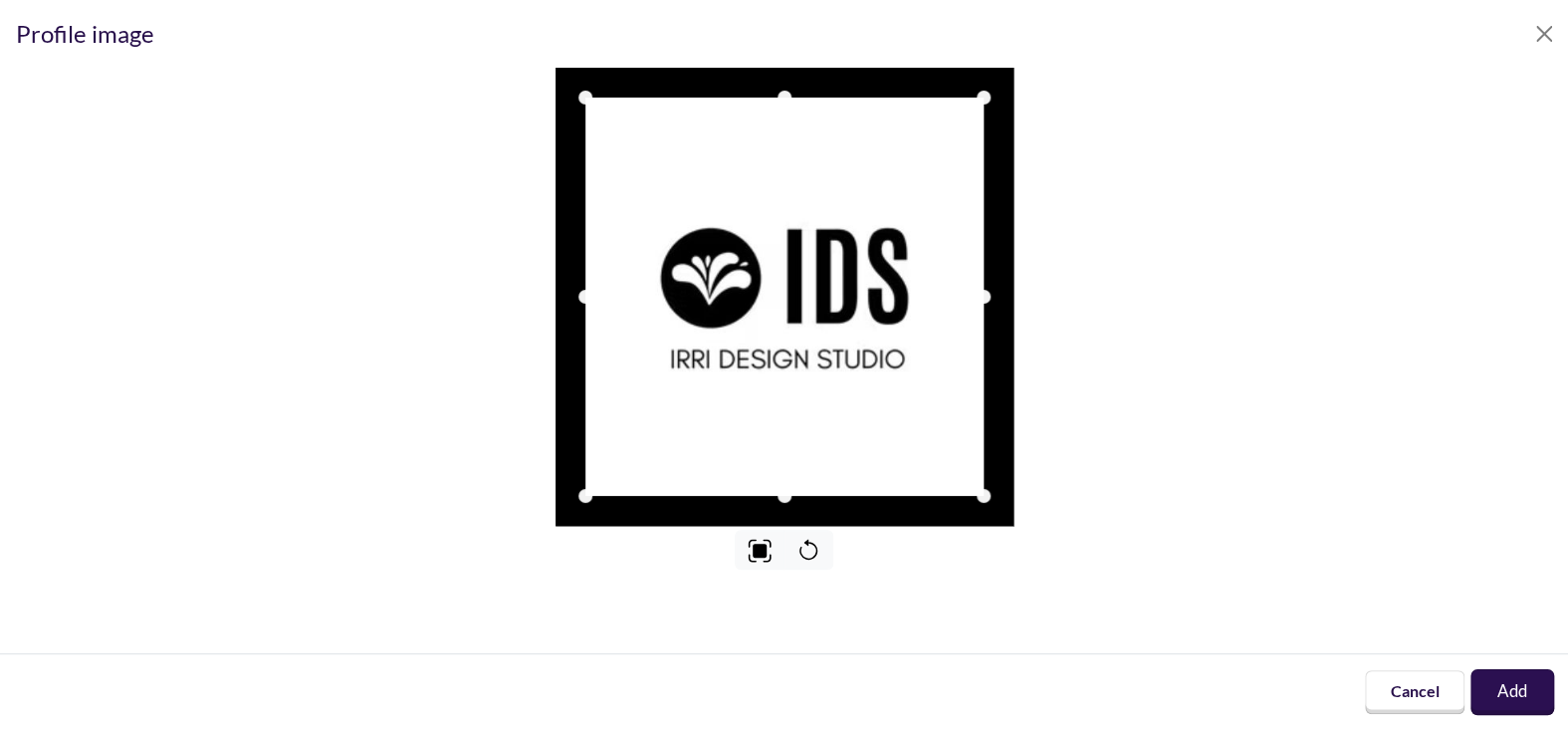 click on "Add" at bounding box center (1512, 692) 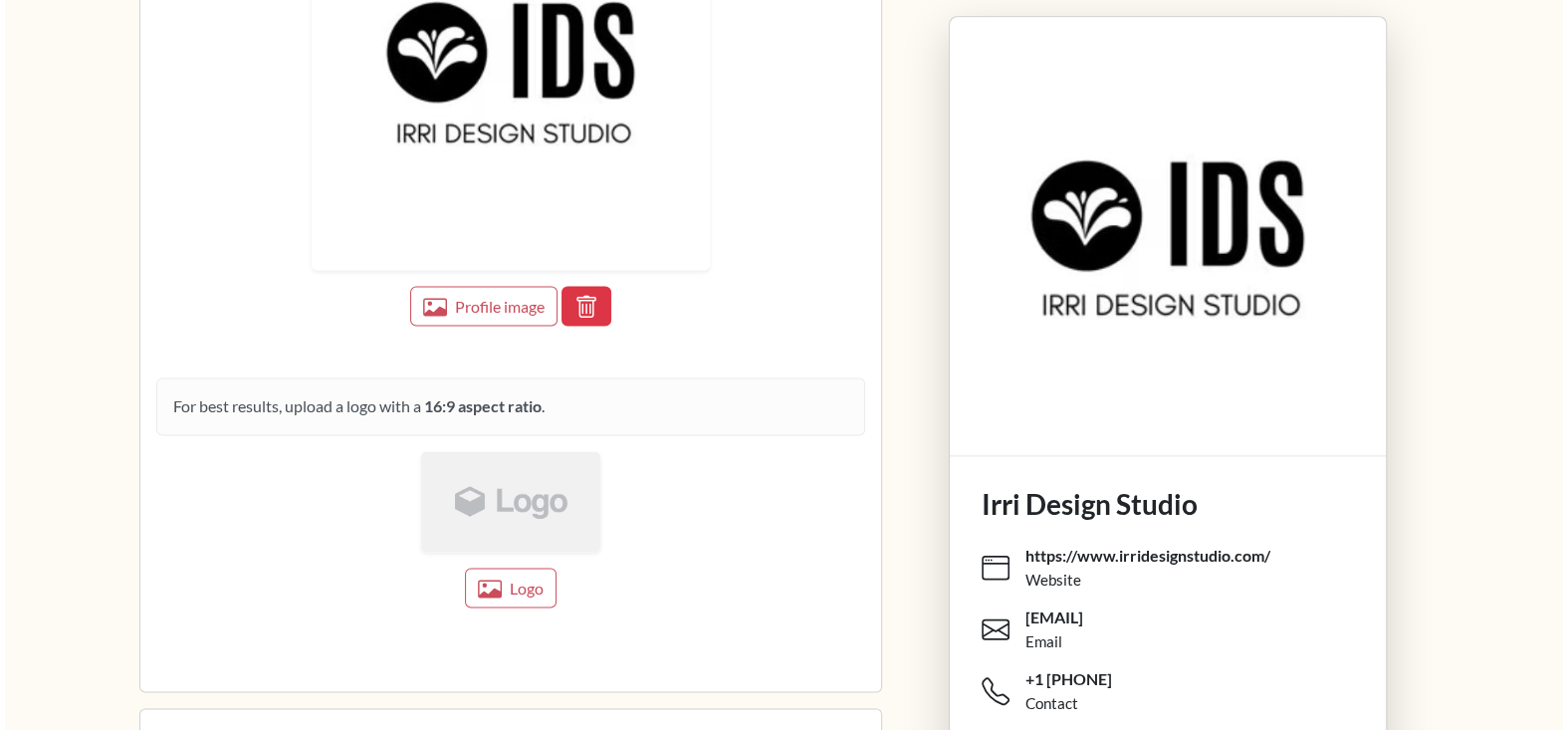 scroll, scrollTop: 2291, scrollLeft: 0, axis: vertical 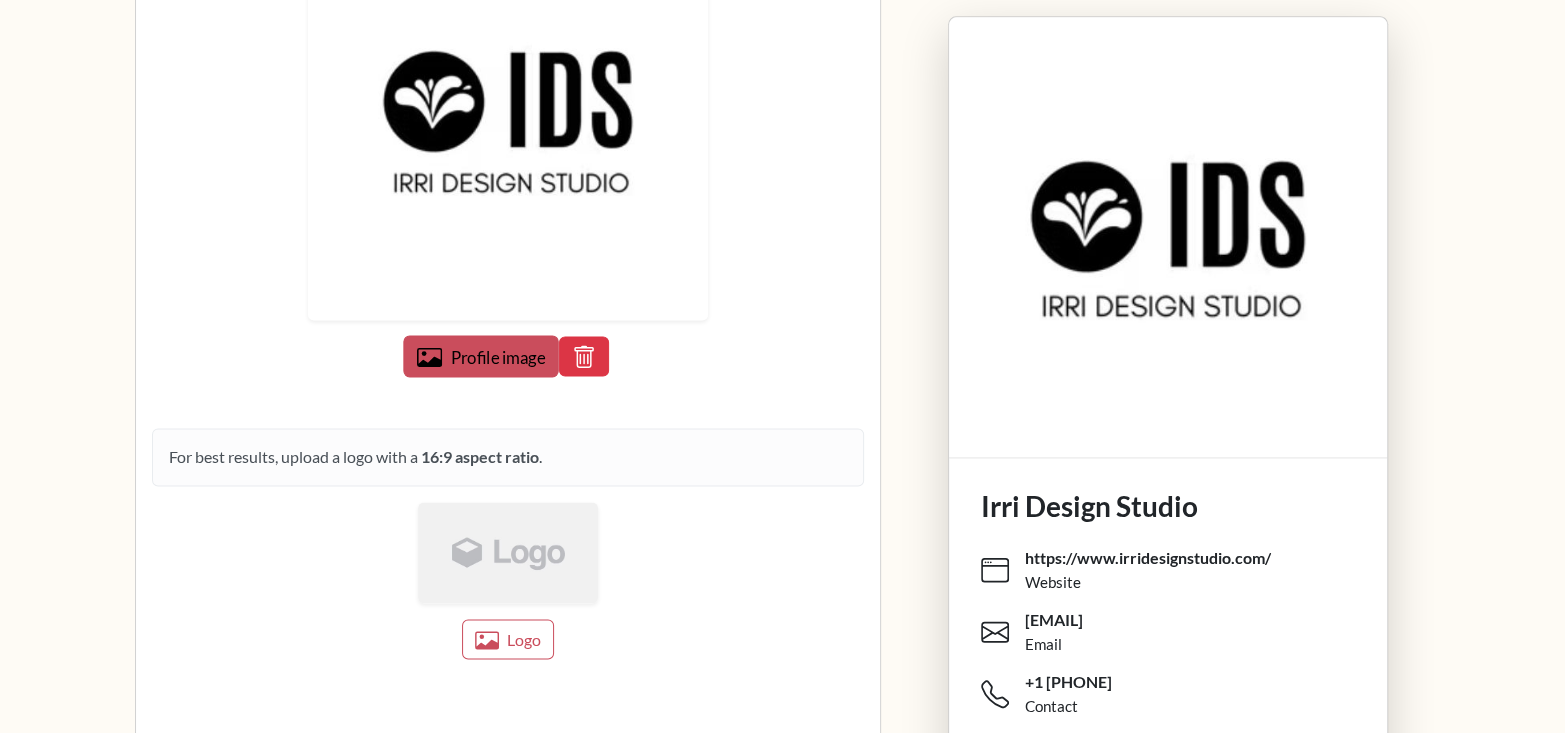 click on "Profile image" at bounding box center (497, 356) 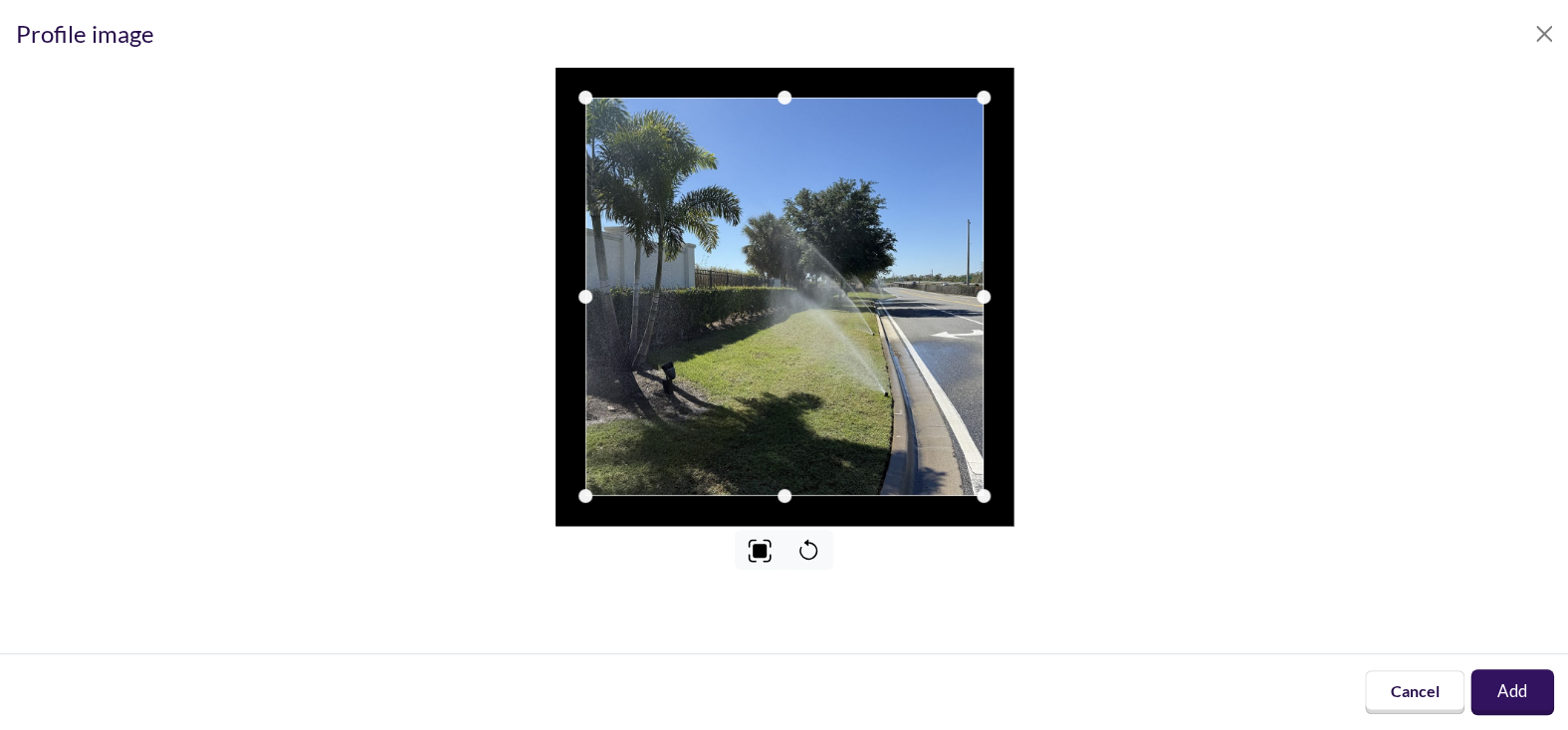 drag, startPoint x: 1503, startPoint y: 686, endPoint x: 1474, endPoint y: 671, distance: 32.649655 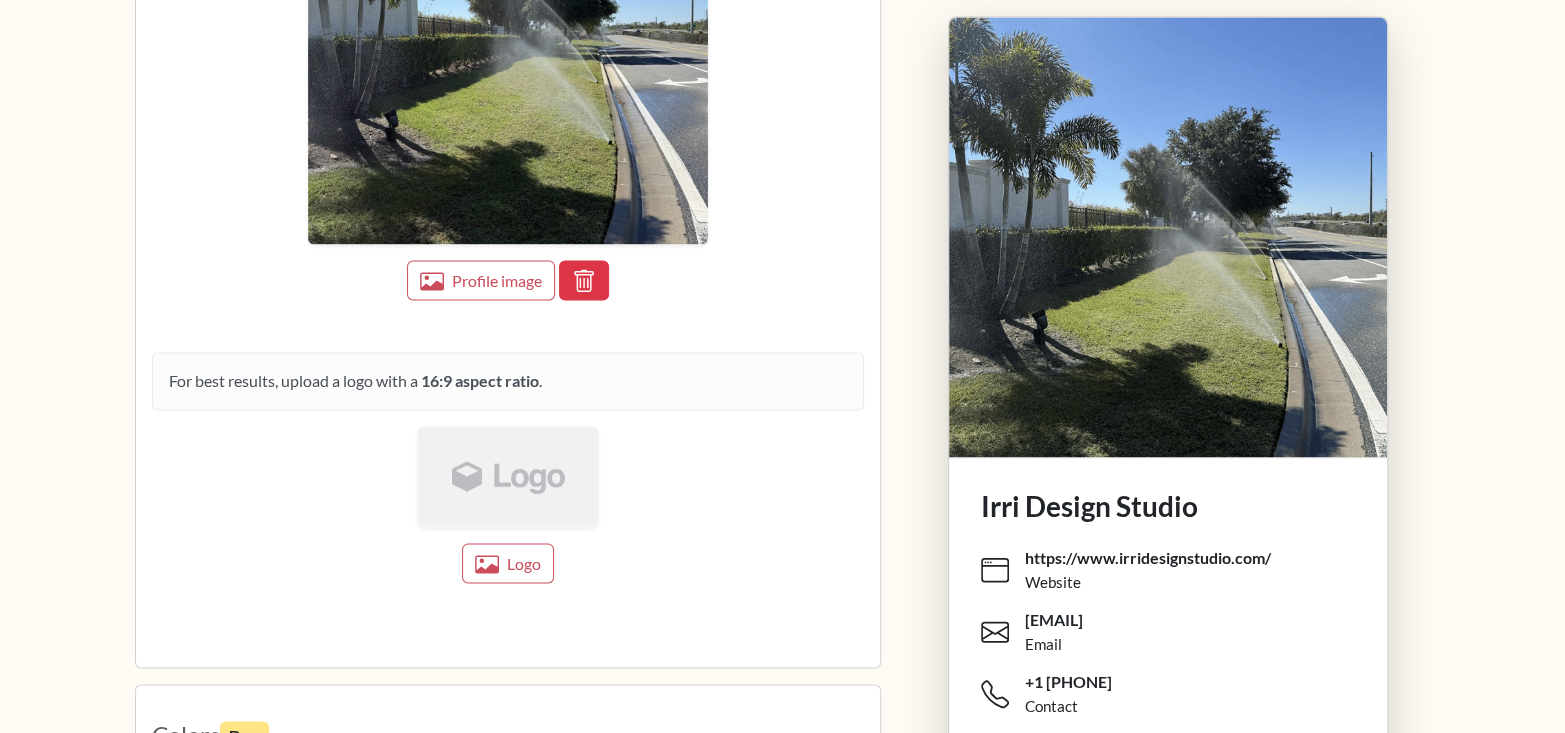 scroll, scrollTop: 2463, scrollLeft: 0, axis: vertical 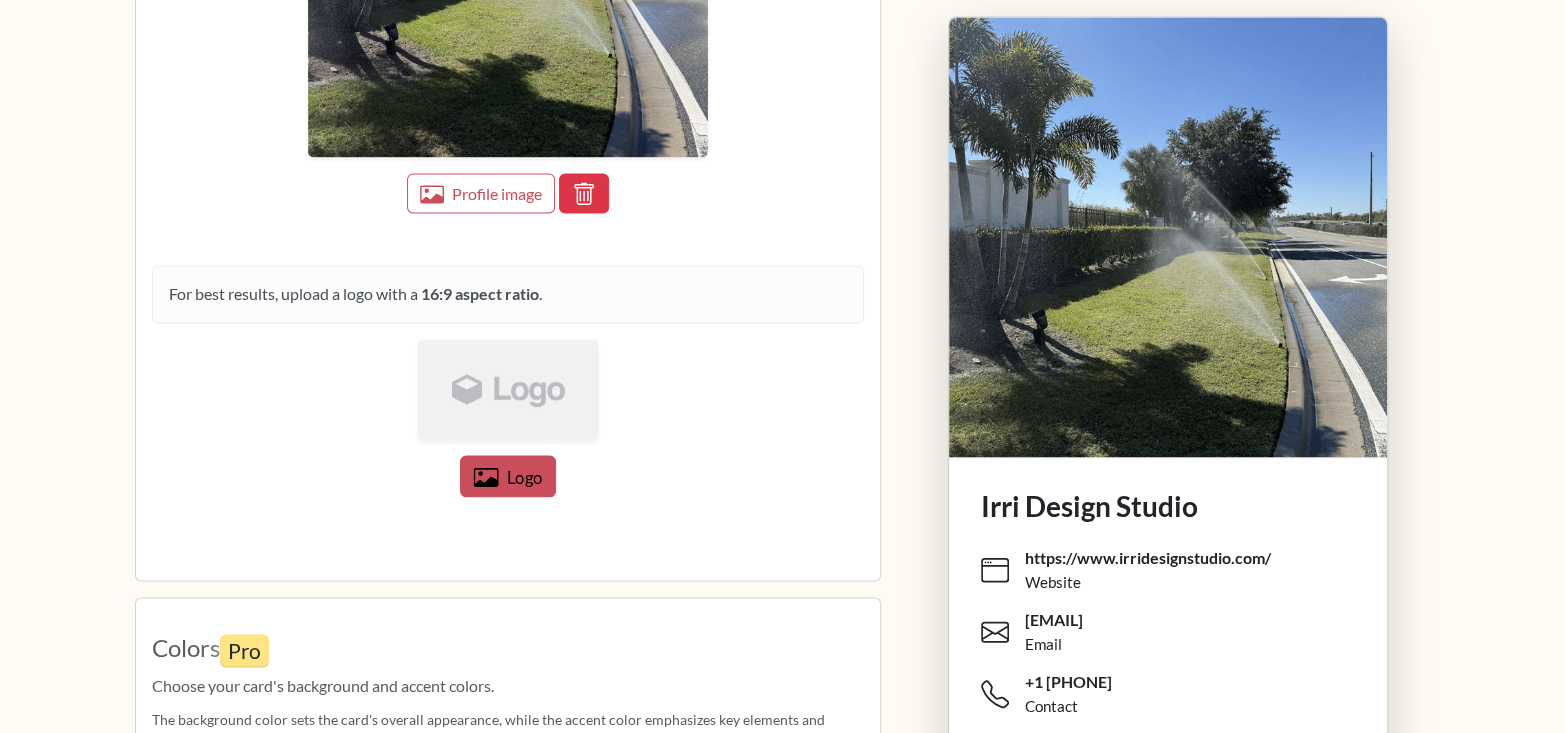 click on "Logo" at bounding box center [523, 476] 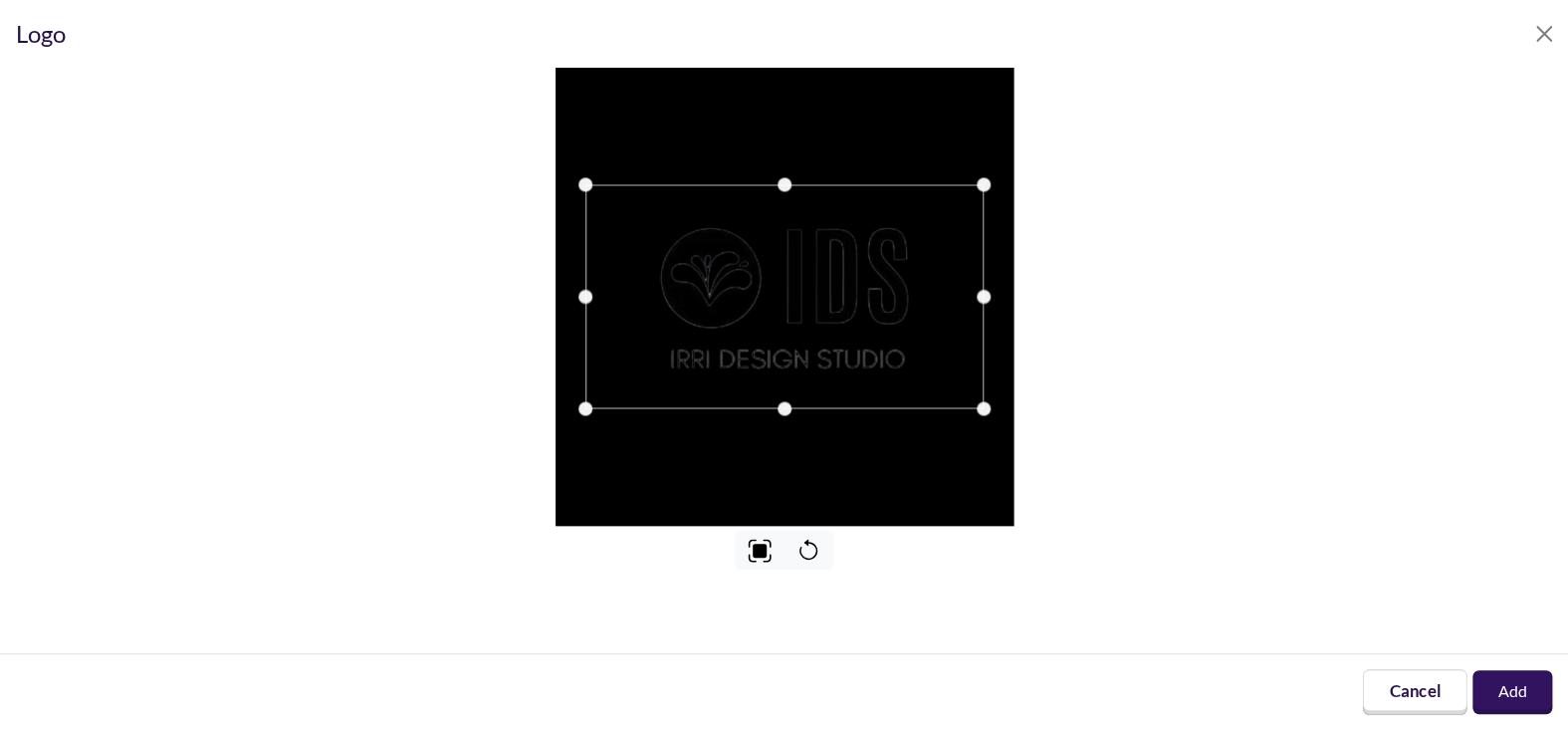 click on "Cancel" at bounding box center (1414, 692) 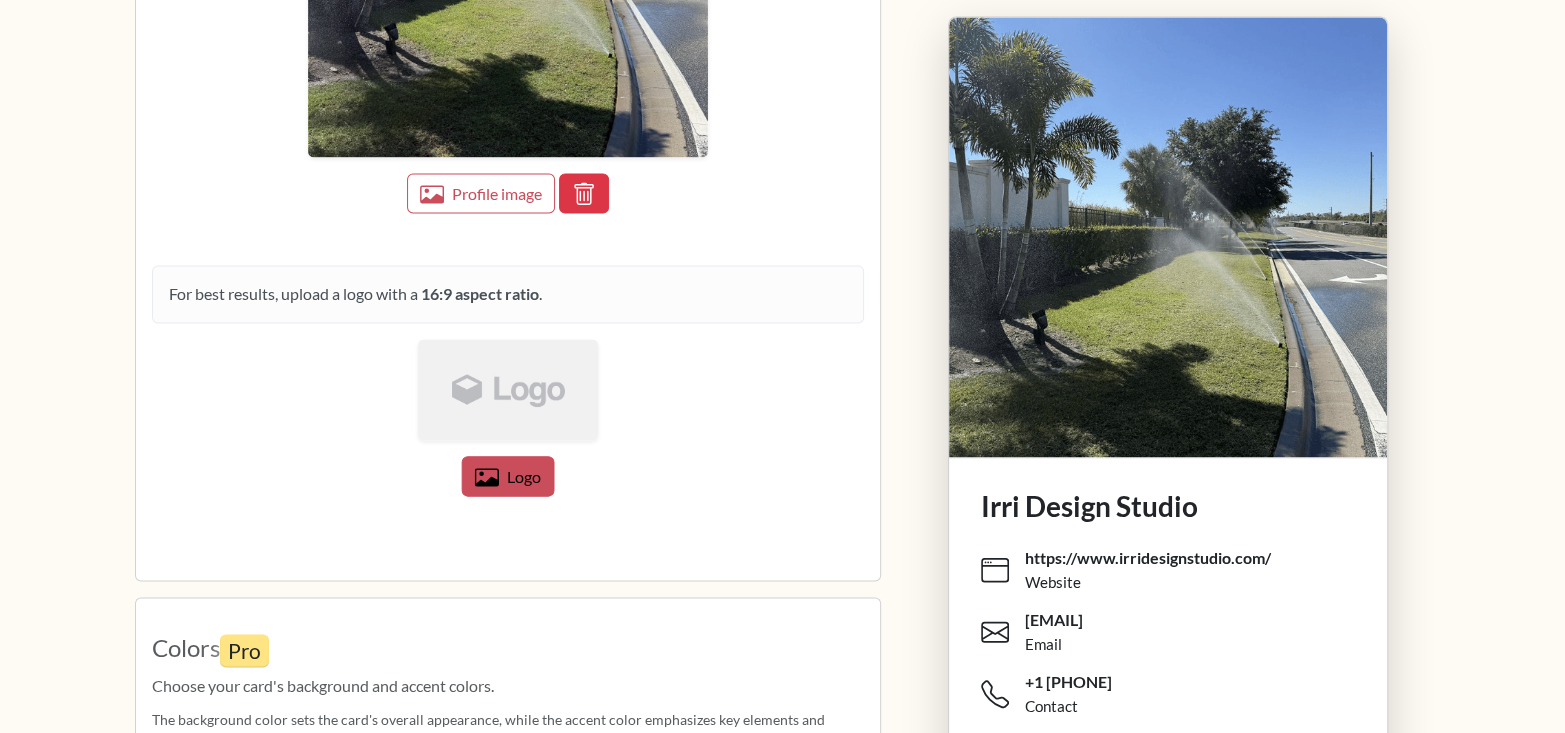 click on "Logo" at bounding box center (523, 476) 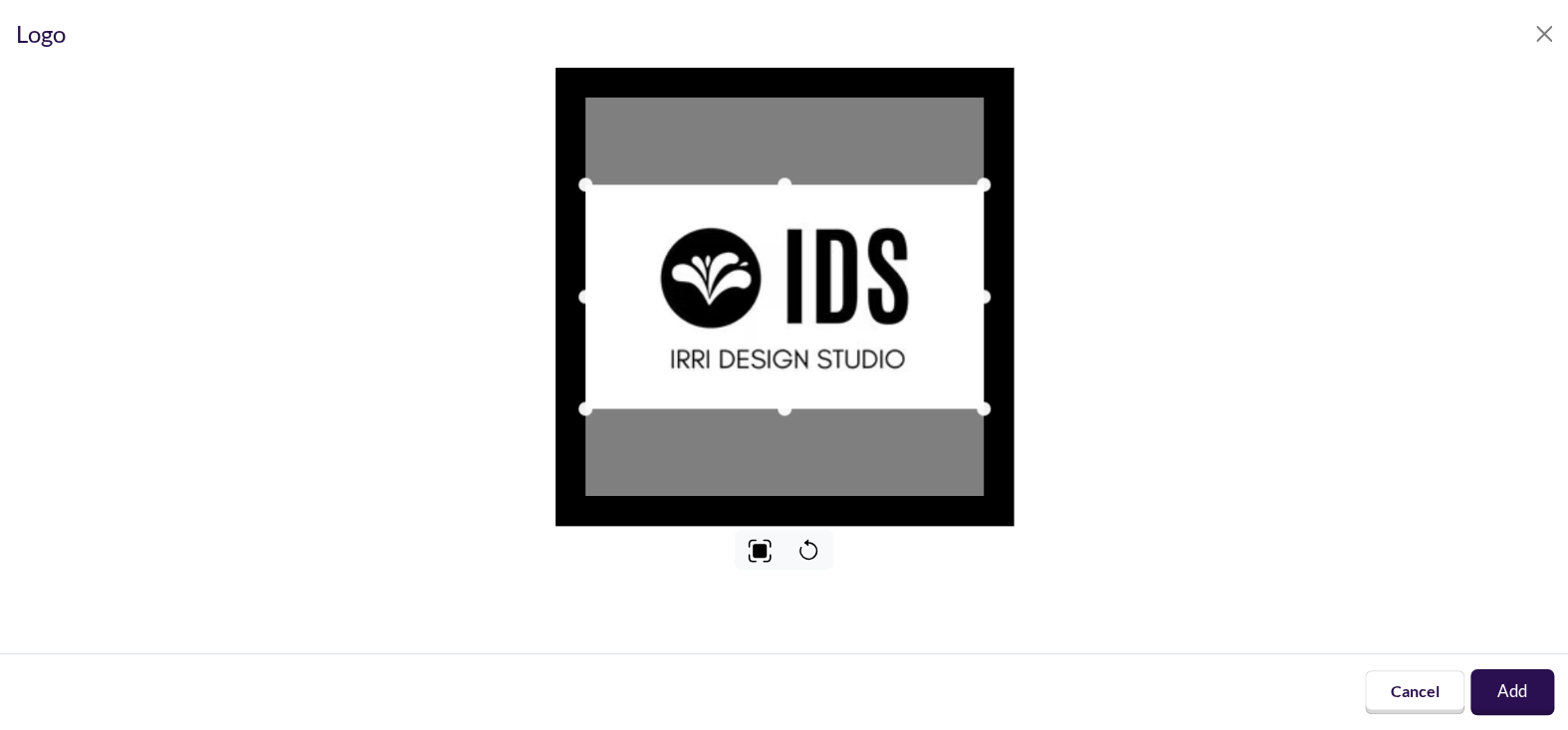 click on "Add" at bounding box center (1512, 692) 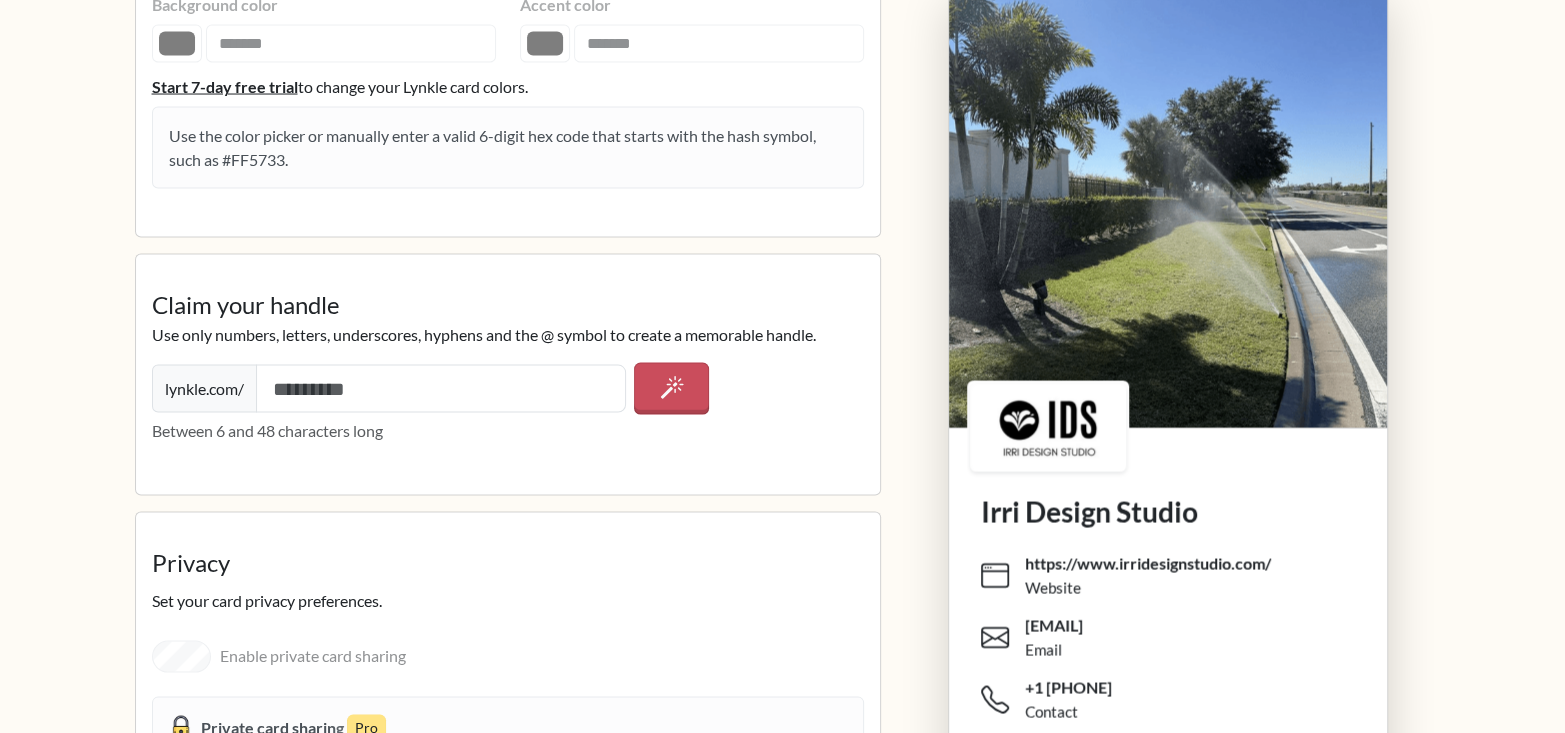 scroll, scrollTop: 3363, scrollLeft: 0, axis: vertical 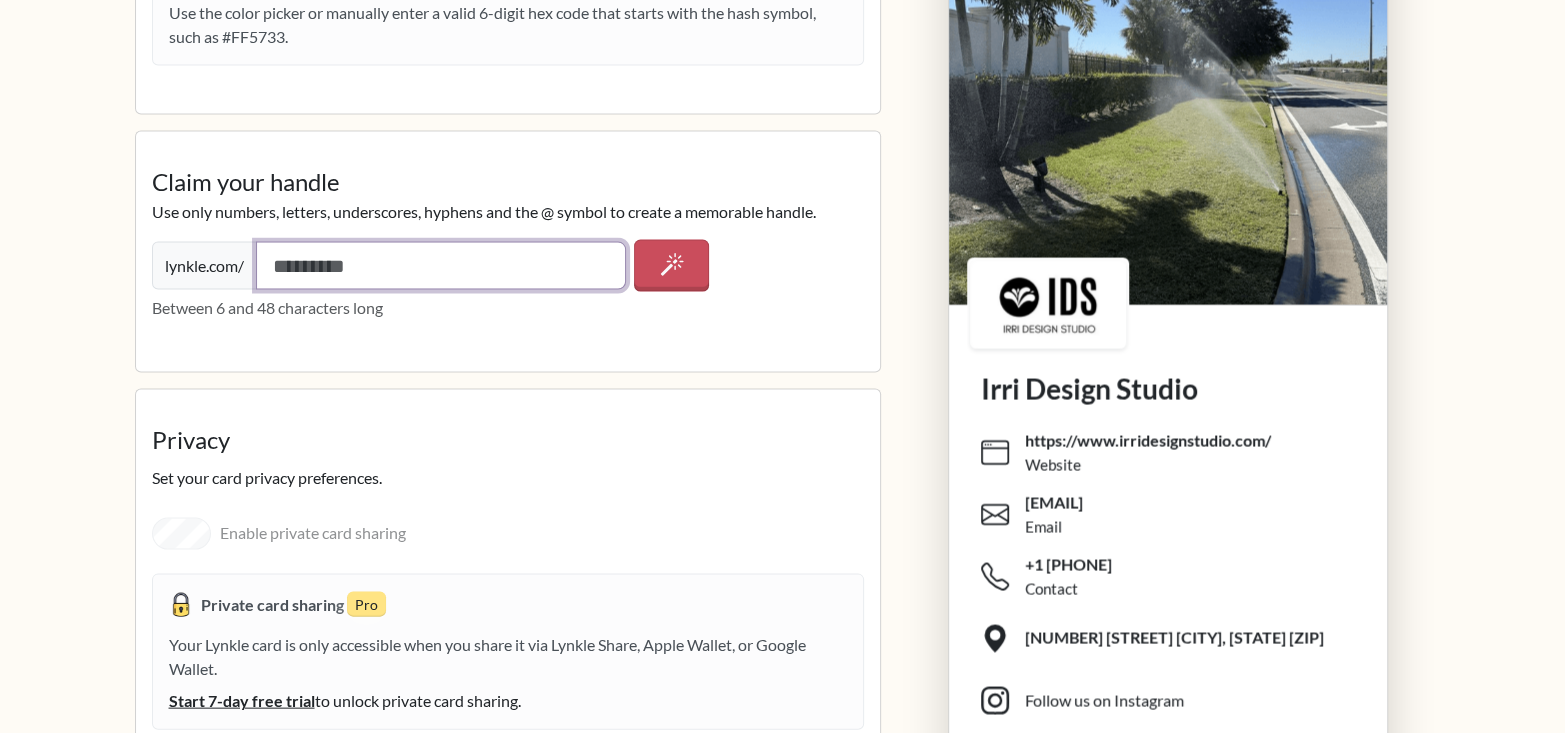 click at bounding box center [441, 266] 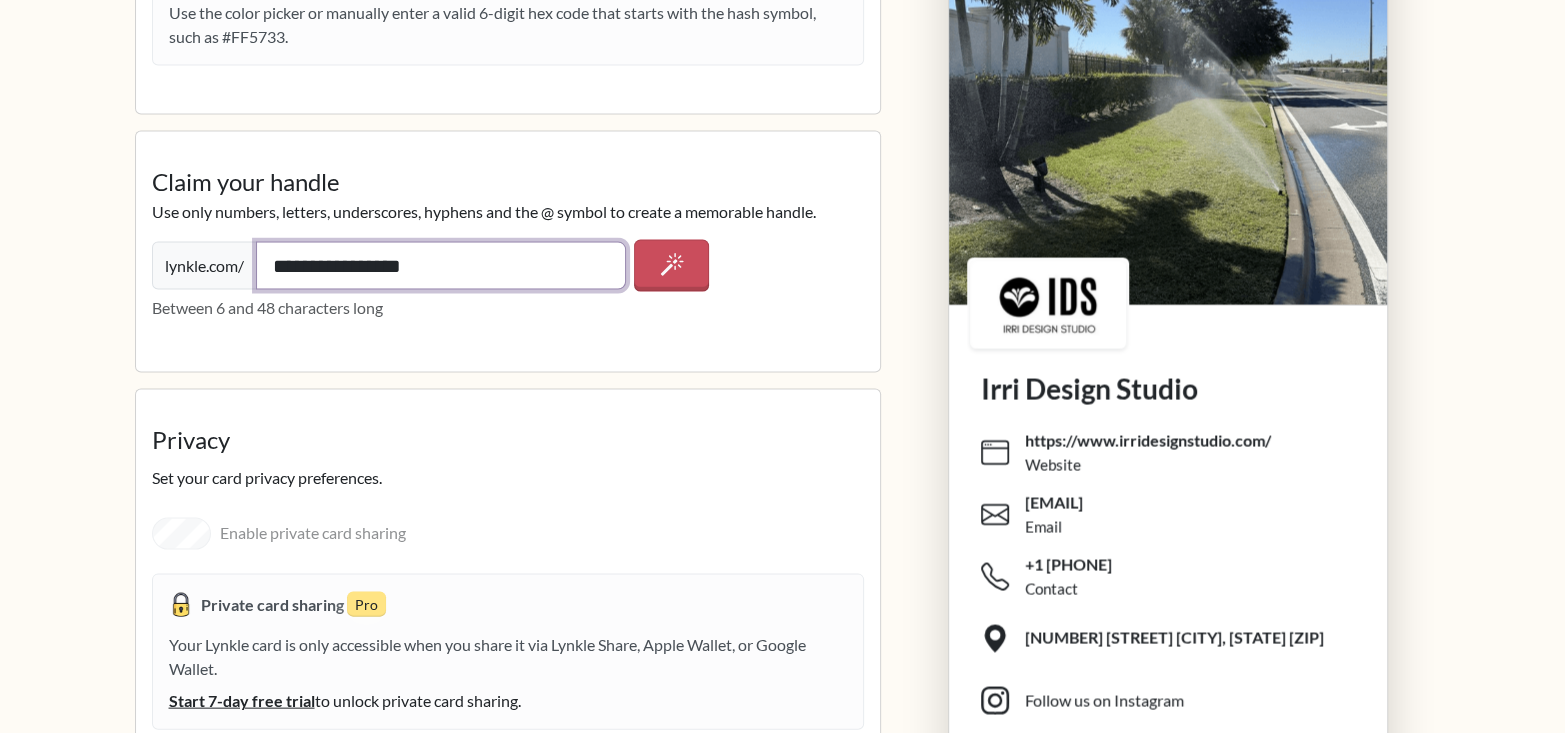 click on "**********" at bounding box center [441, 266] 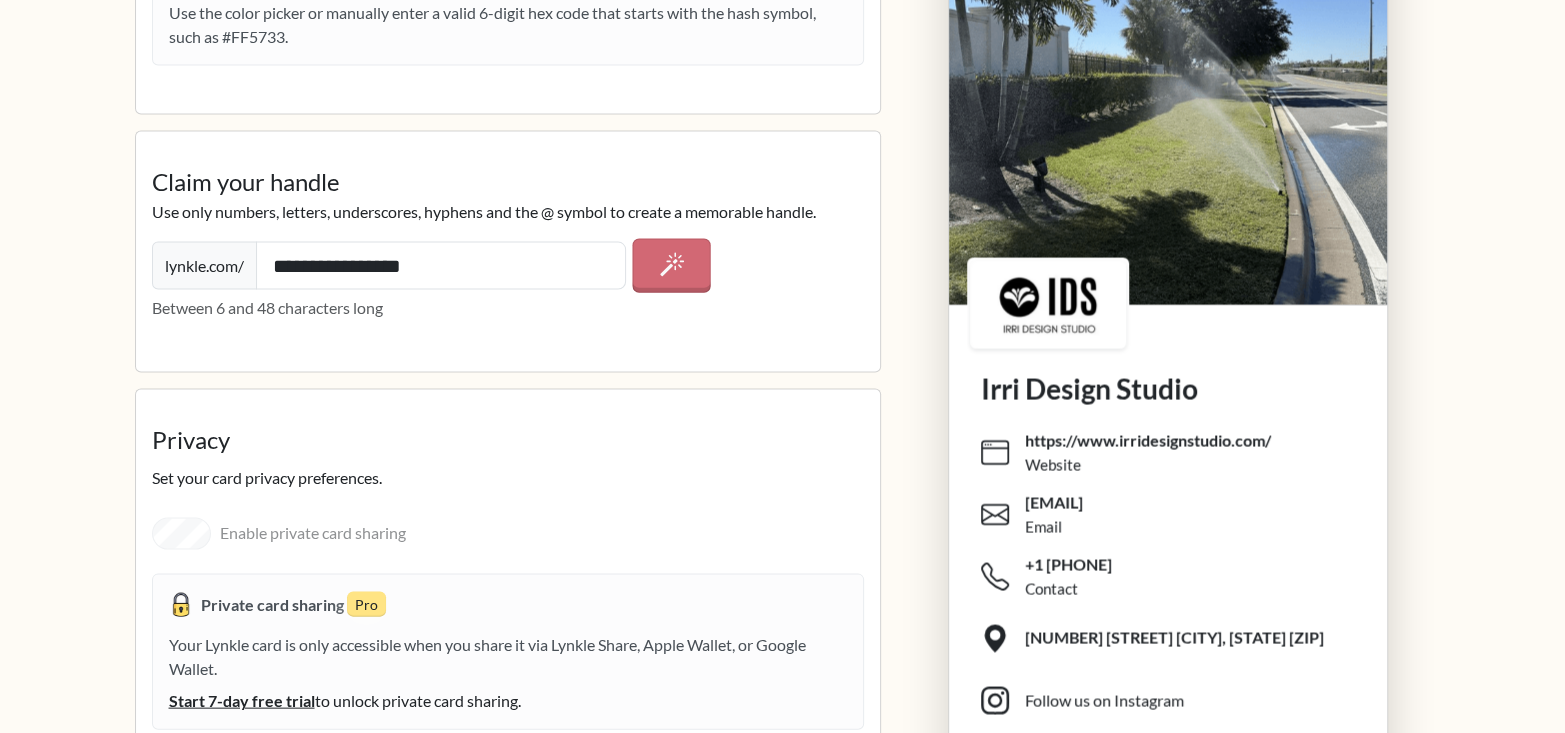 click 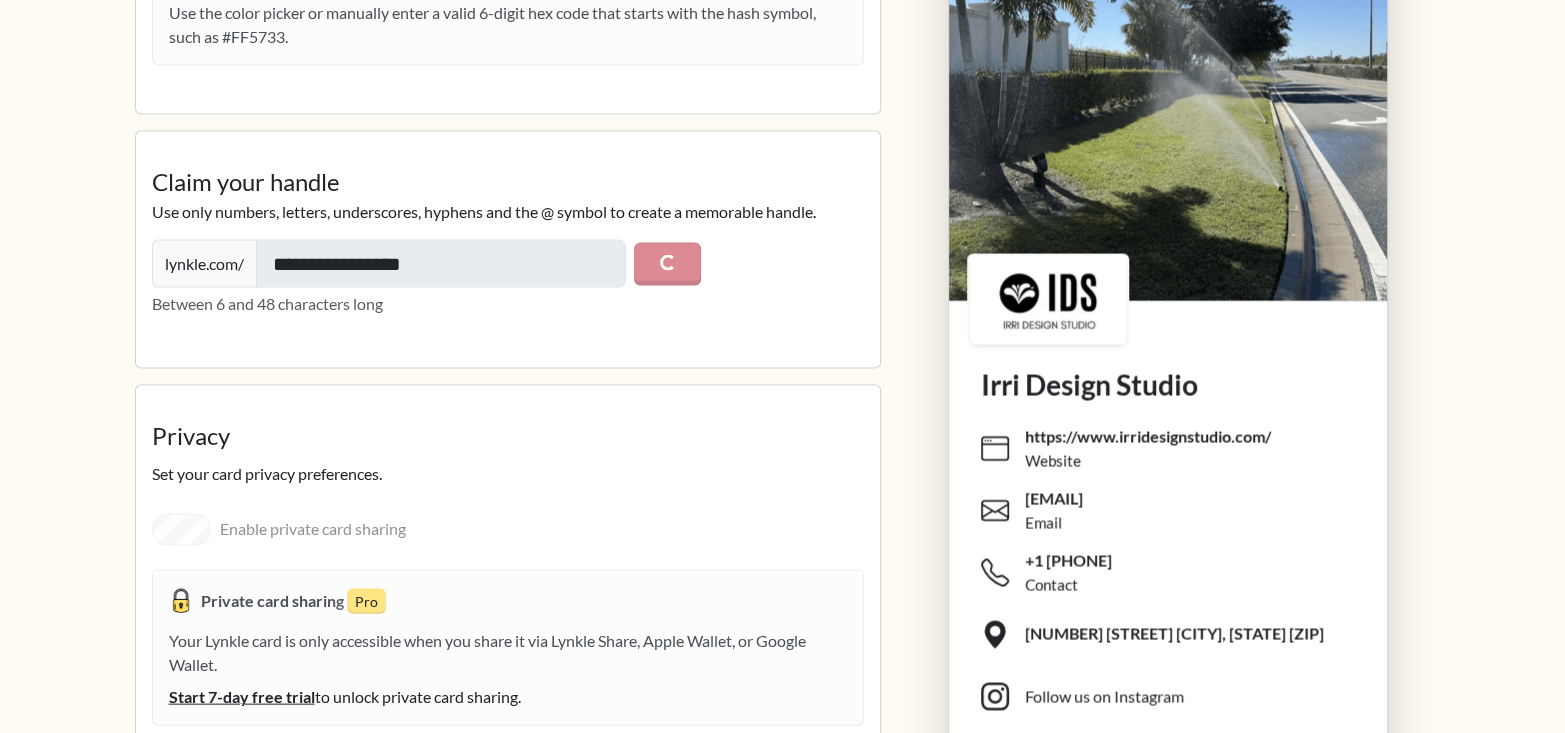 type on "**********" 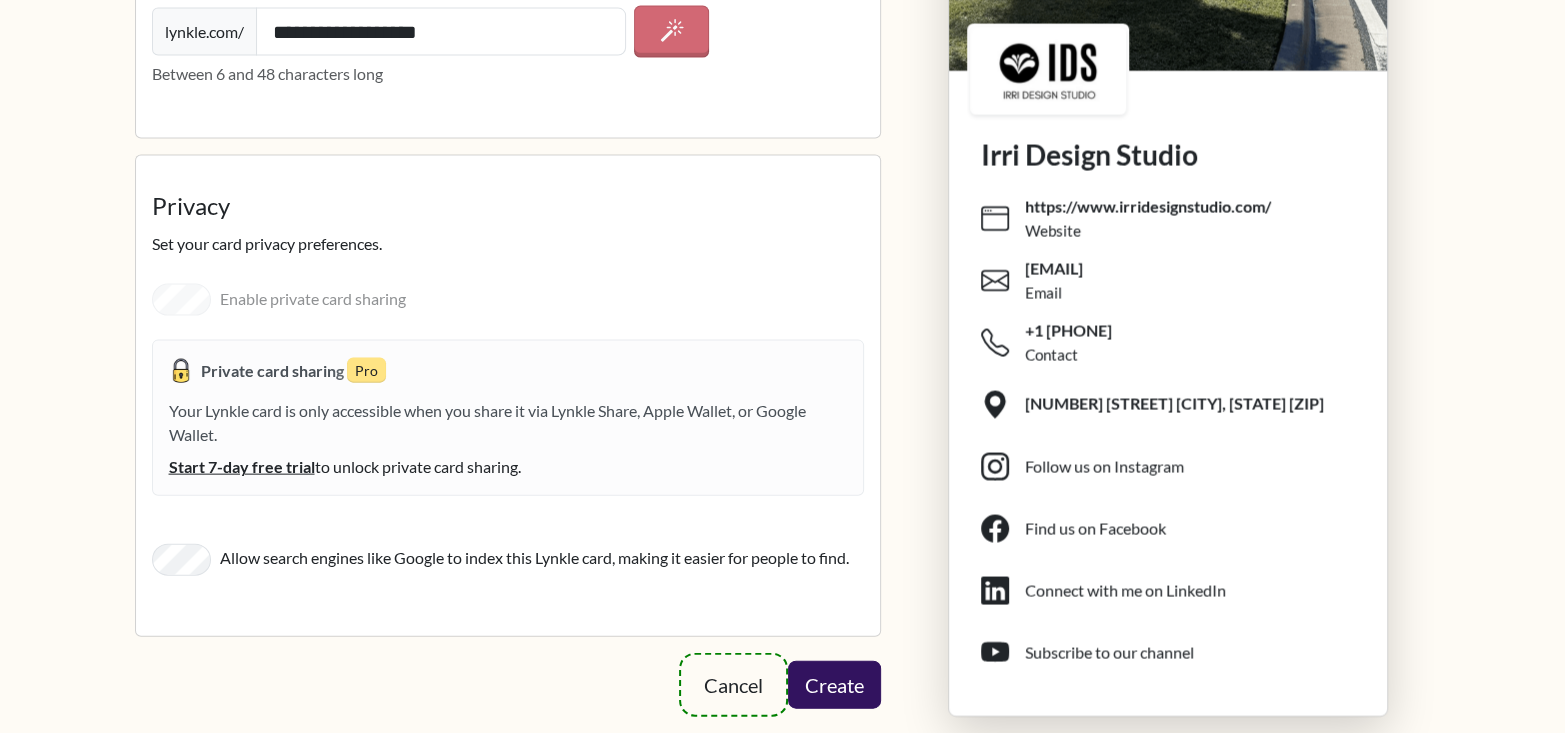 scroll, scrollTop: 3616, scrollLeft: 0, axis: vertical 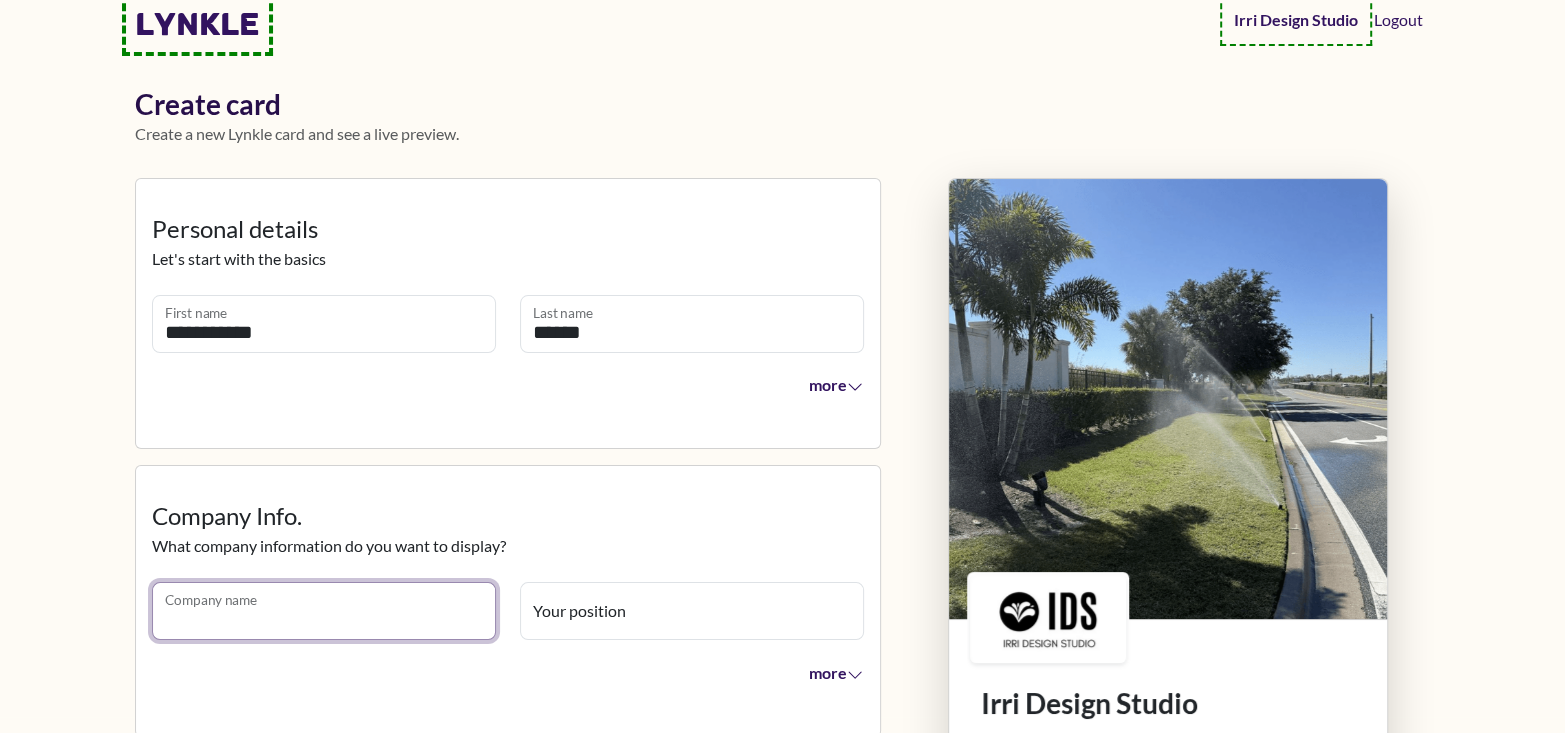 click on "Company name" at bounding box center [324, 611] 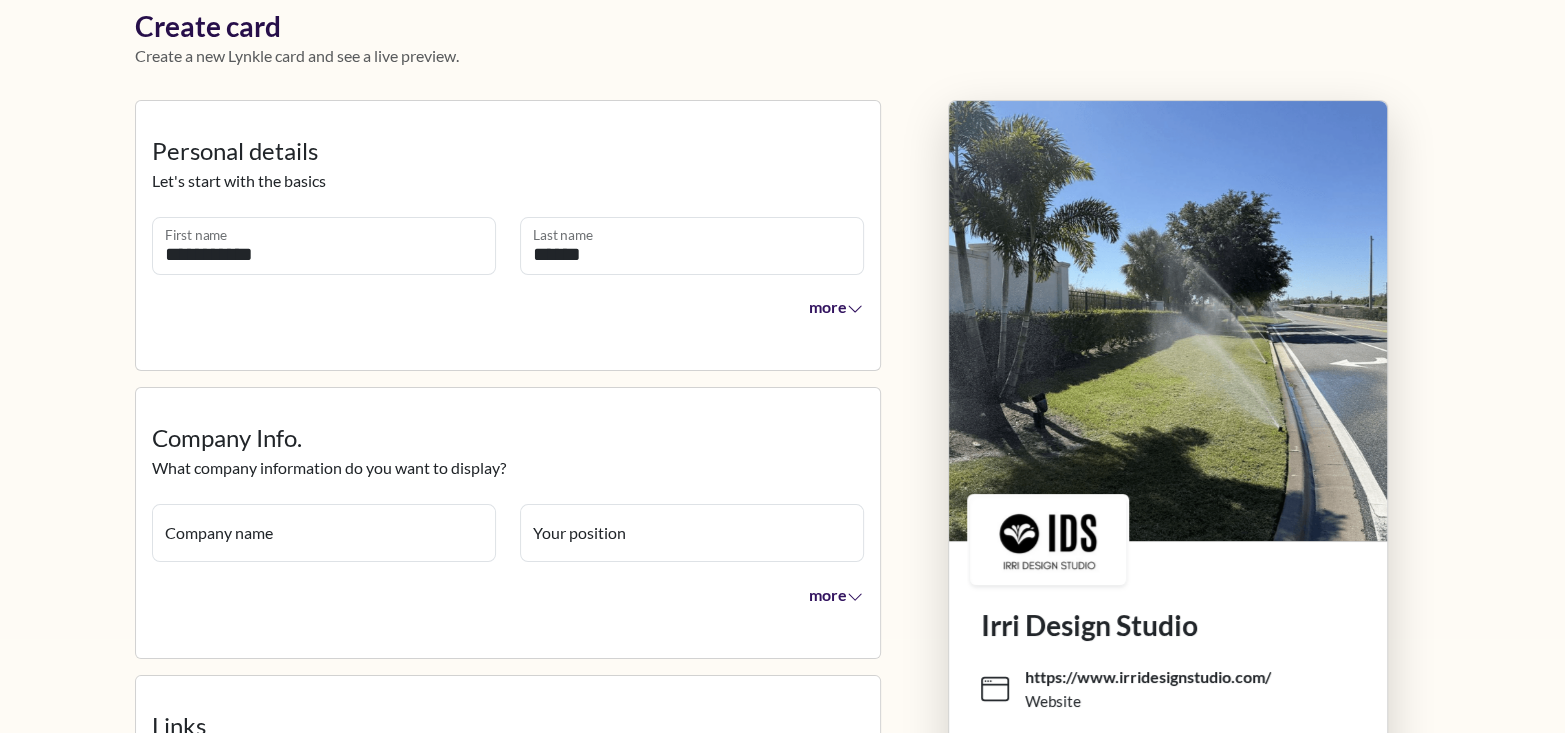 scroll, scrollTop: 116, scrollLeft: 0, axis: vertical 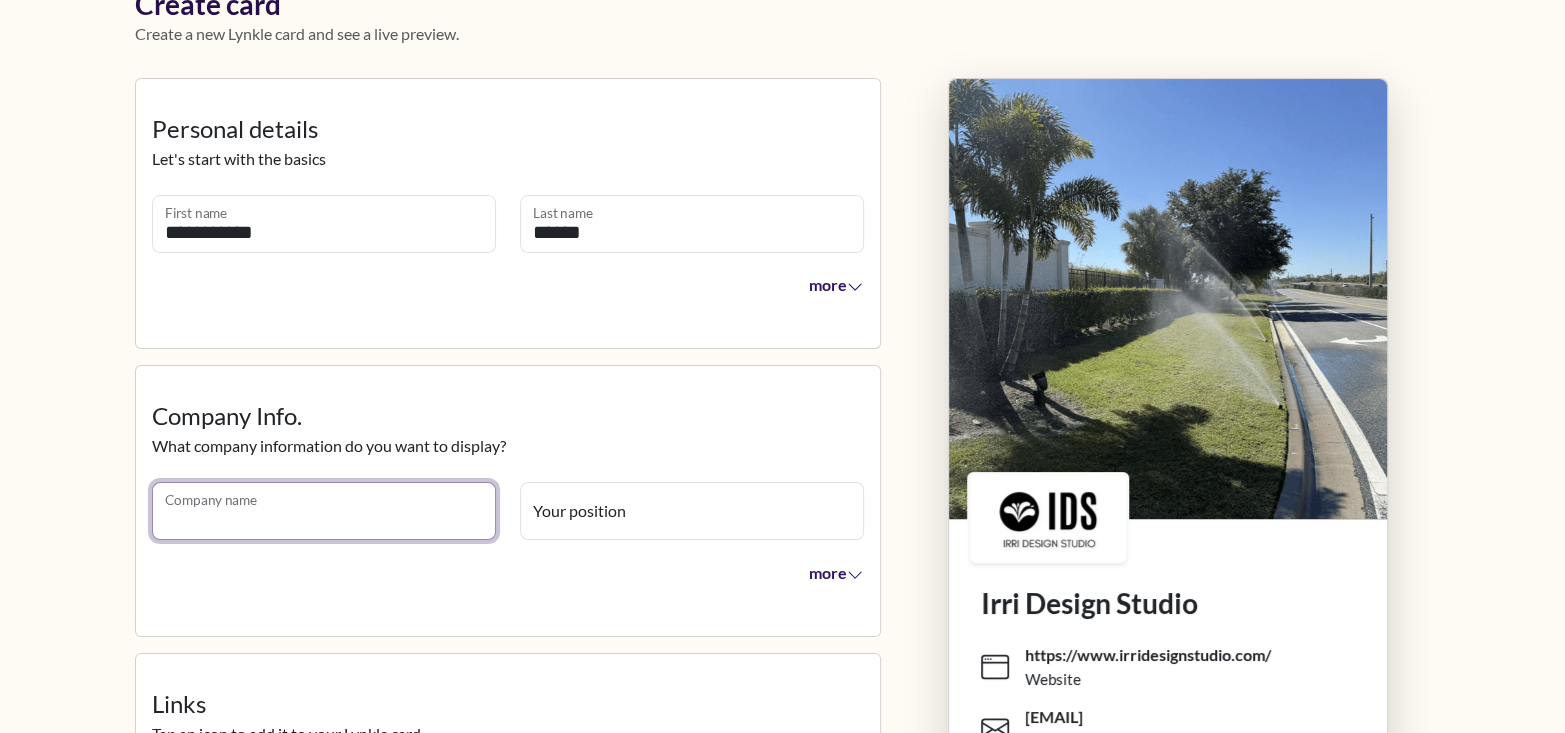 click on "Company name" at bounding box center (324, 511) 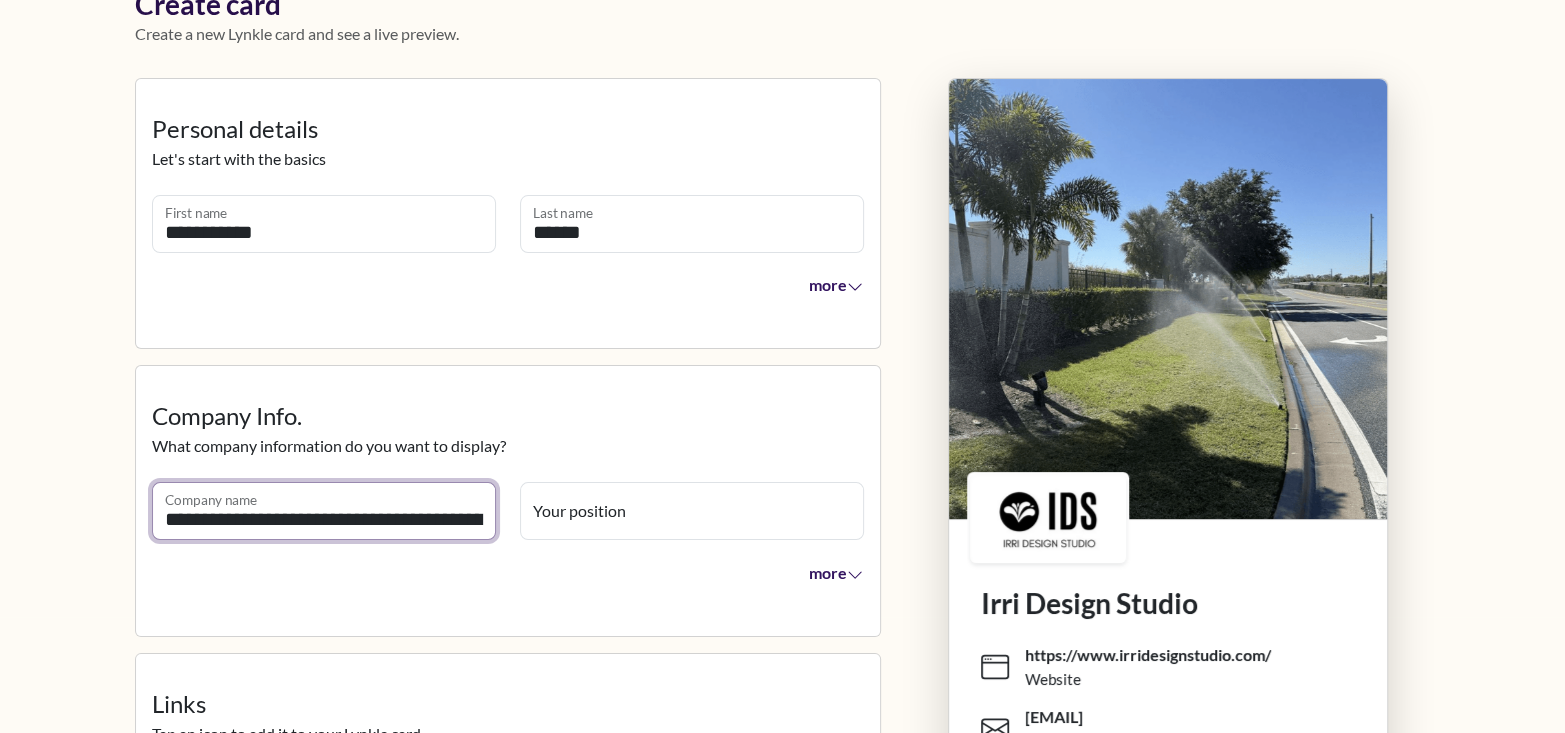 scroll, scrollTop: 0, scrollLeft: 1184, axis: horizontal 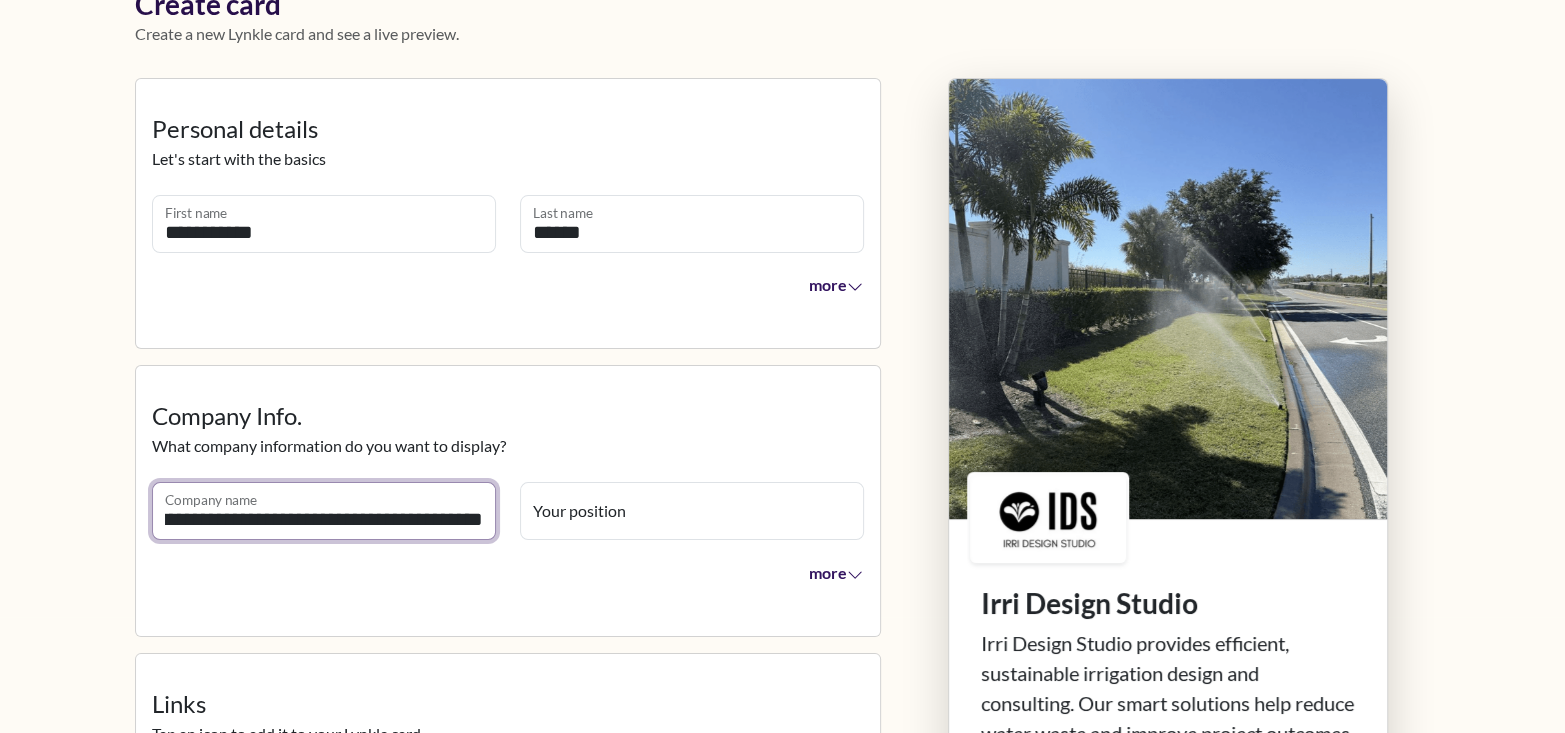 click on "**********" at bounding box center (324, 511) 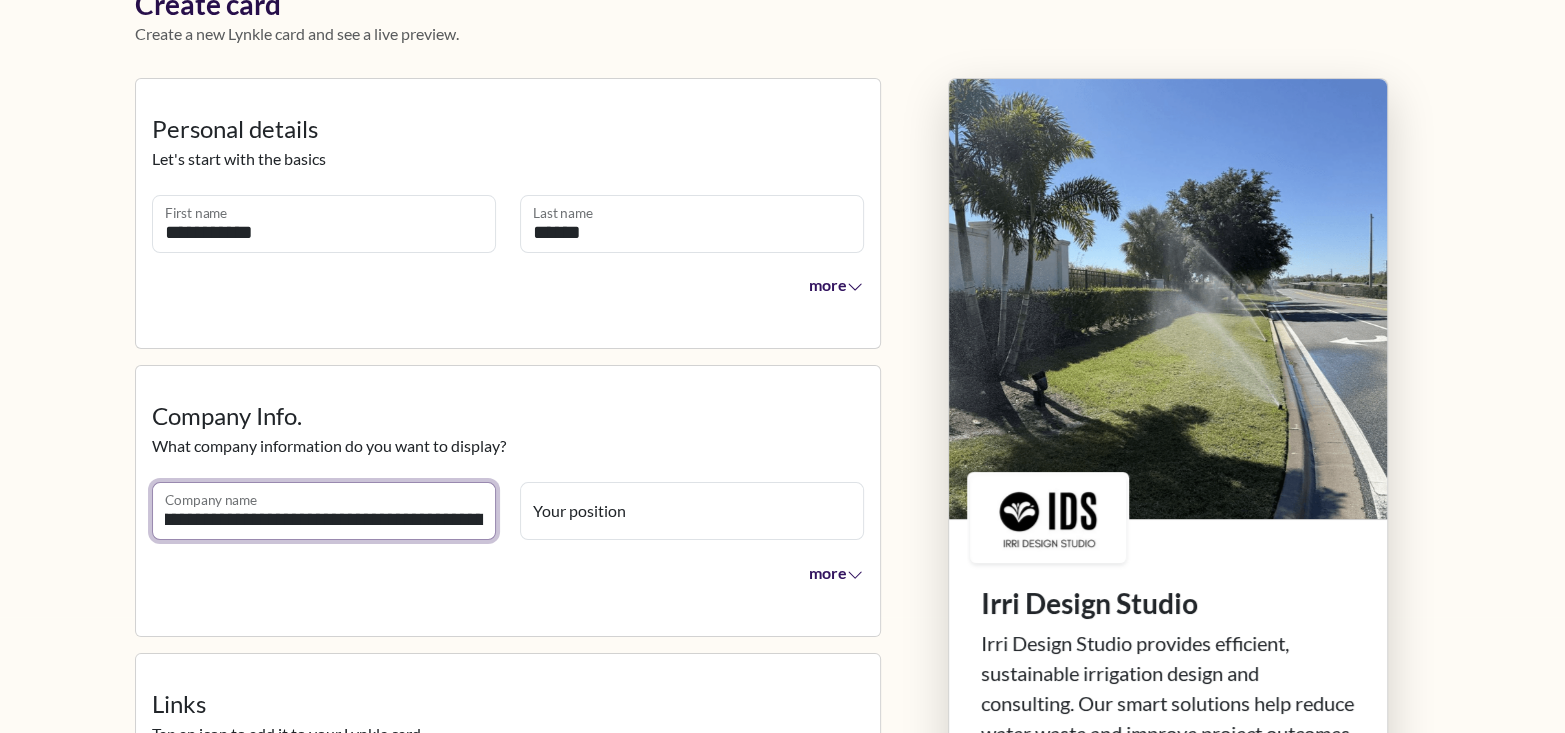 scroll, scrollTop: 0, scrollLeft: 0, axis: both 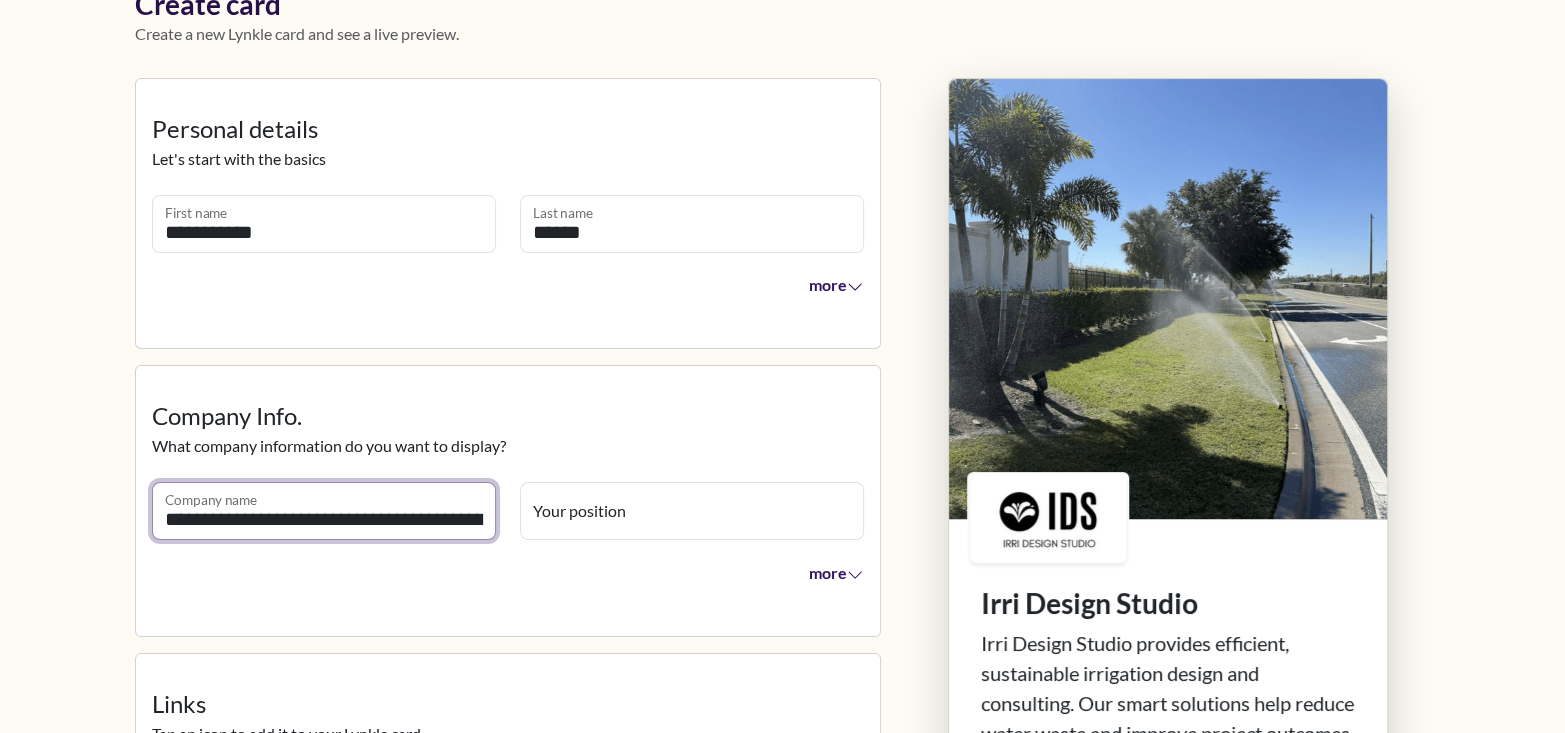 drag, startPoint x: 317, startPoint y: 519, endPoint x: 70, endPoint y: 501, distance: 247.655 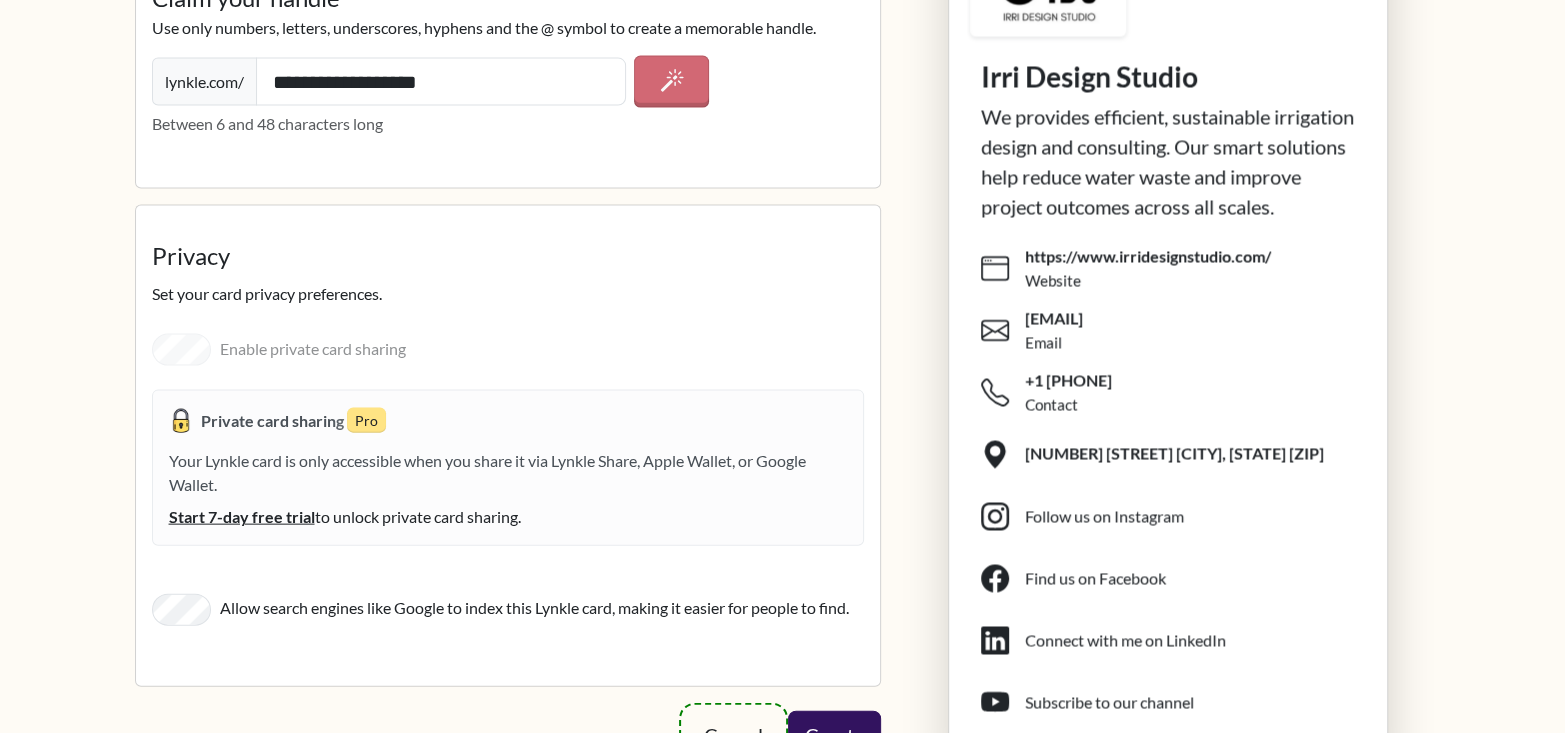 scroll, scrollTop: 3616, scrollLeft: 0, axis: vertical 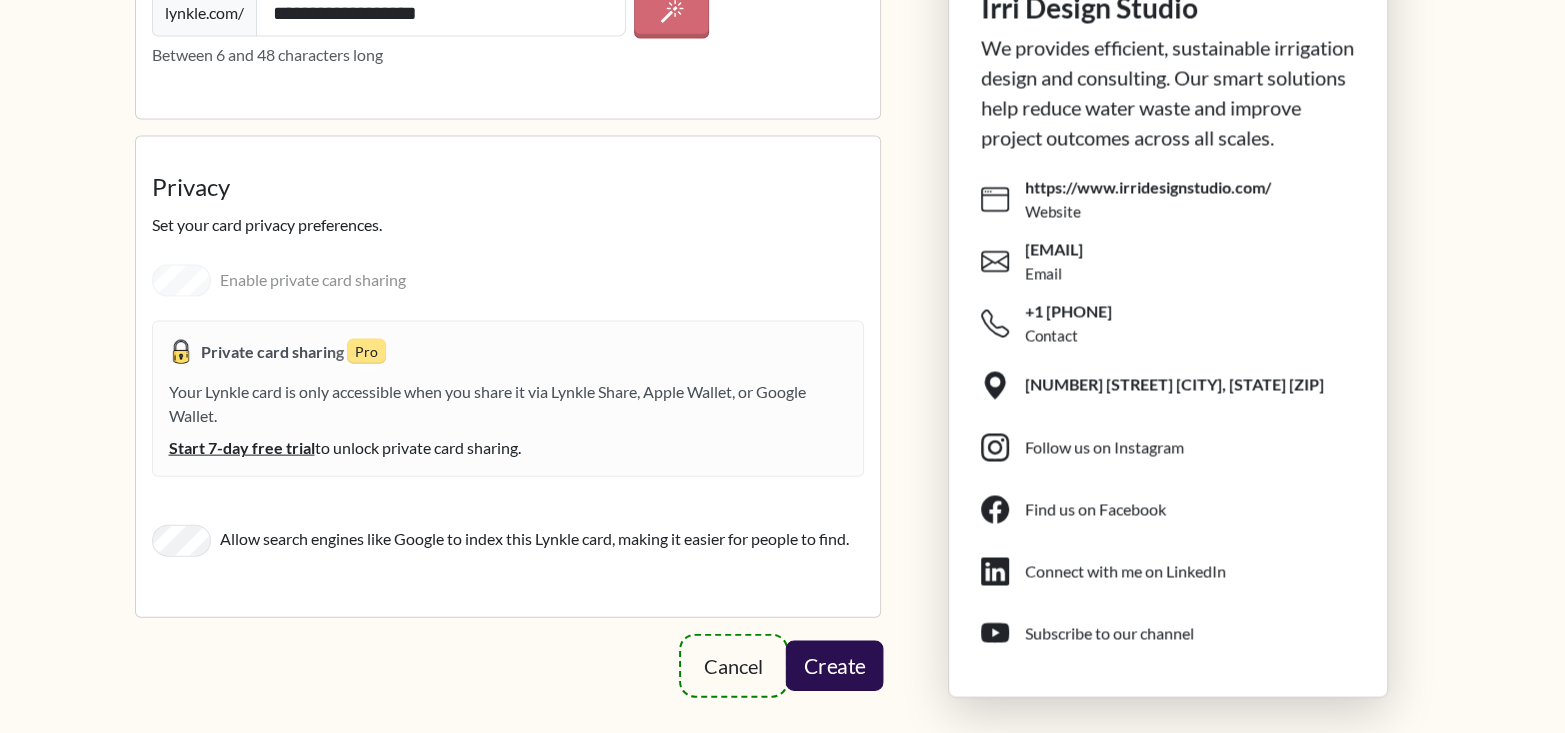 type on "**********" 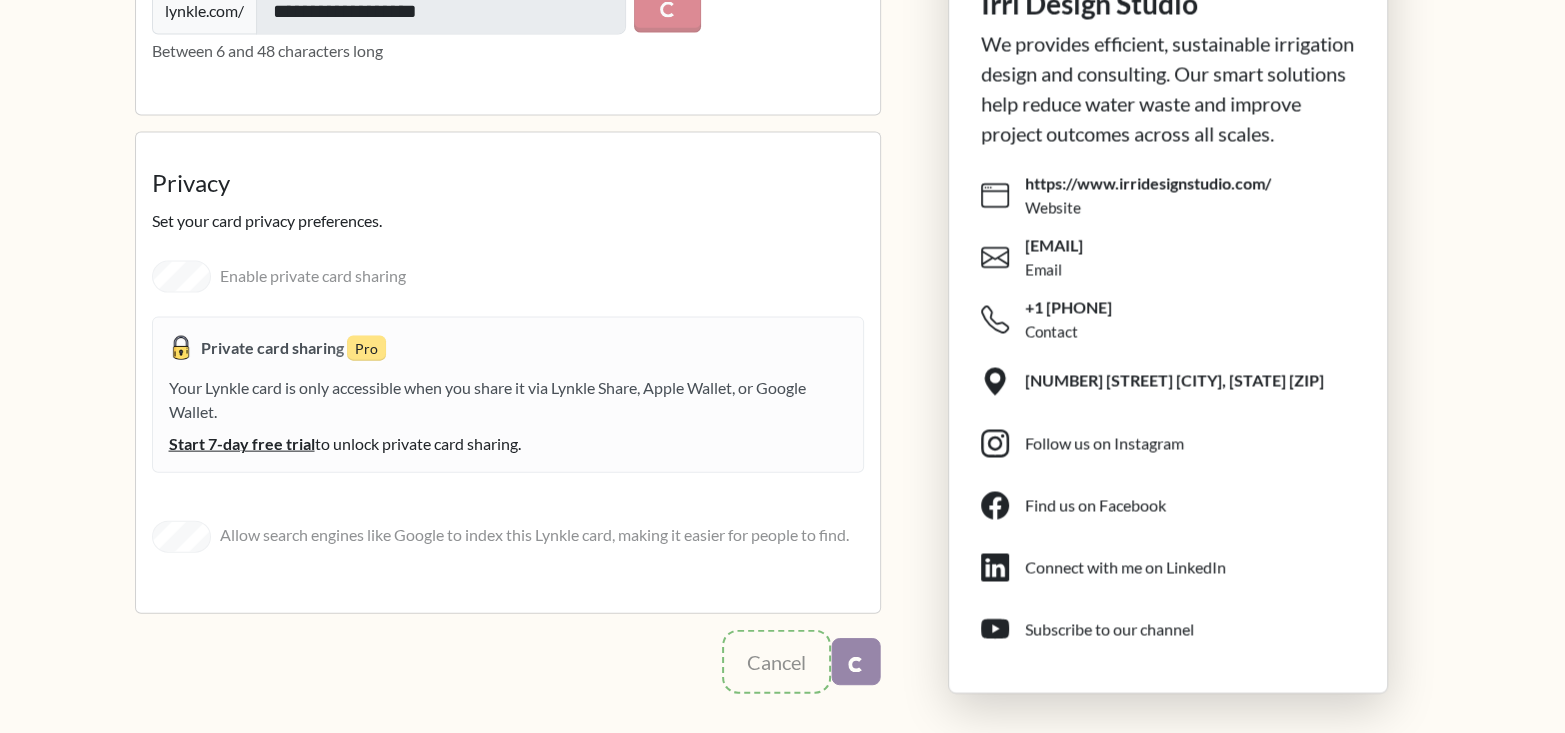 scroll, scrollTop: 3613, scrollLeft: 0, axis: vertical 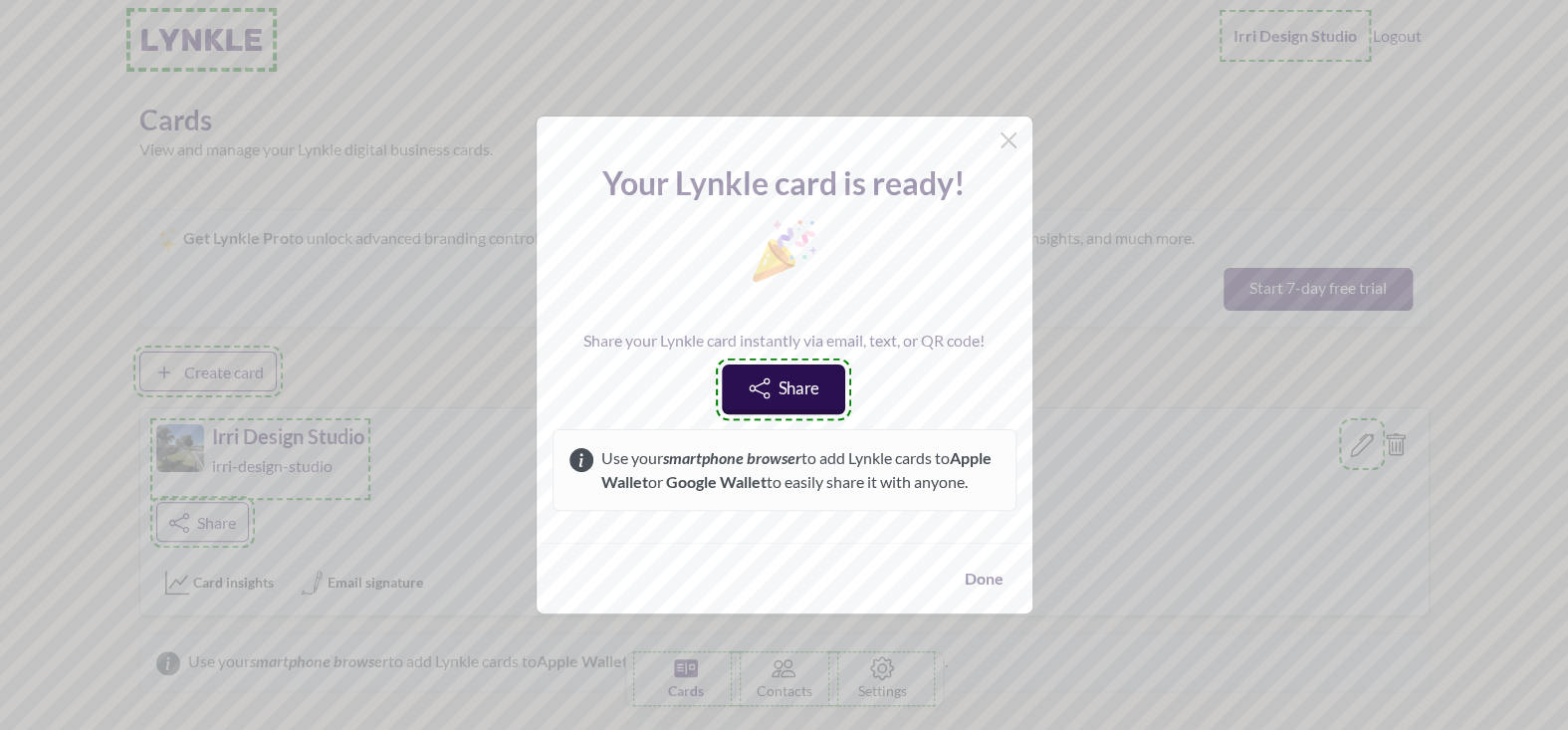 click 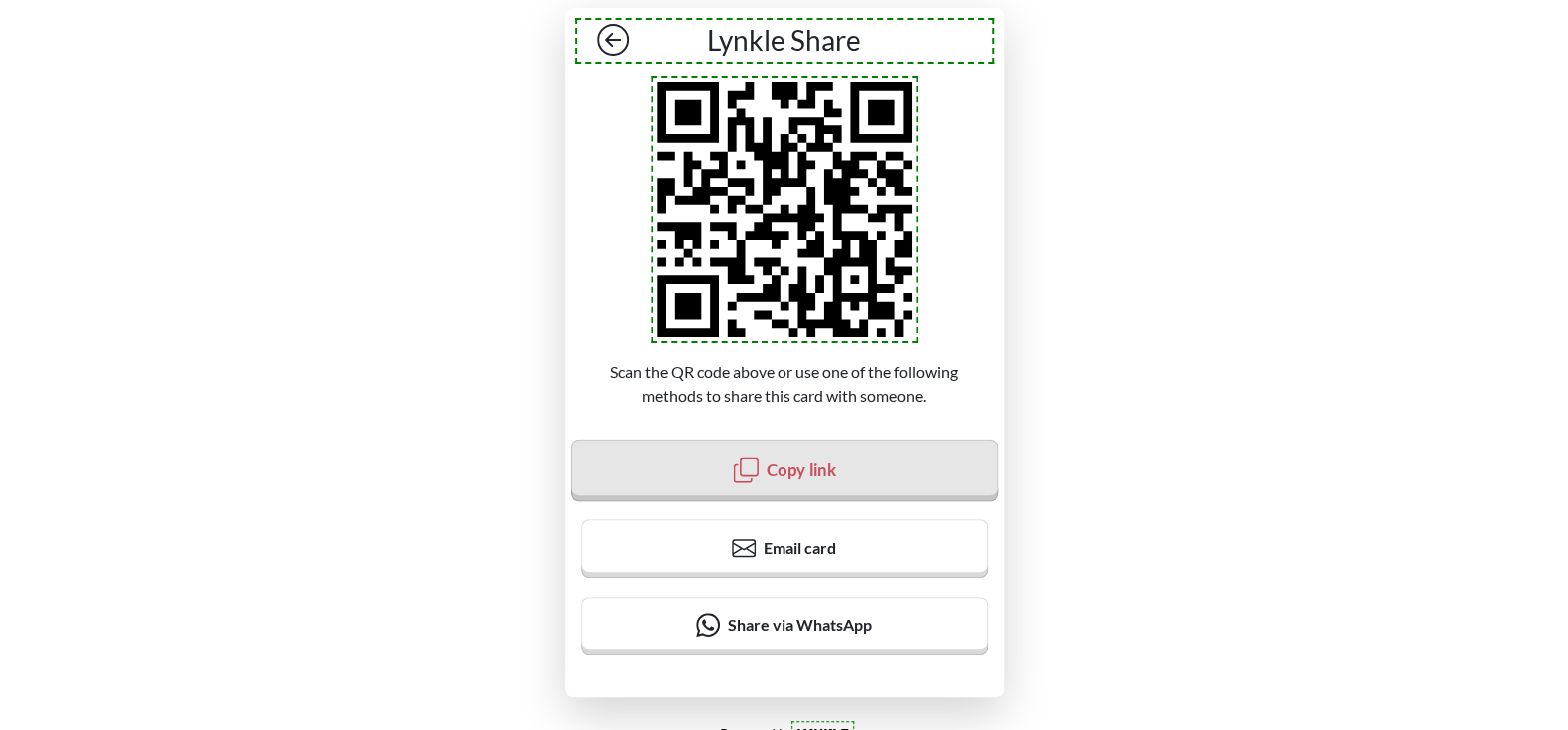 click on "Copy link" at bounding box center (800, 469) 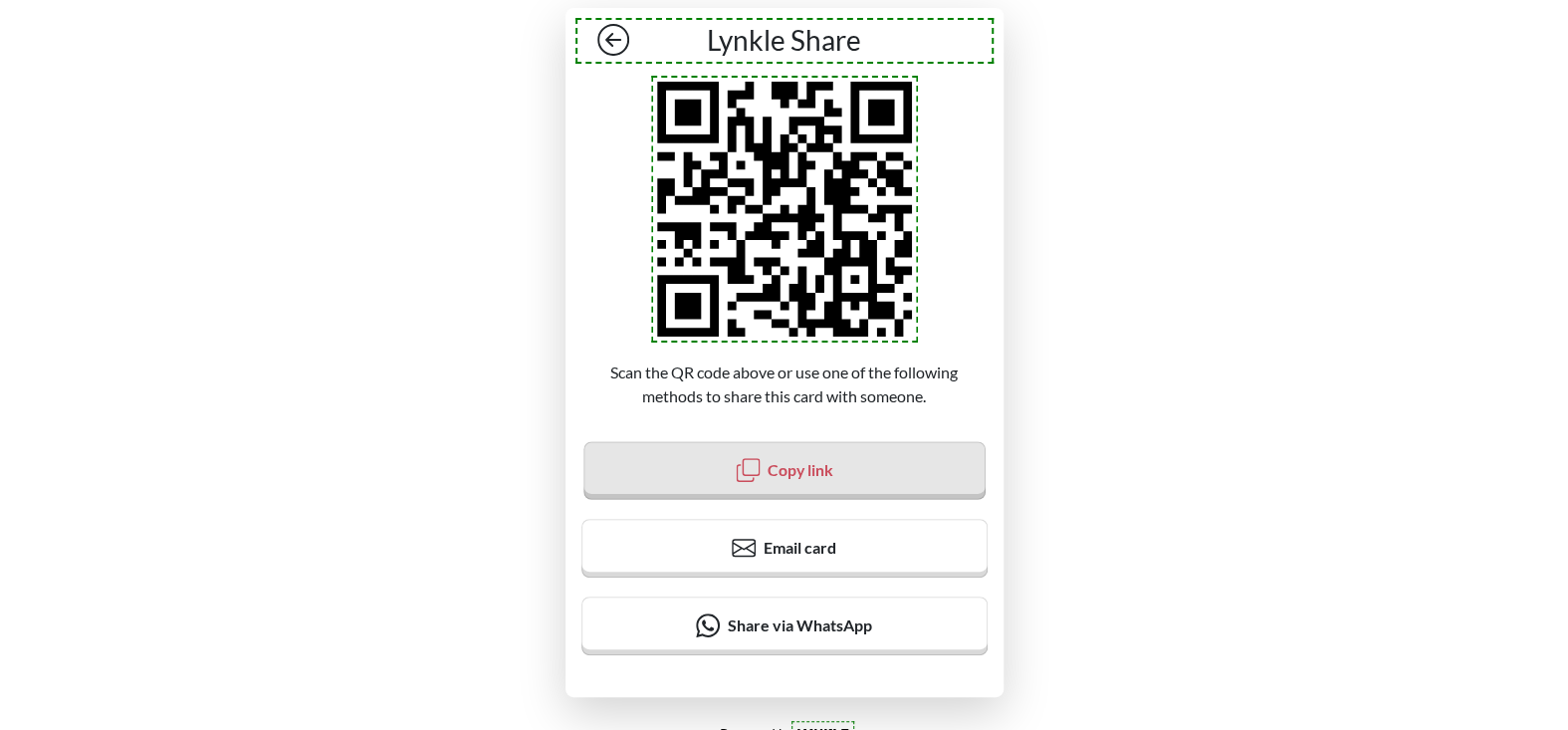 click 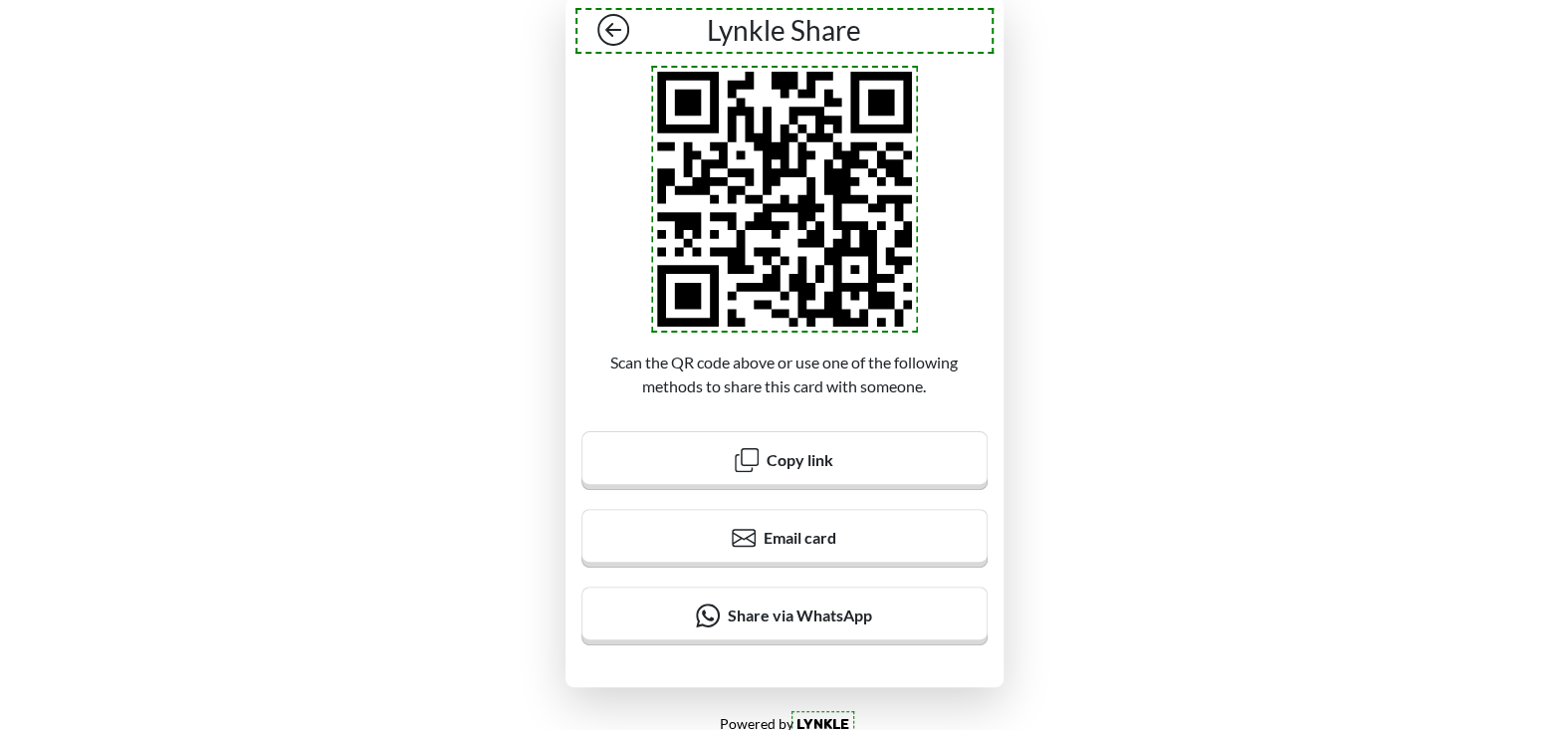 scroll, scrollTop: 0, scrollLeft: 0, axis: both 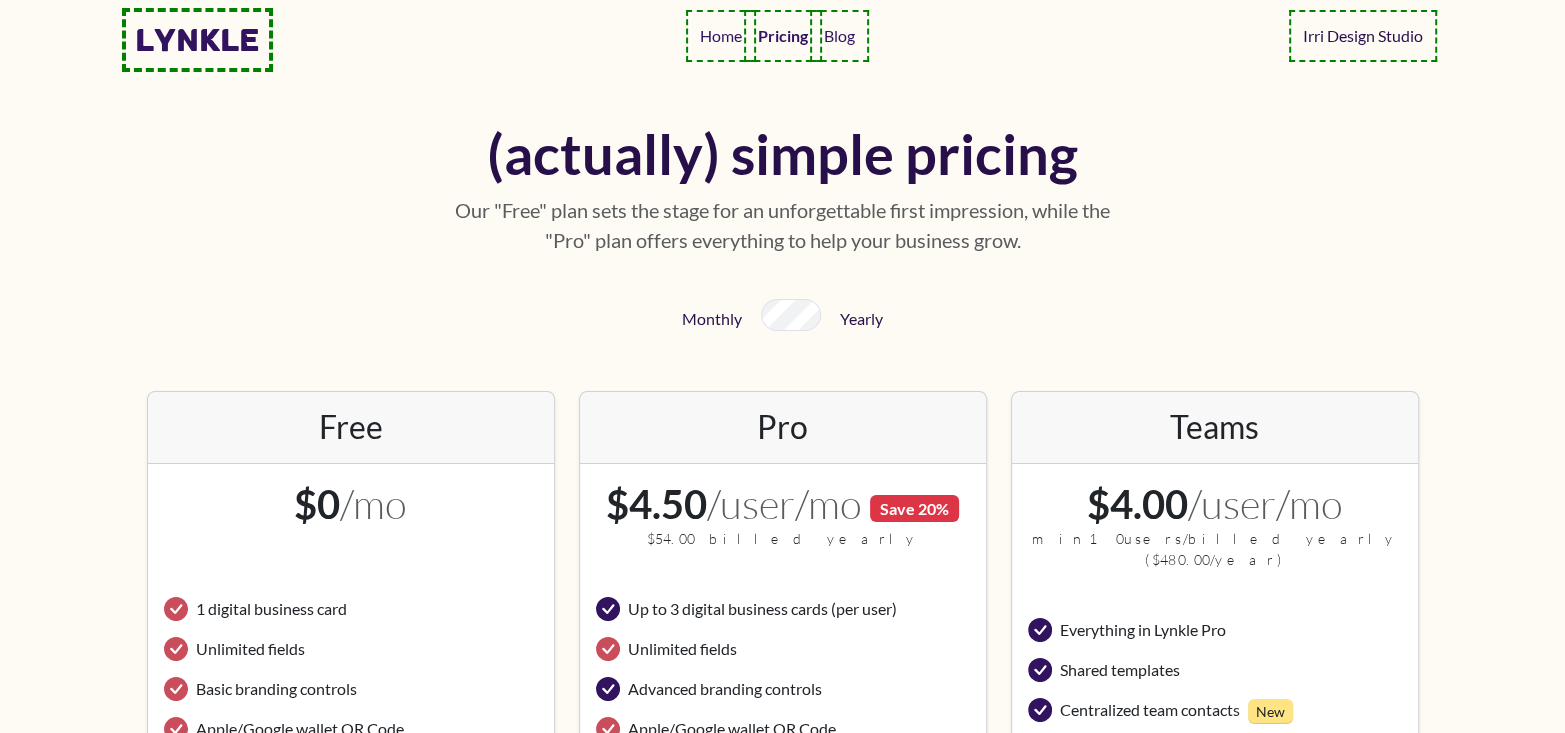 click on "Irri Design Studio" at bounding box center [1363, 36] 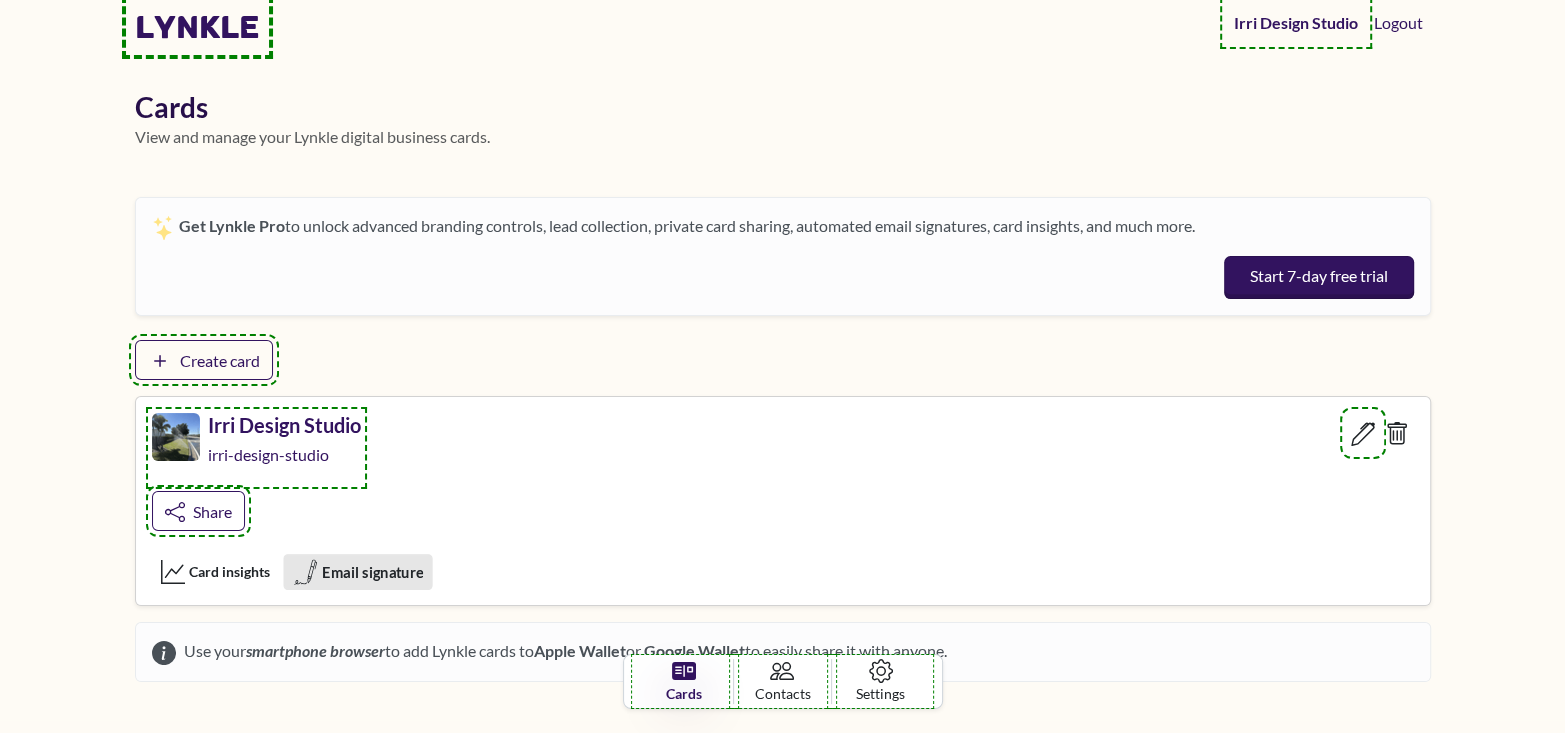 scroll, scrollTop: 97, scrollLeft: 0, axis: vertical 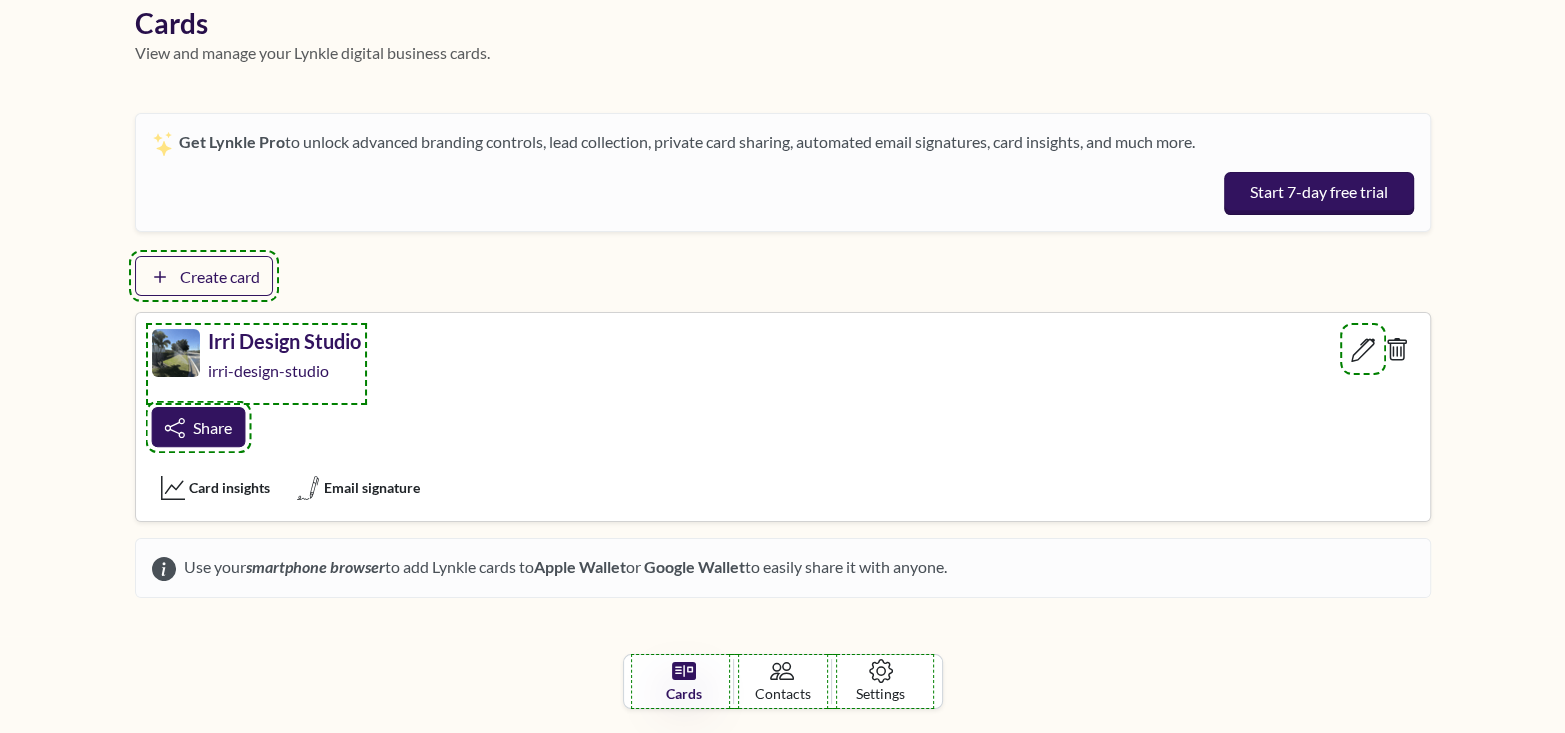 click on "Share" at bounding box center [211, 427] 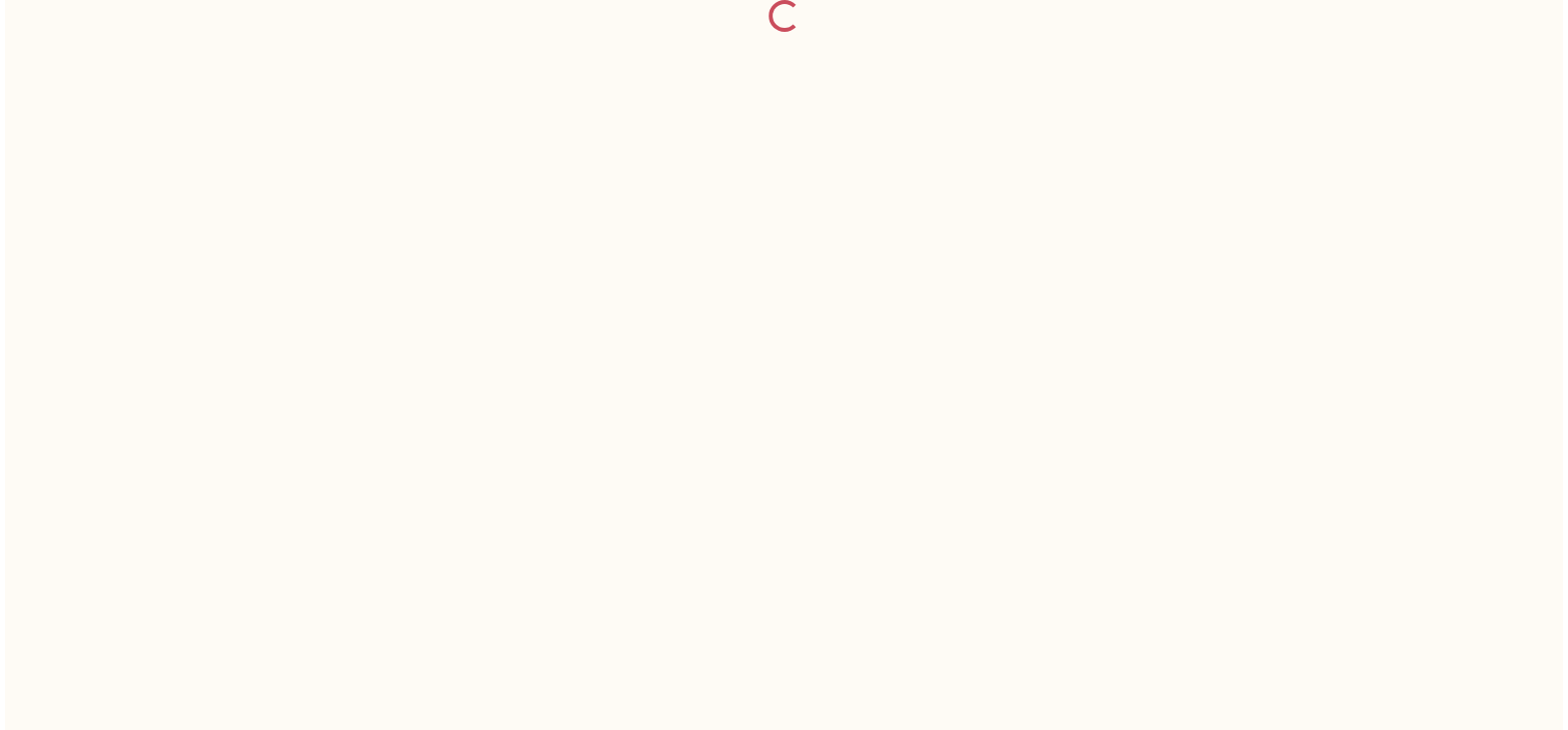 scroll, scrollTop: 0, scrollLeft: 0, axis: both 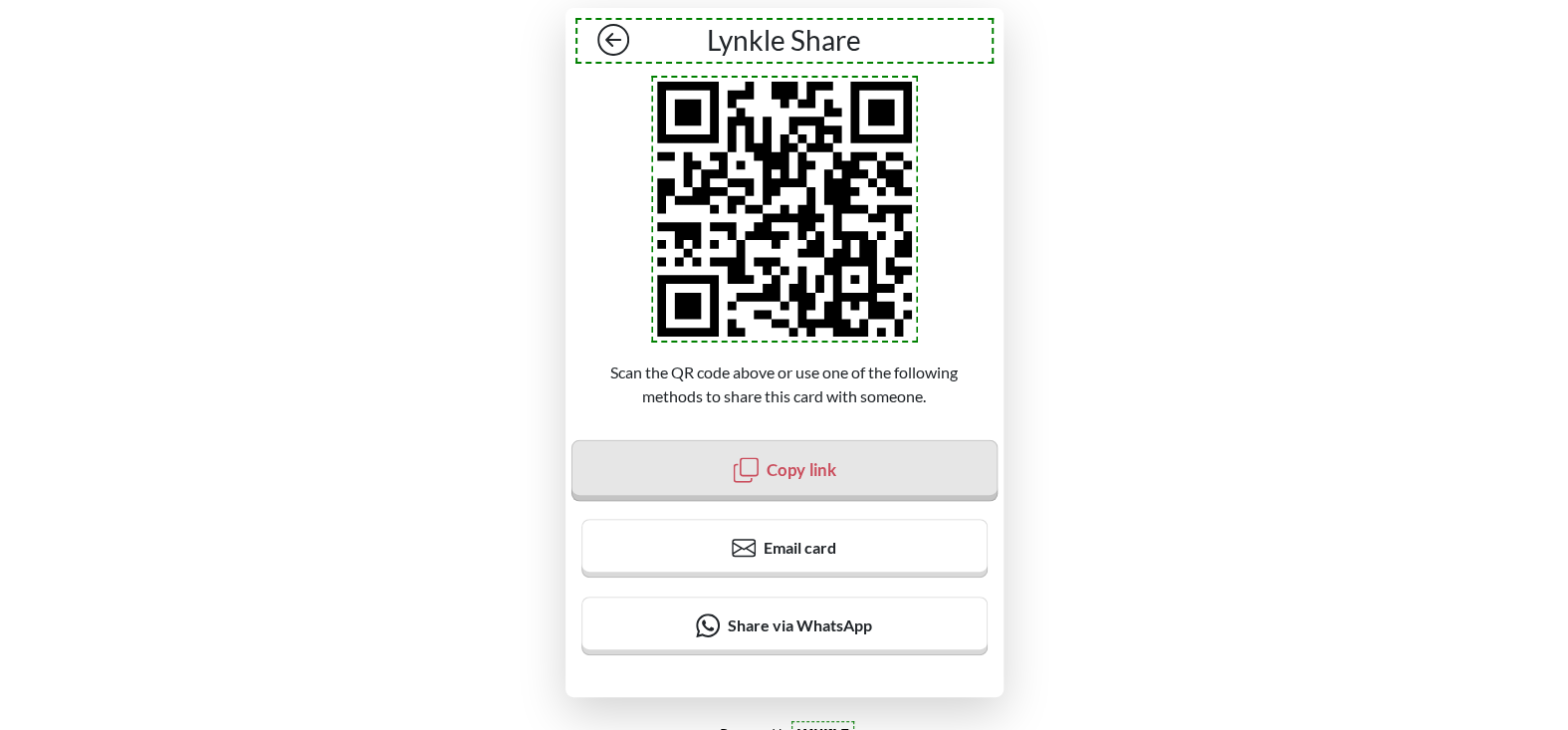 click 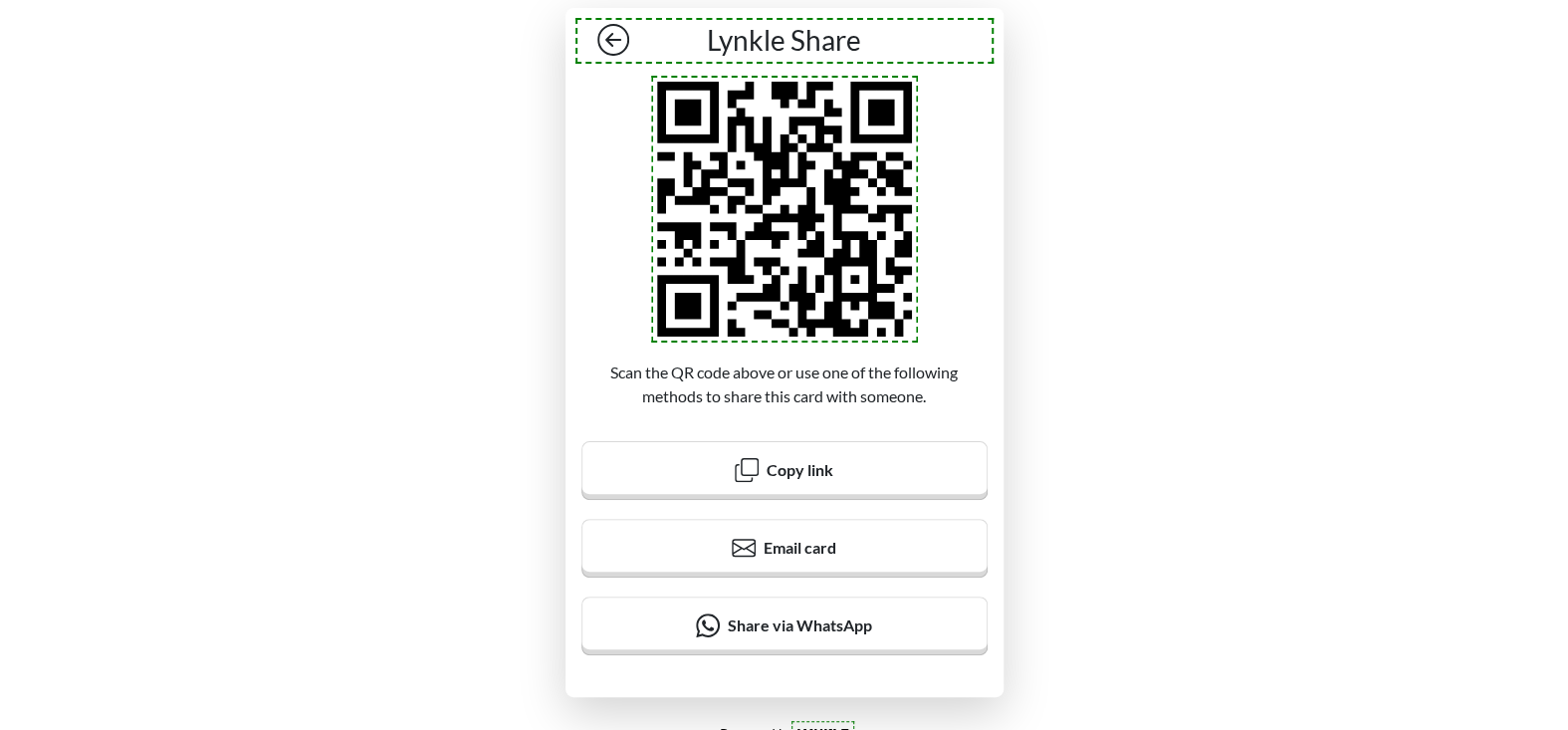 type 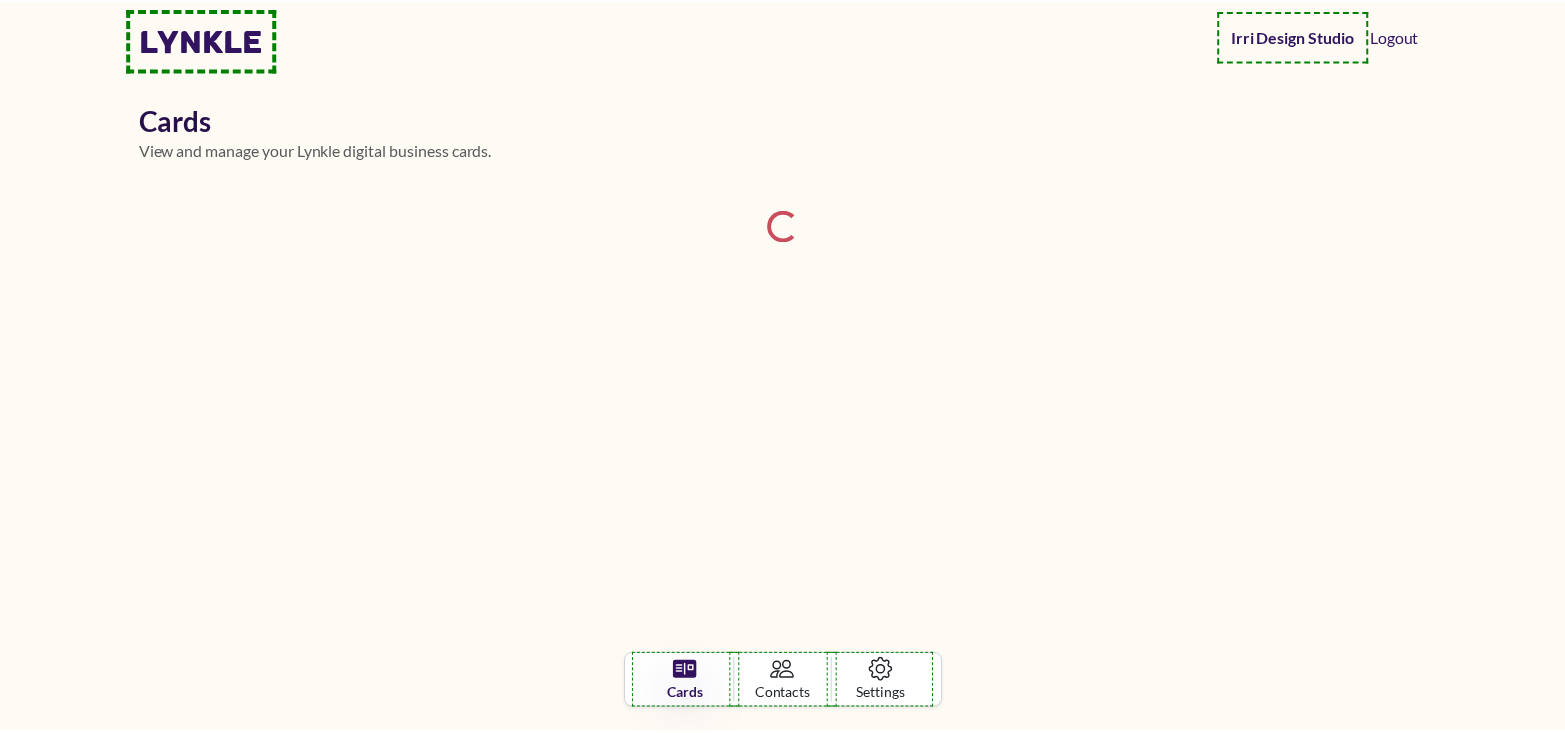 scroll, scrollTop: 0, scrollLeft: 0, axis: both 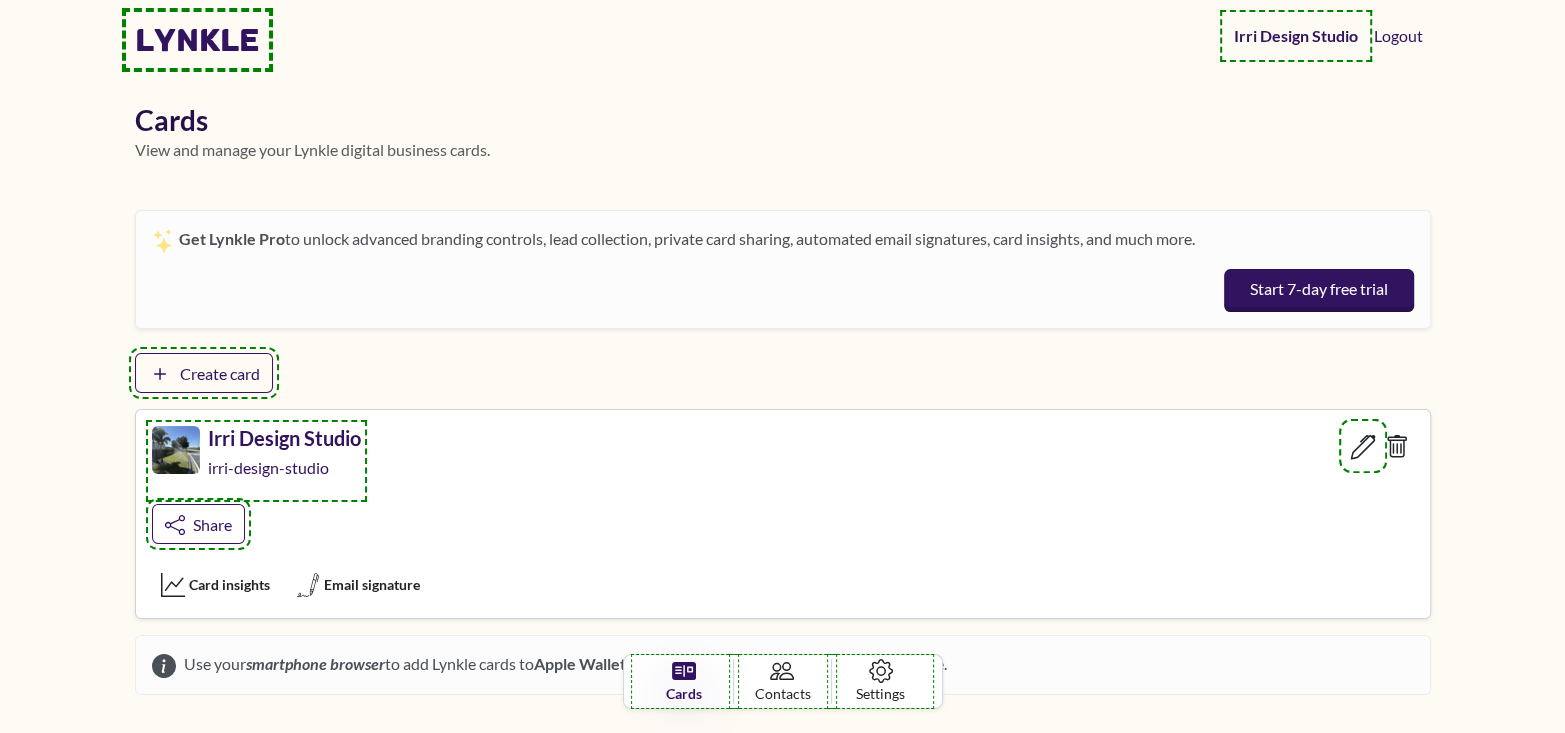 click 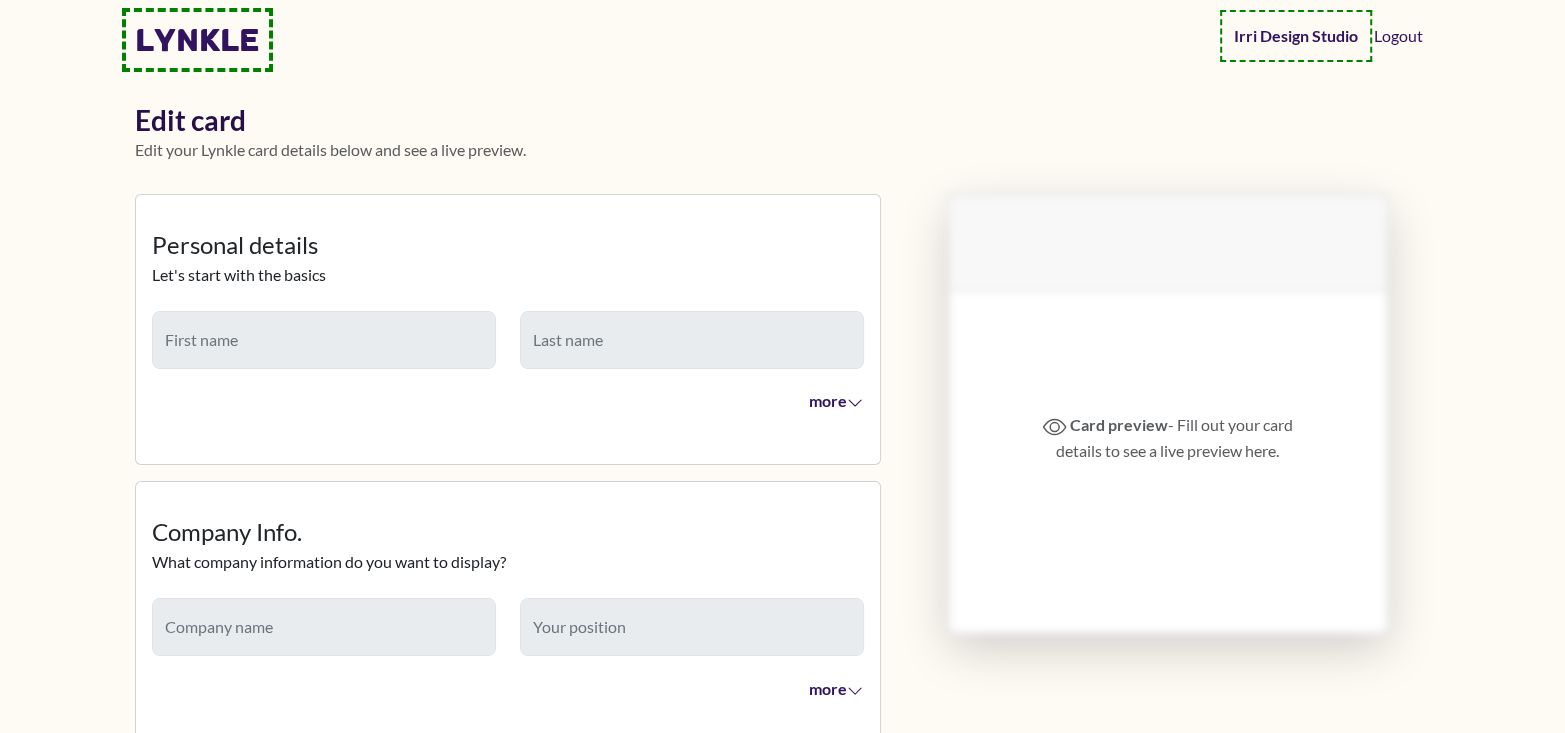 type on "**********" 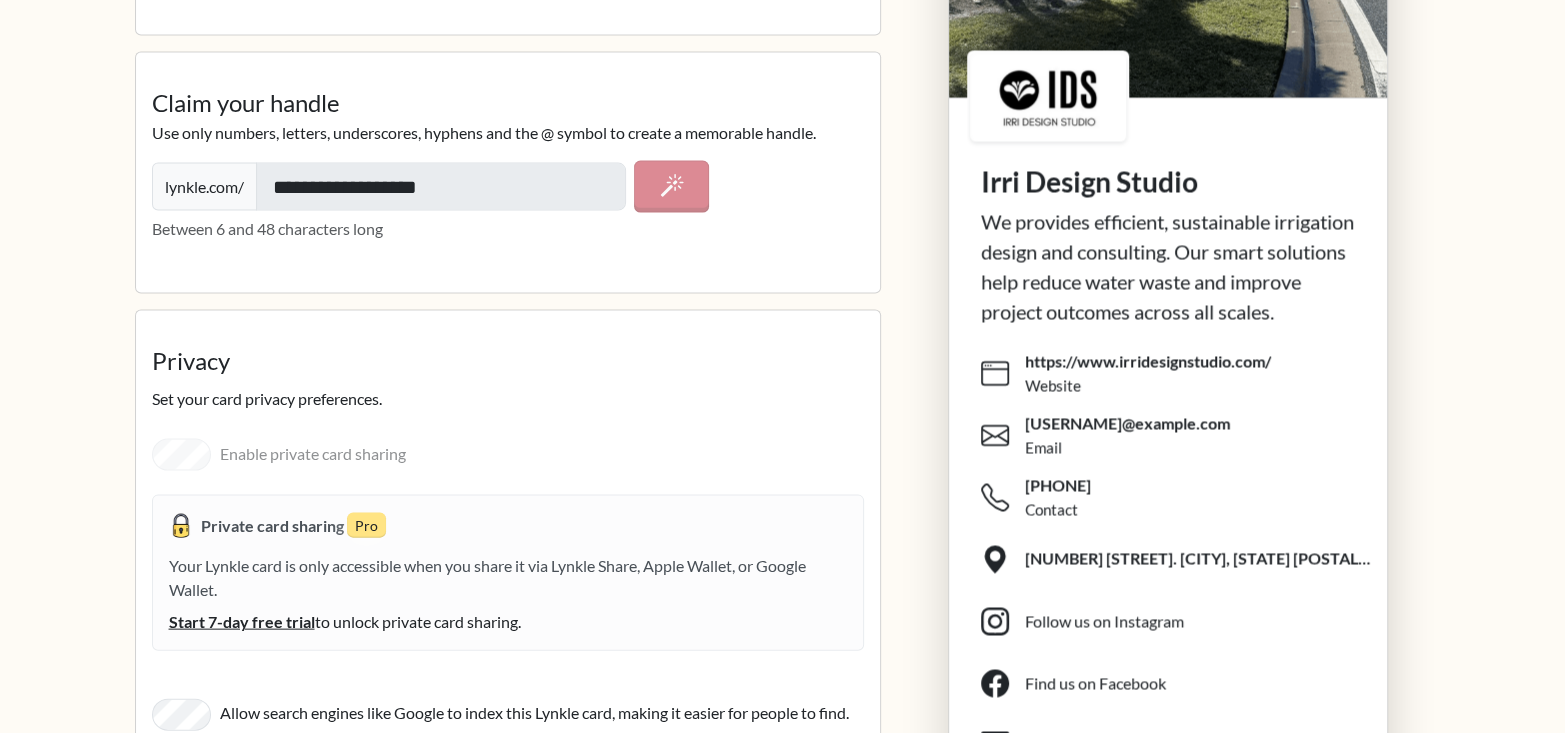 scroll, scrollTop: 3500, scrollLeft: 0, axis: vertical 